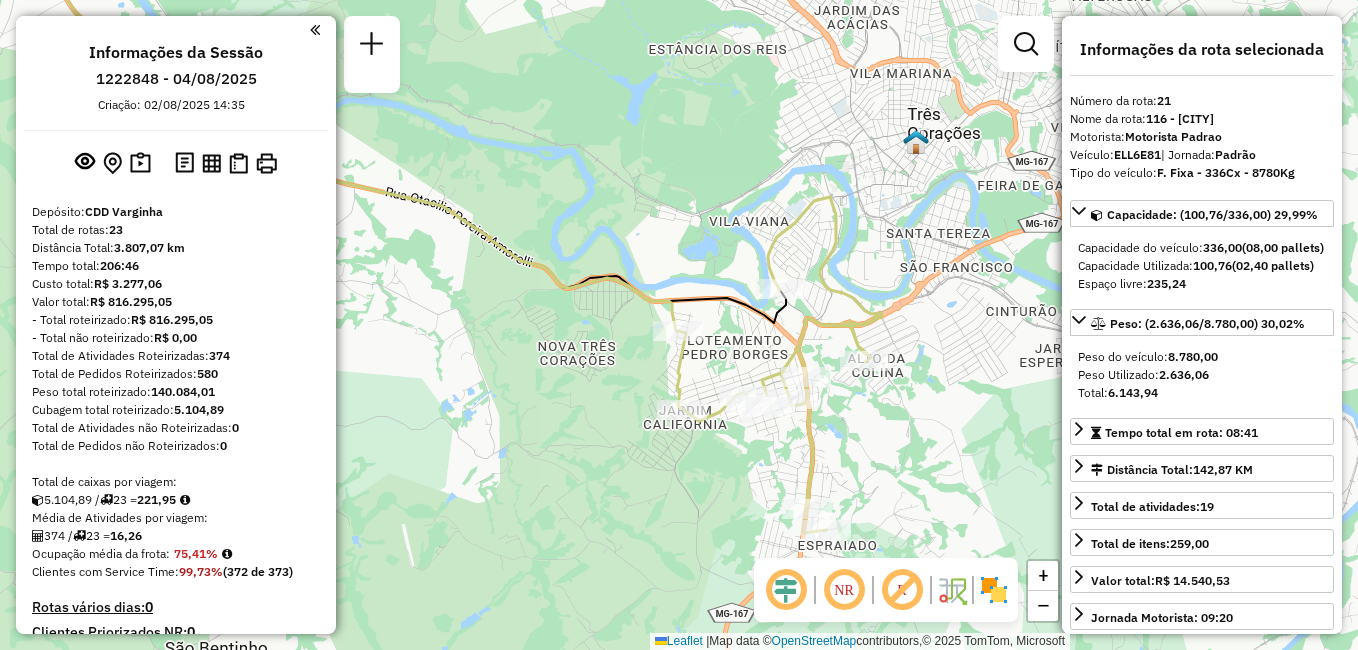 select on "**********" 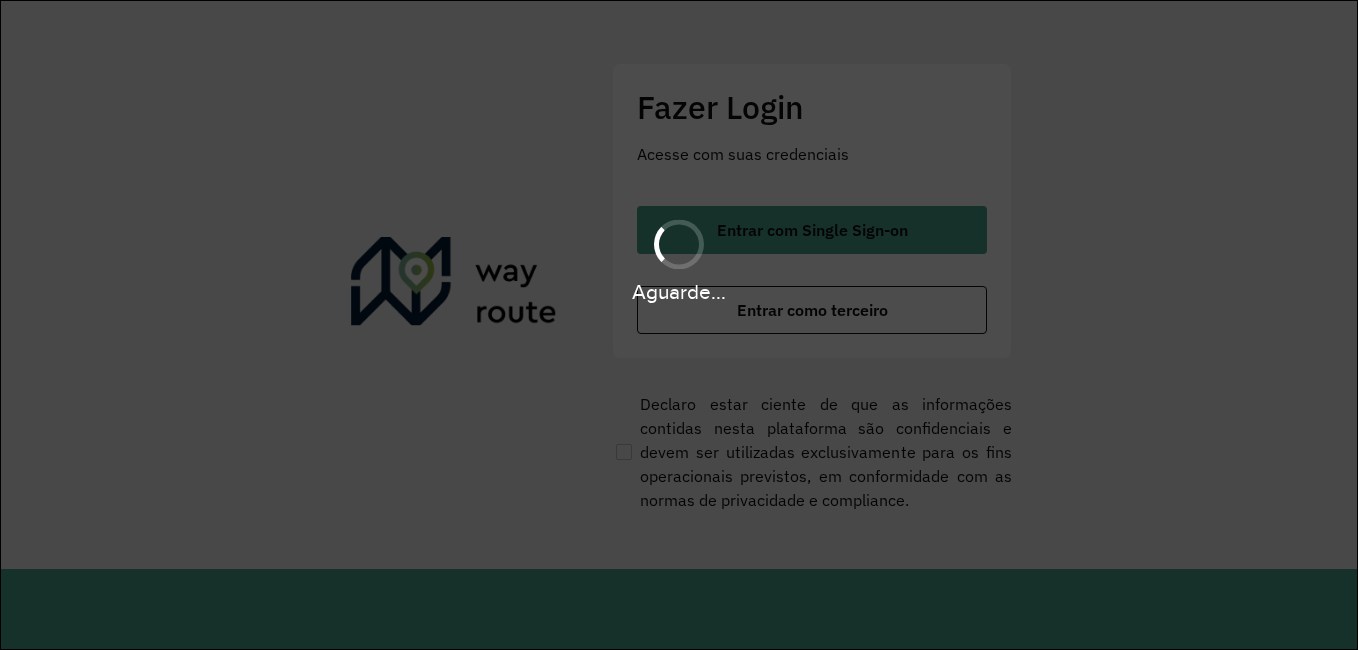 scroll, scrollTop: 0, scrollLeft: 0, axis: both 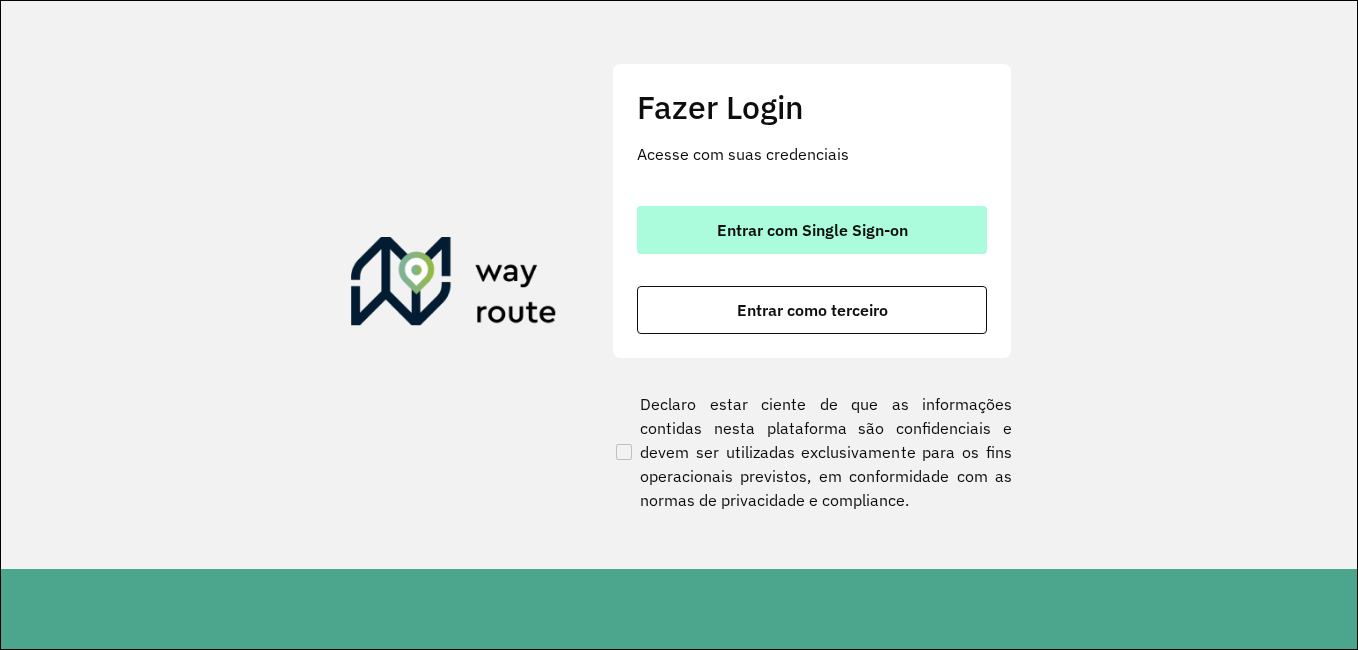 click on "Entrar com Single Sign-on" at bounding box center (812, 230) 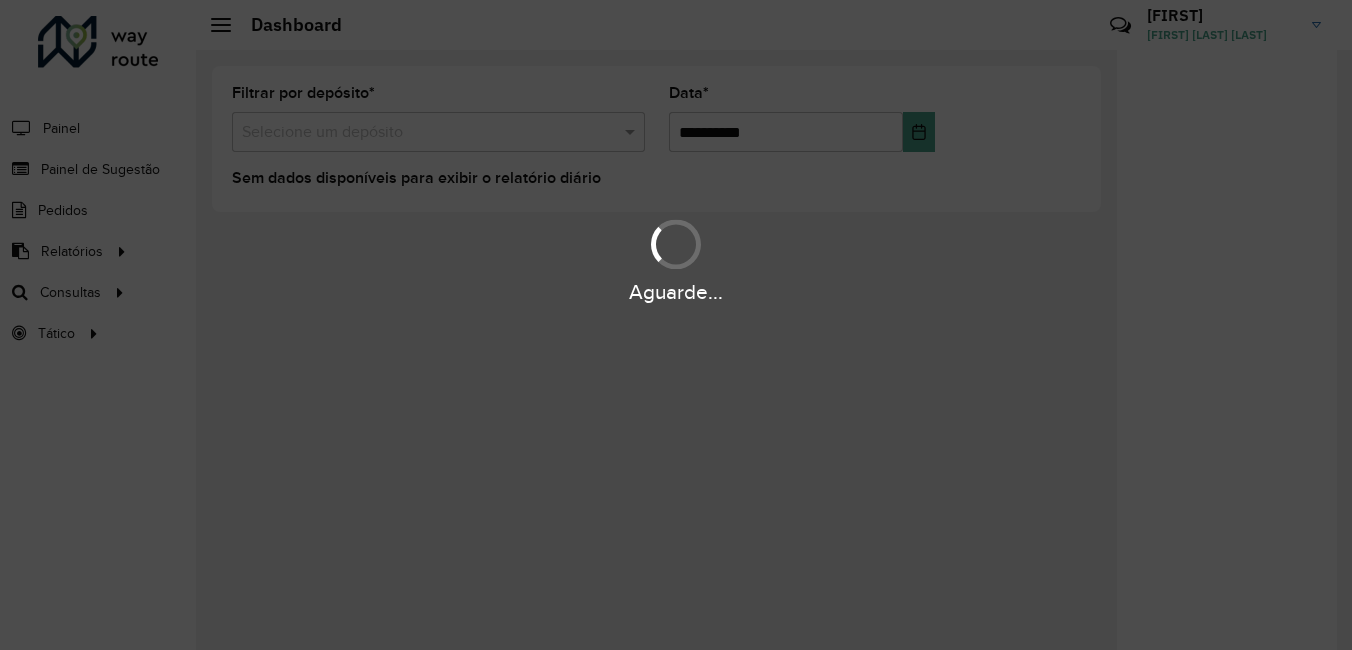 scroll, scrollTop: 0, scrollLeft: 0, axis: both 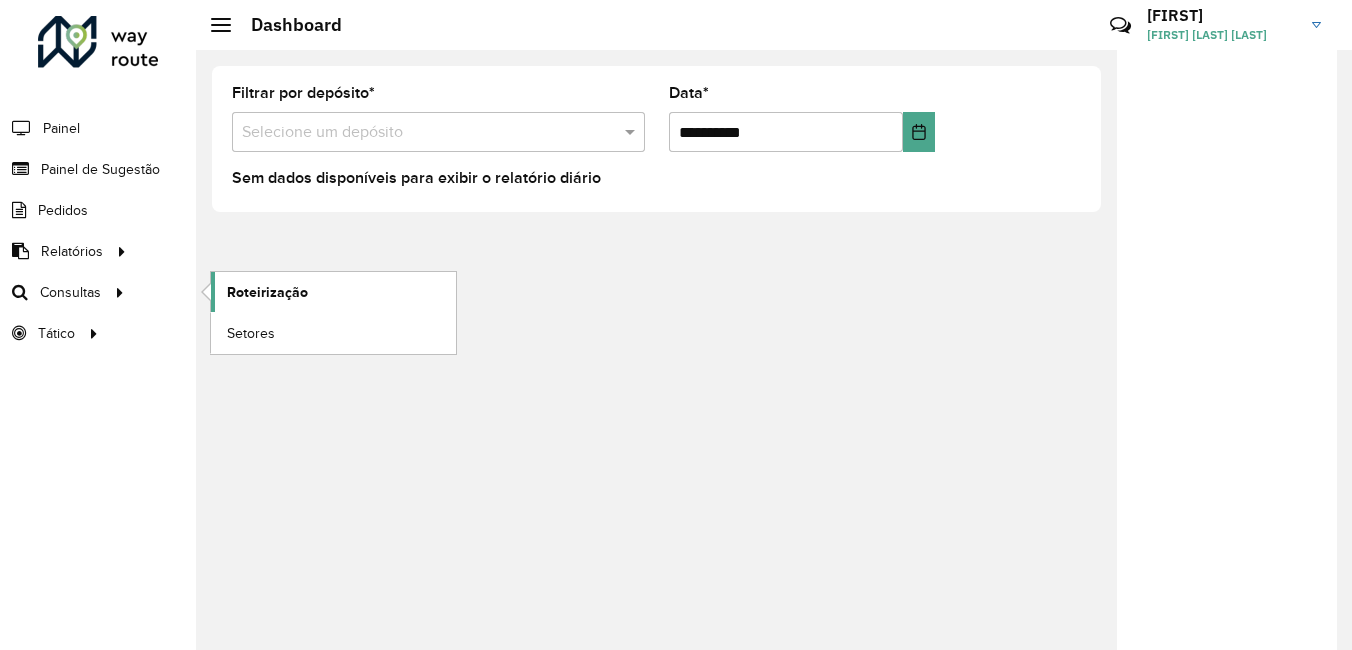 click on "Roteirização" 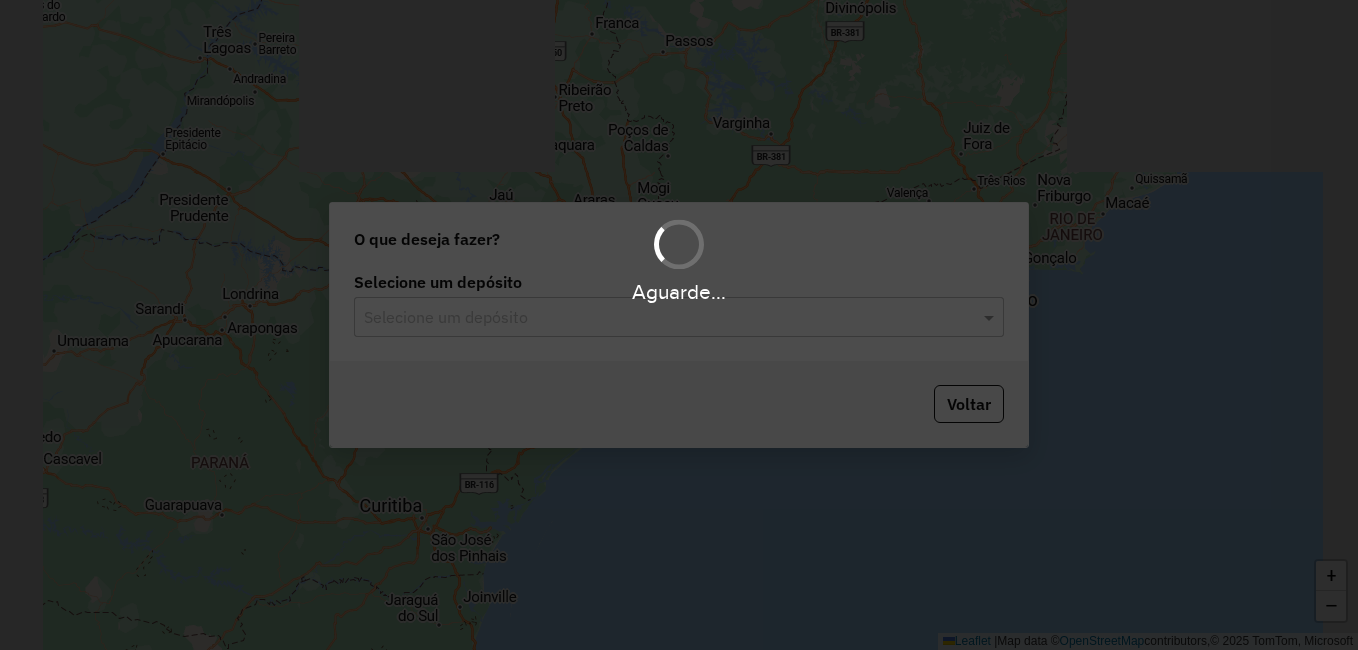 scroll, scrollTop: 0, scrollLeft: 0, axis: both 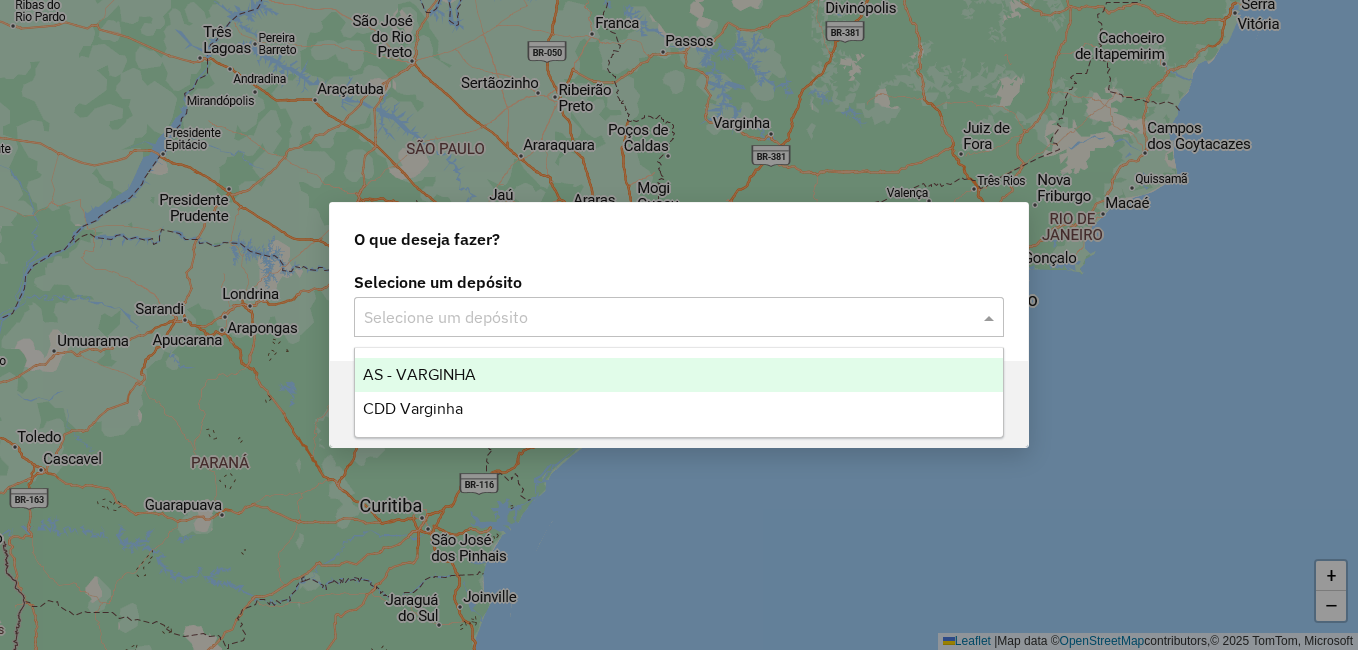 click 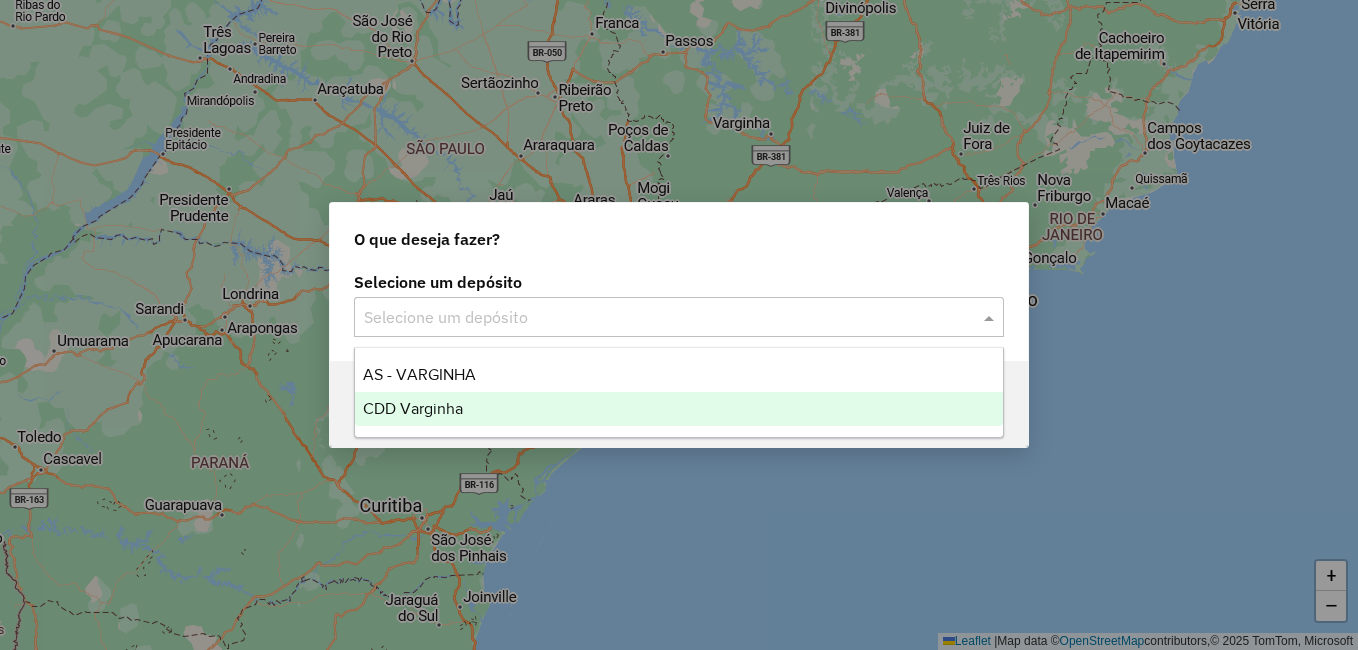 click on "CDD Varginha" at bounding box center (679, 409) 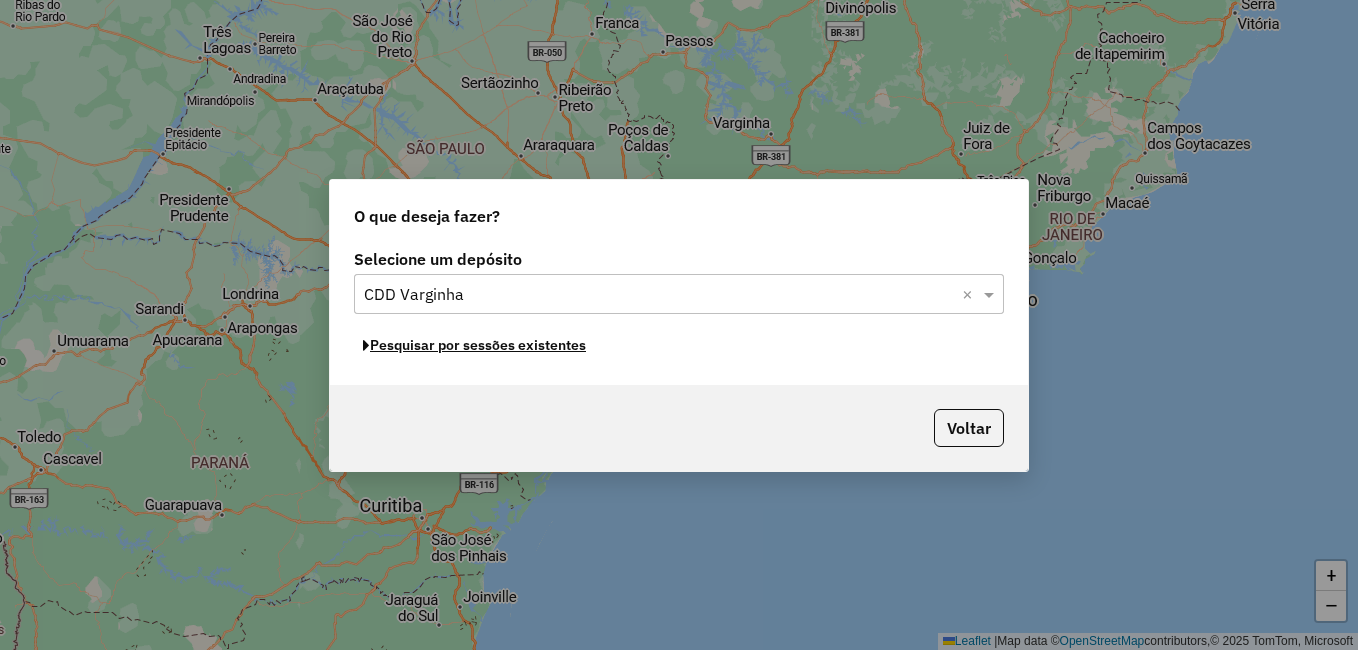 click on "Pesquisar por sessões existentes" 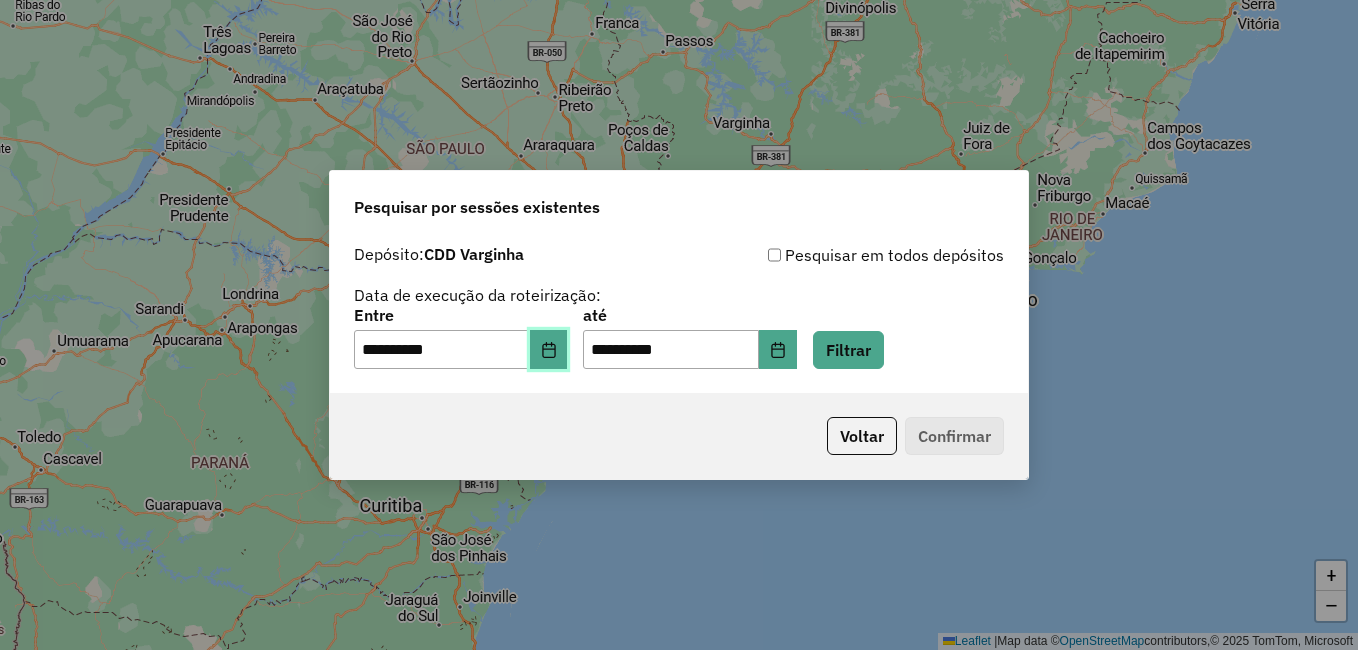 click 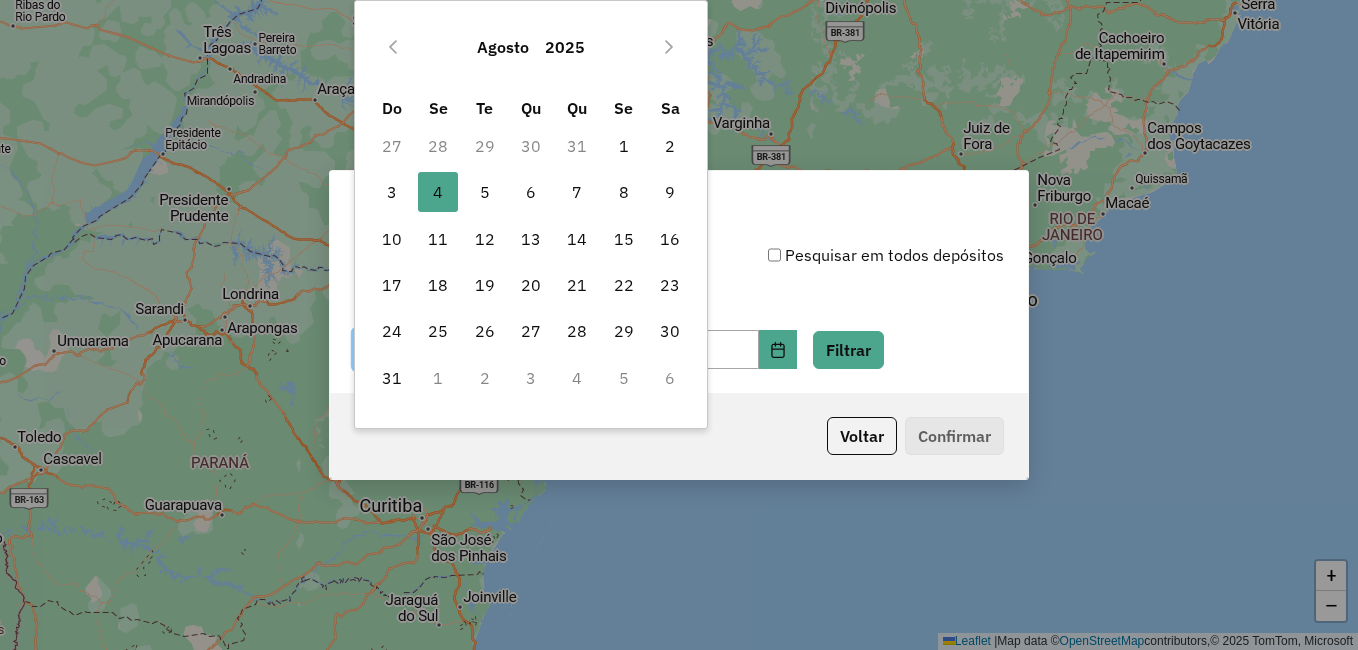 click on "31" at bounding box center (577, 146) 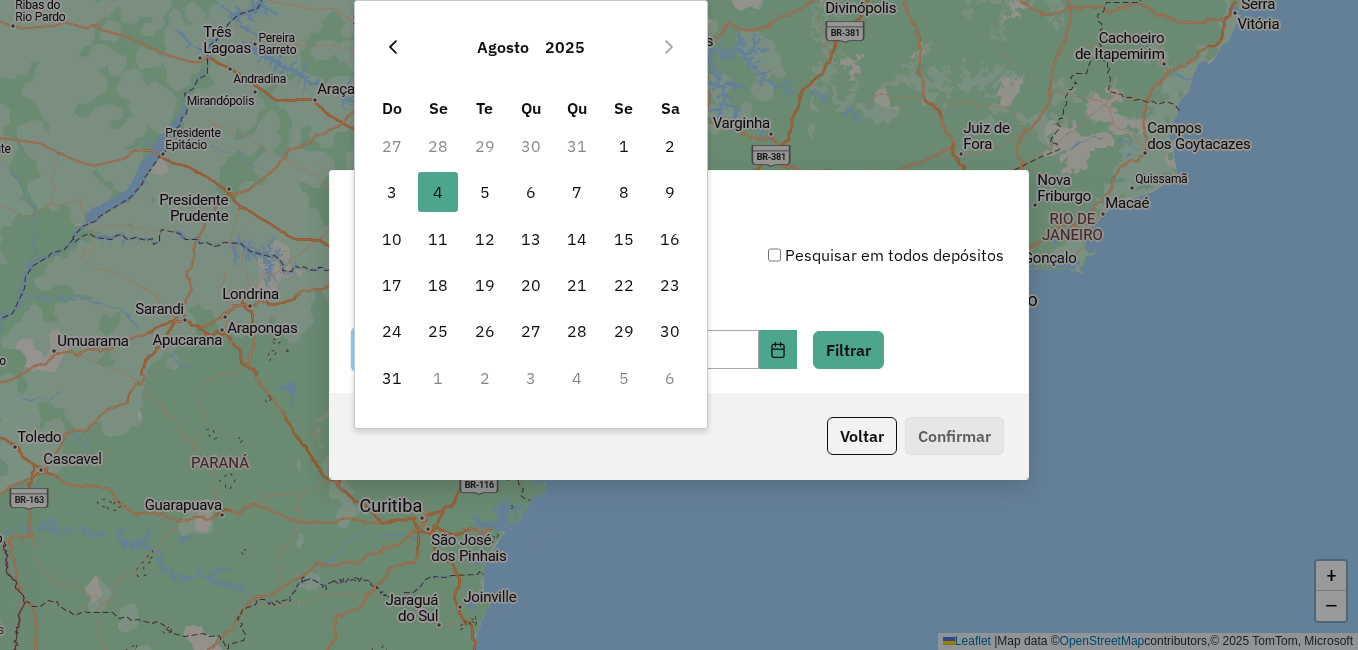 click 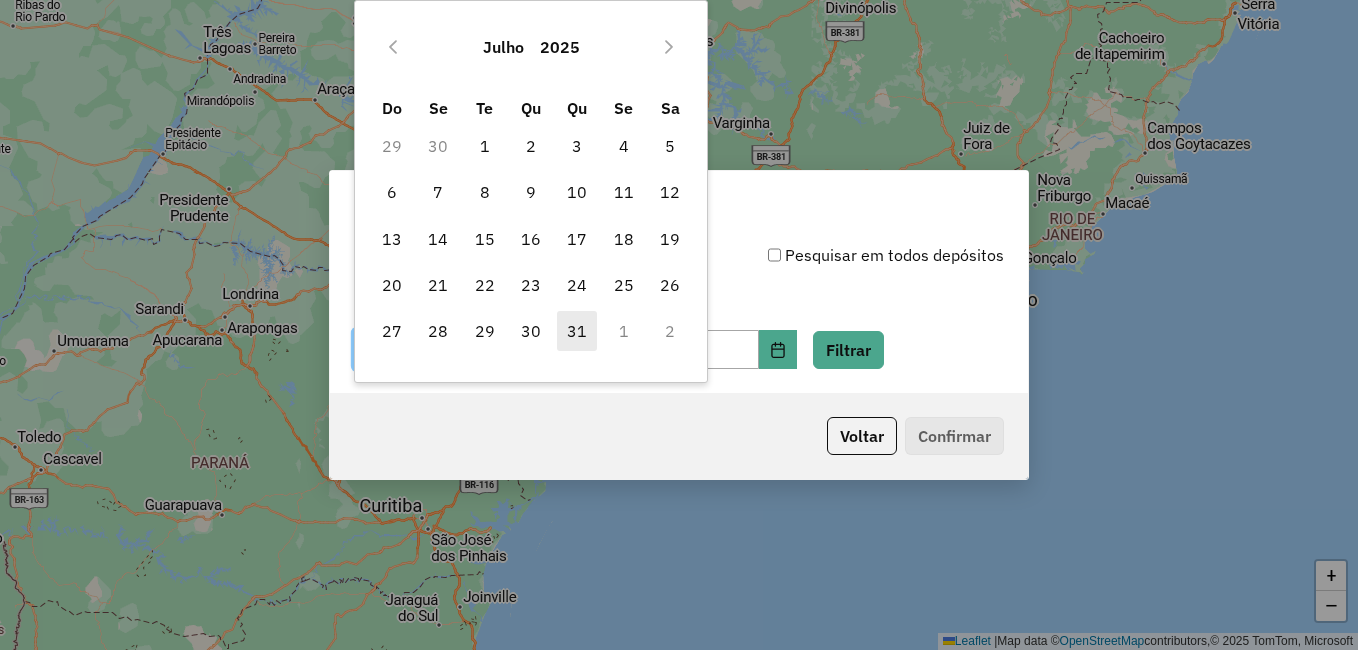 click on "31" at bounding box center (577, 331) 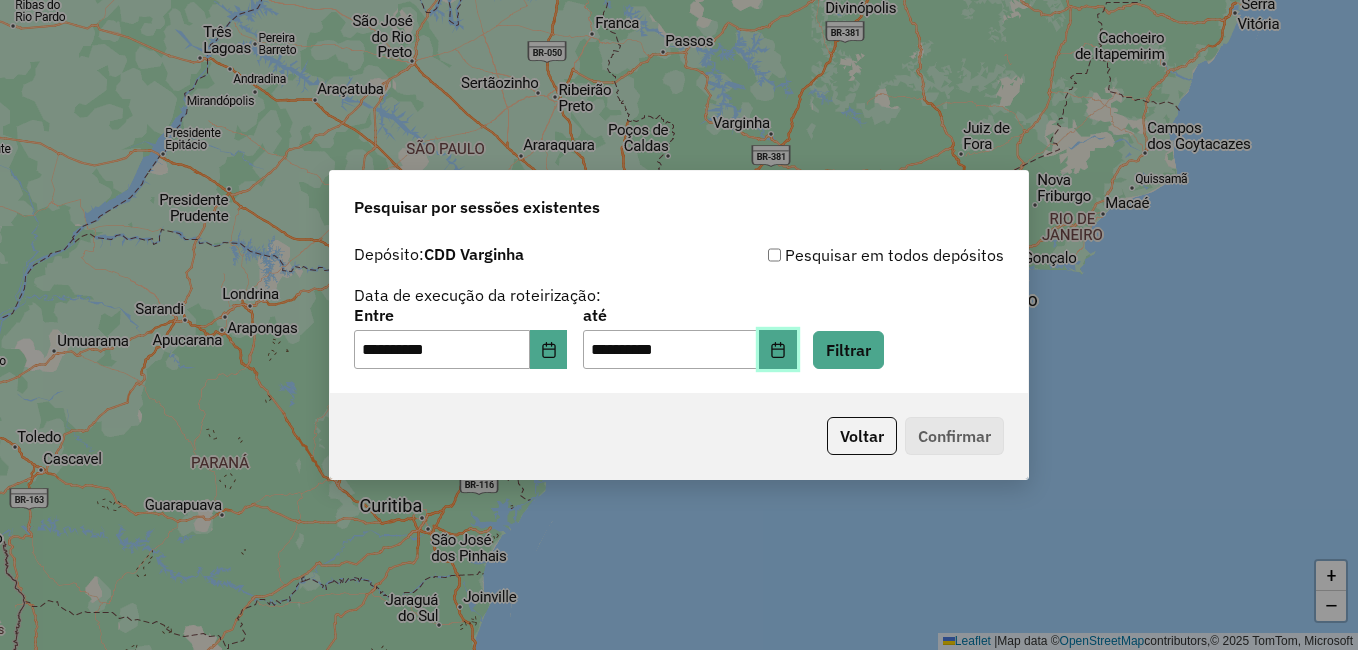 click 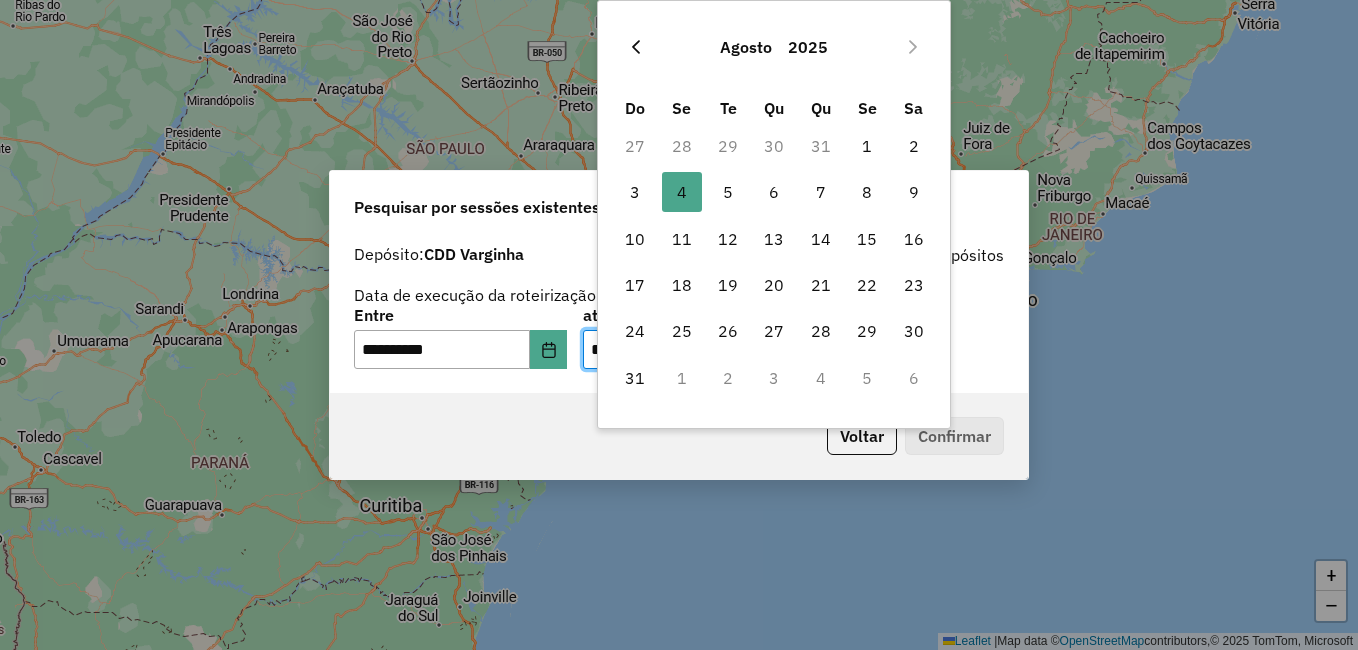 click at bounding box center [636, 47] 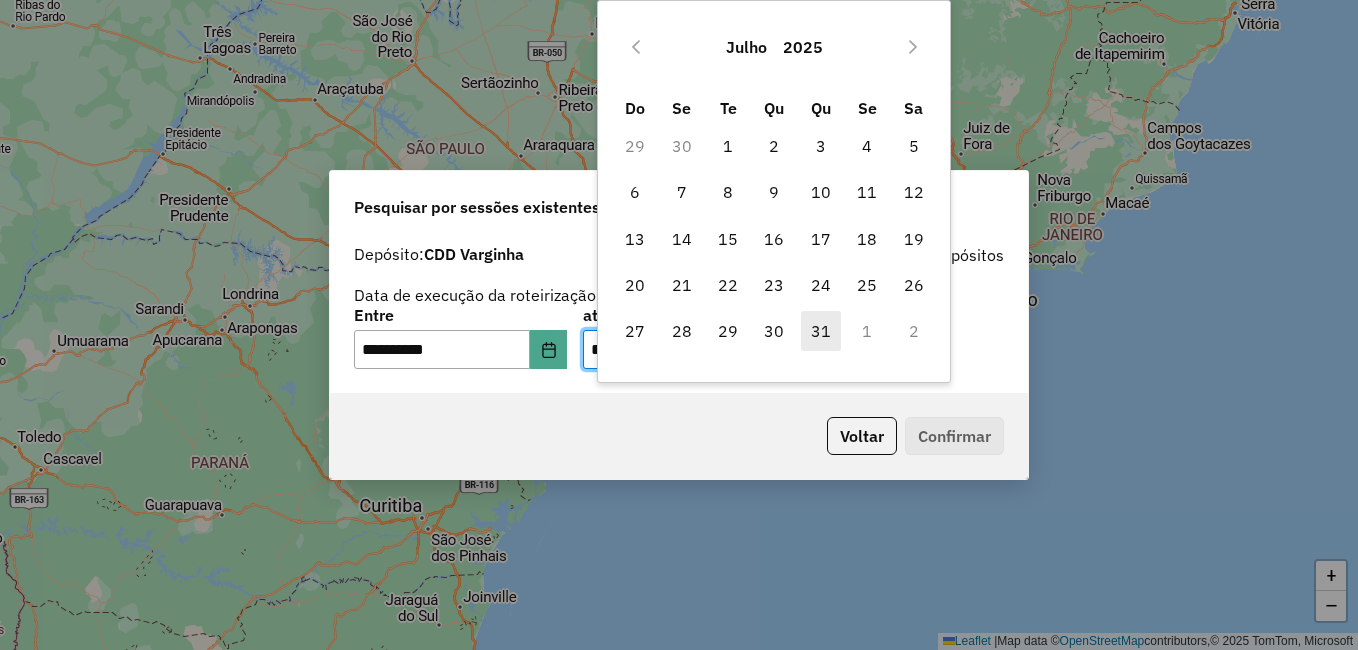 click on "31" at bounding box center [821, 331] 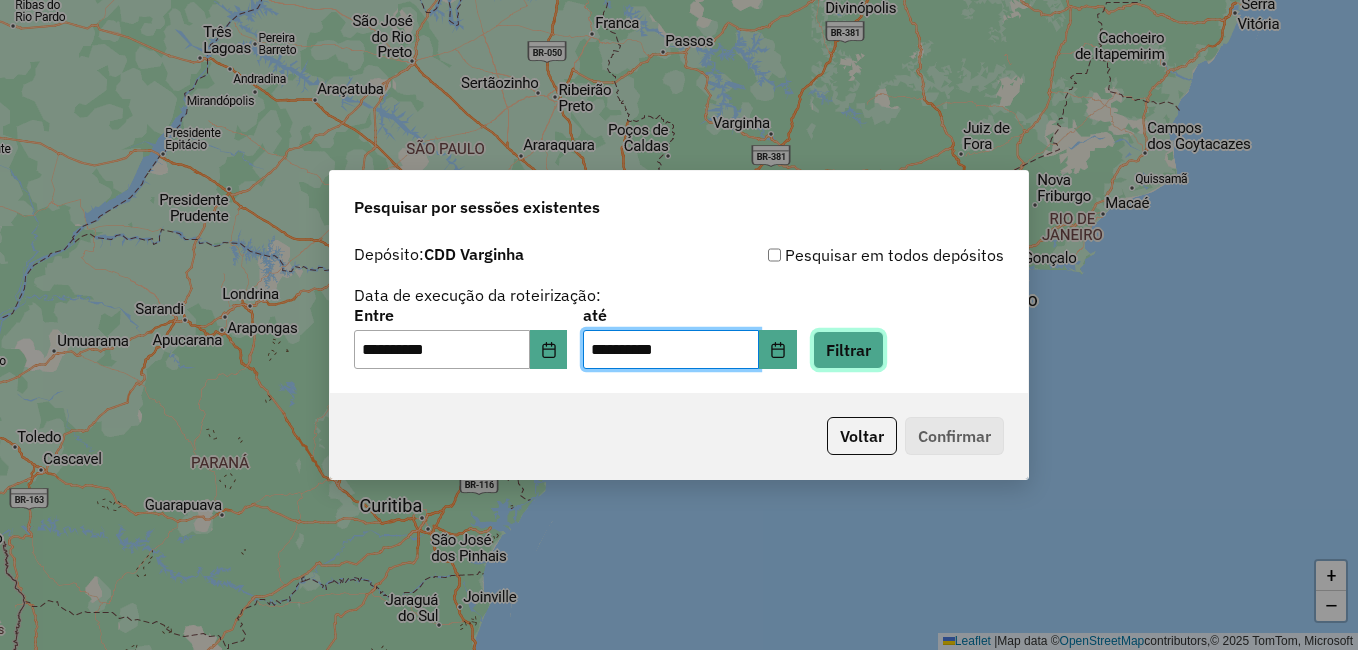 click on "Filtrar" 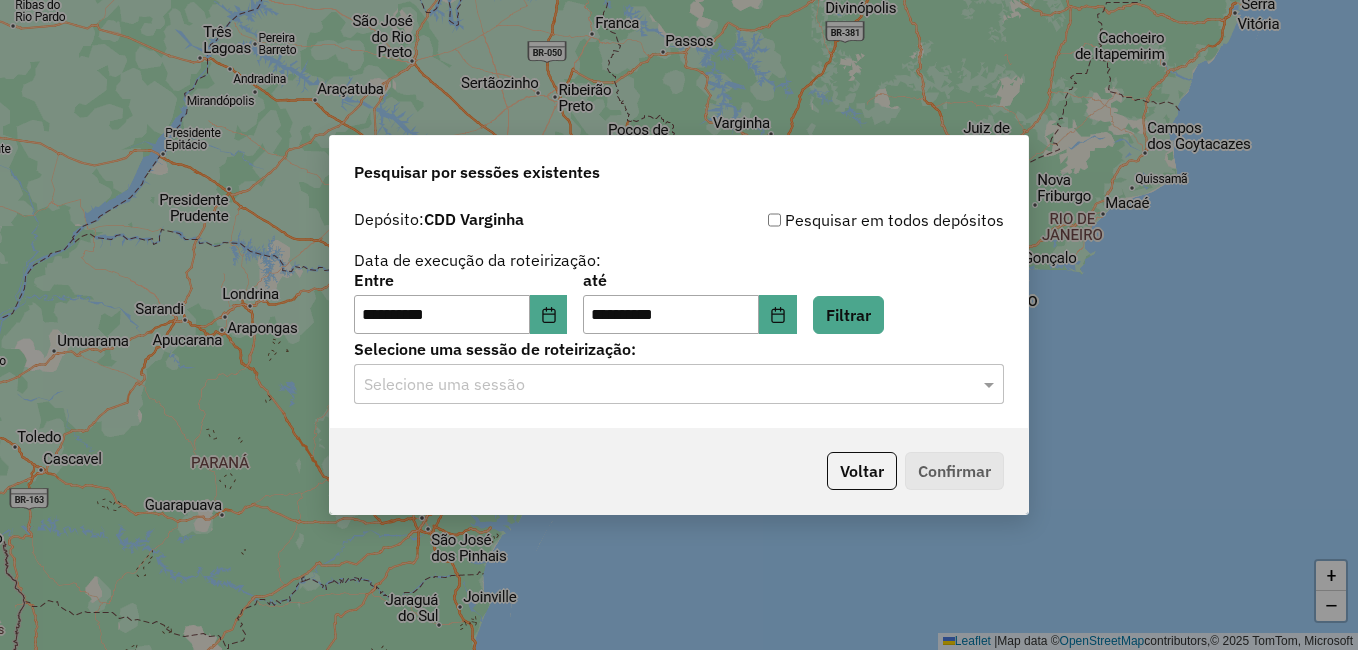 click 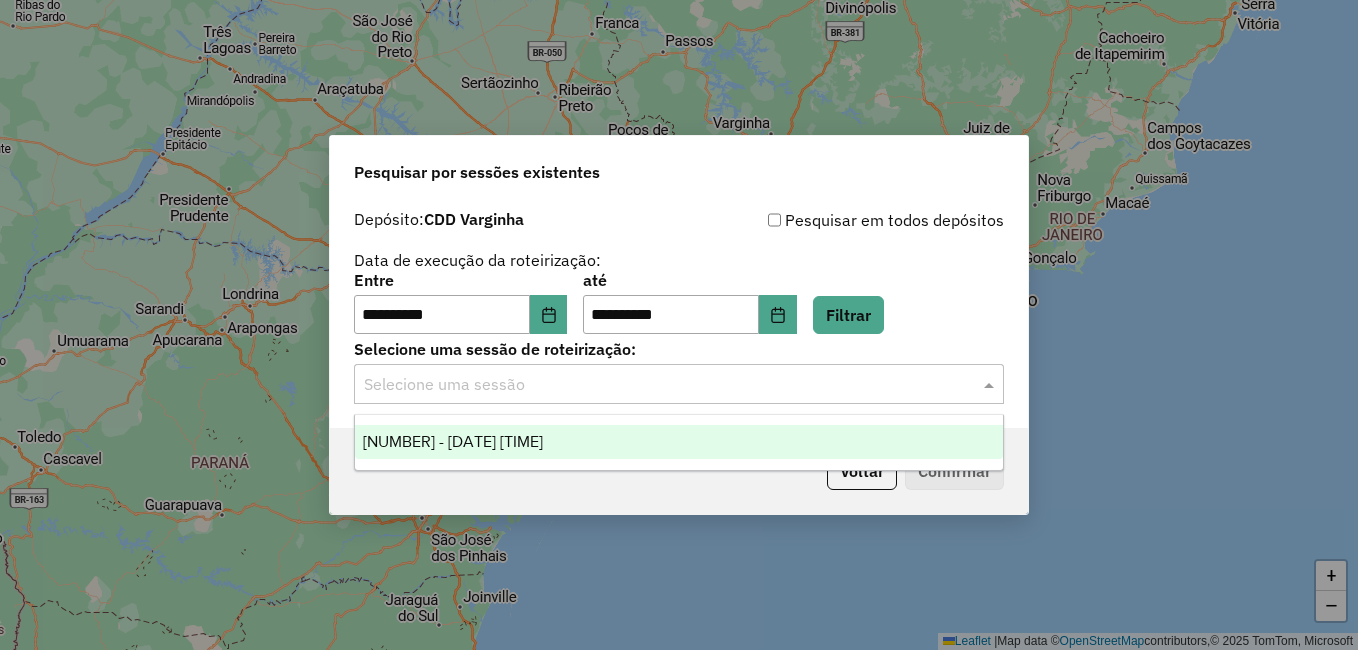 click on "1220706 - 31/07/2025 18:05" at bounding box center [679, 442] 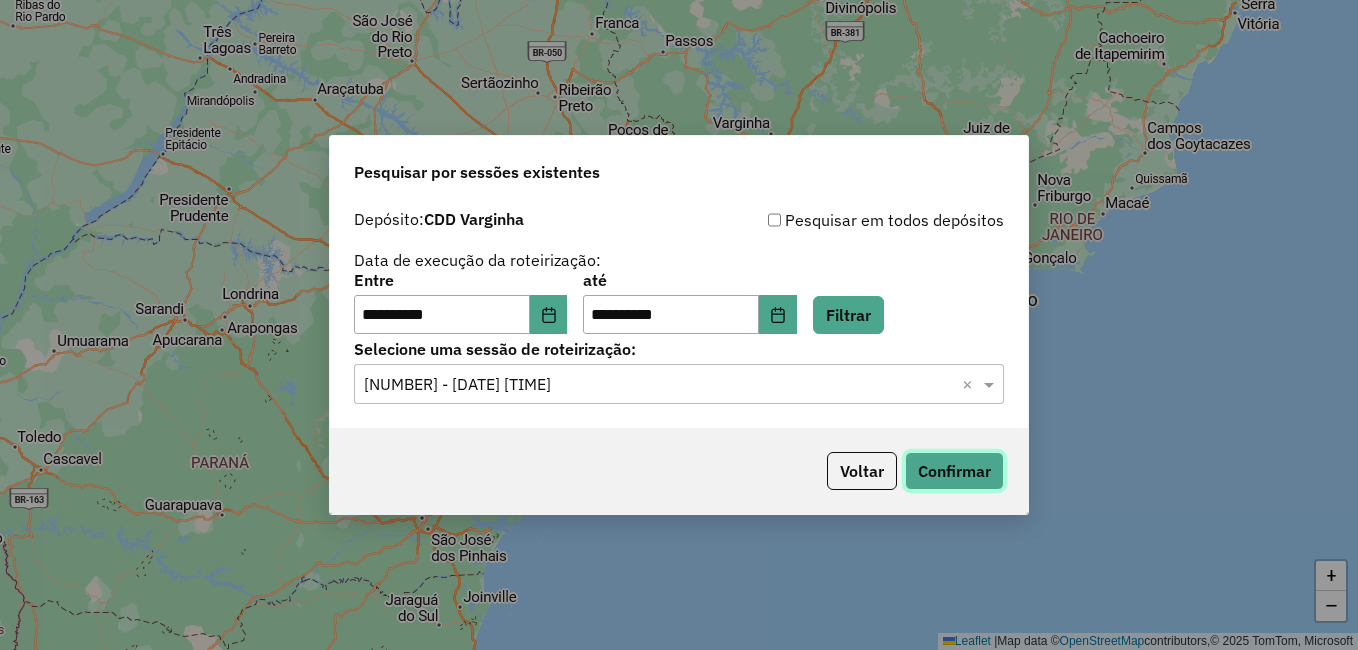 click on "Confirmar" 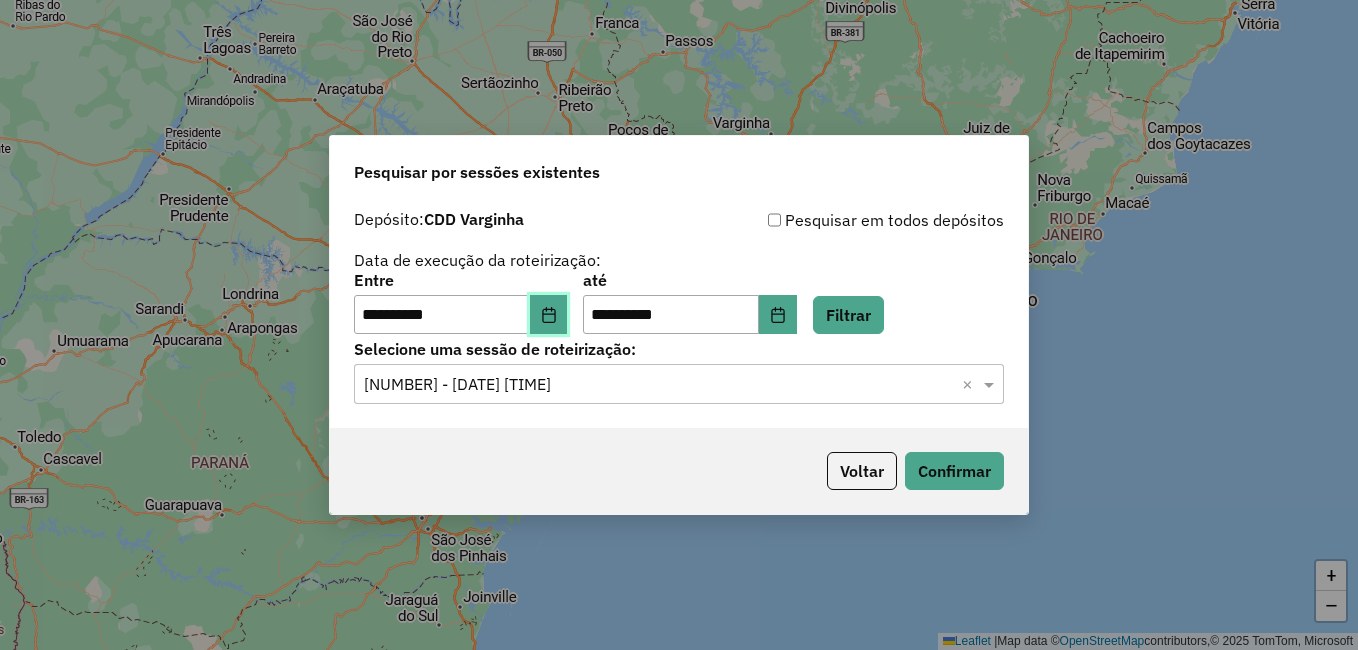 click at bounding box center (549, 315) 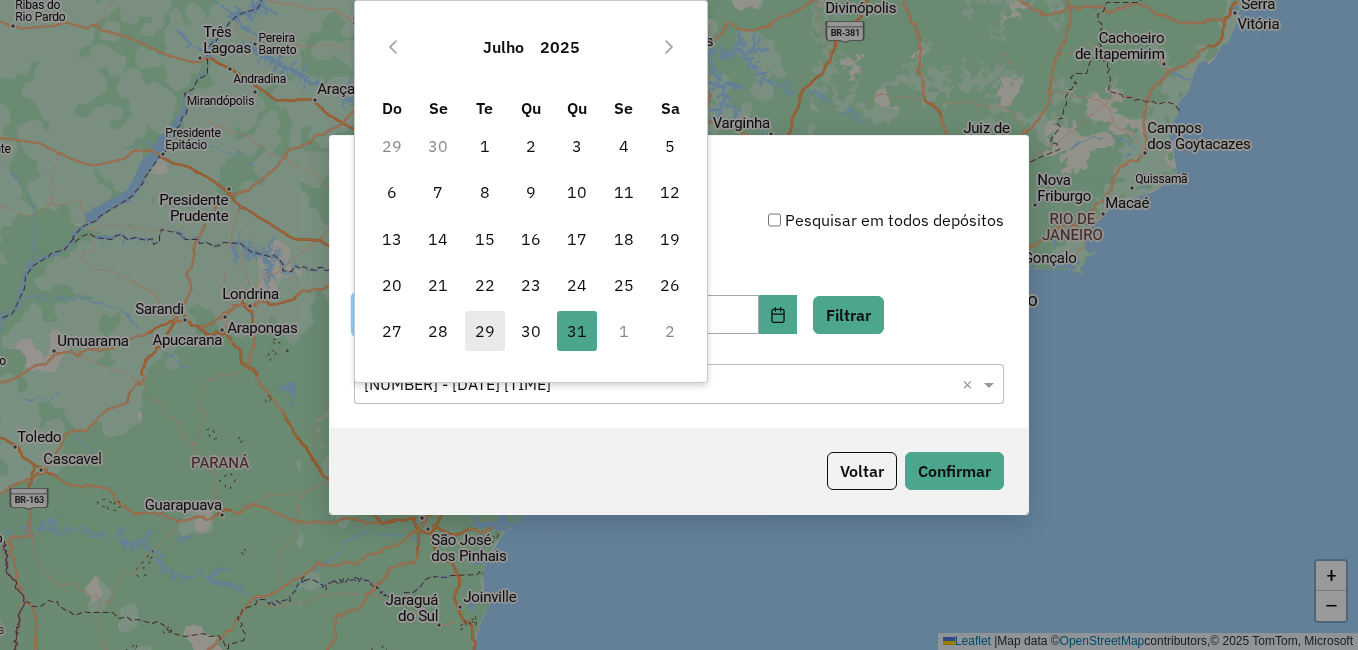 click on "29" at bounding box center [485, 331] 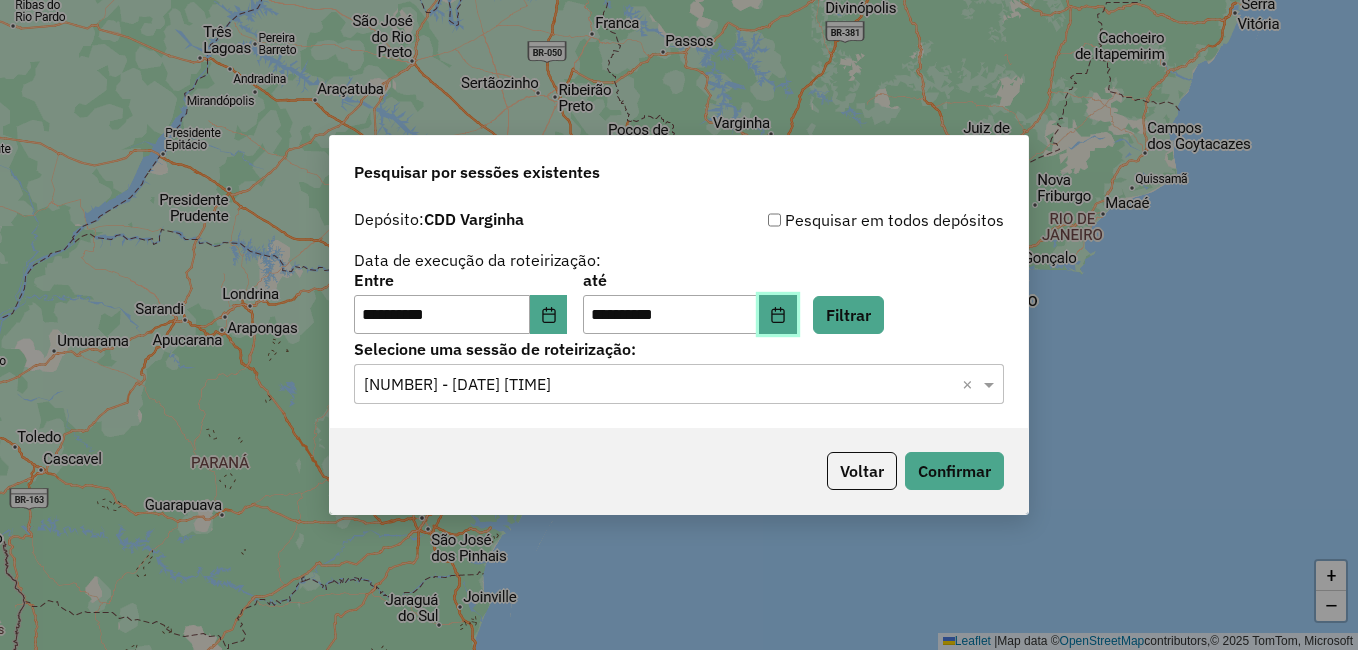 click 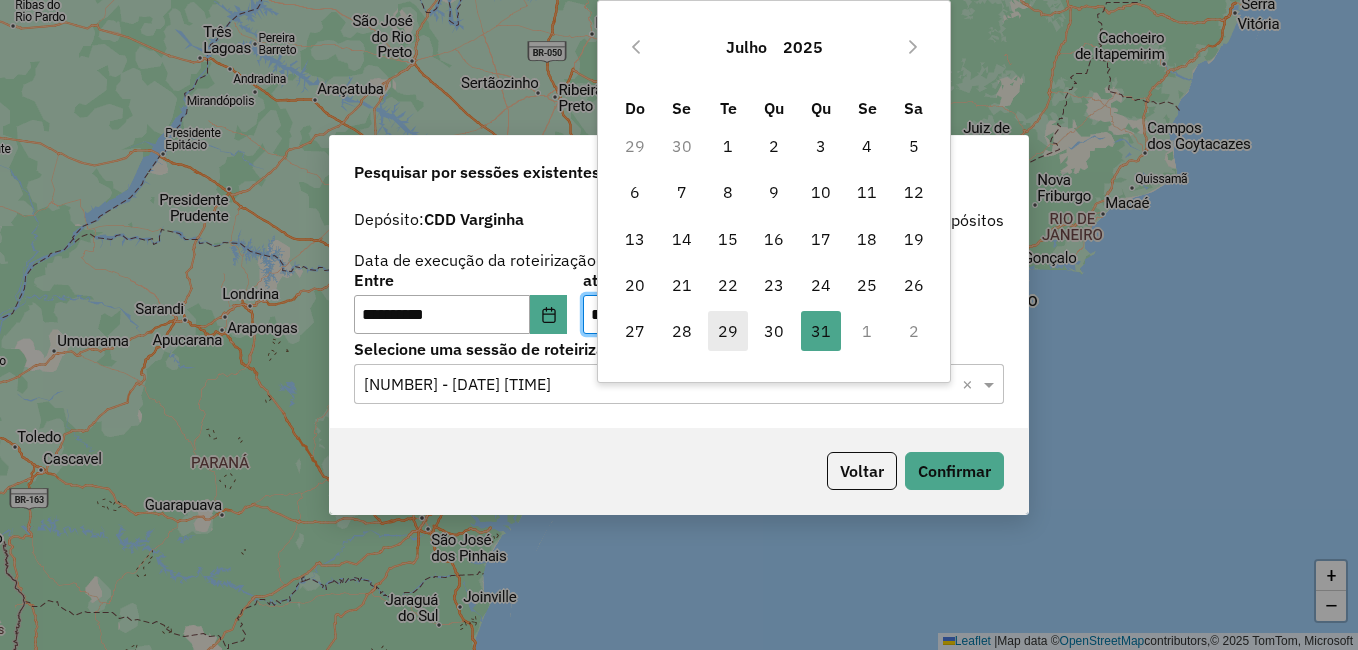 click on "29" at bounding box center [728, 331] 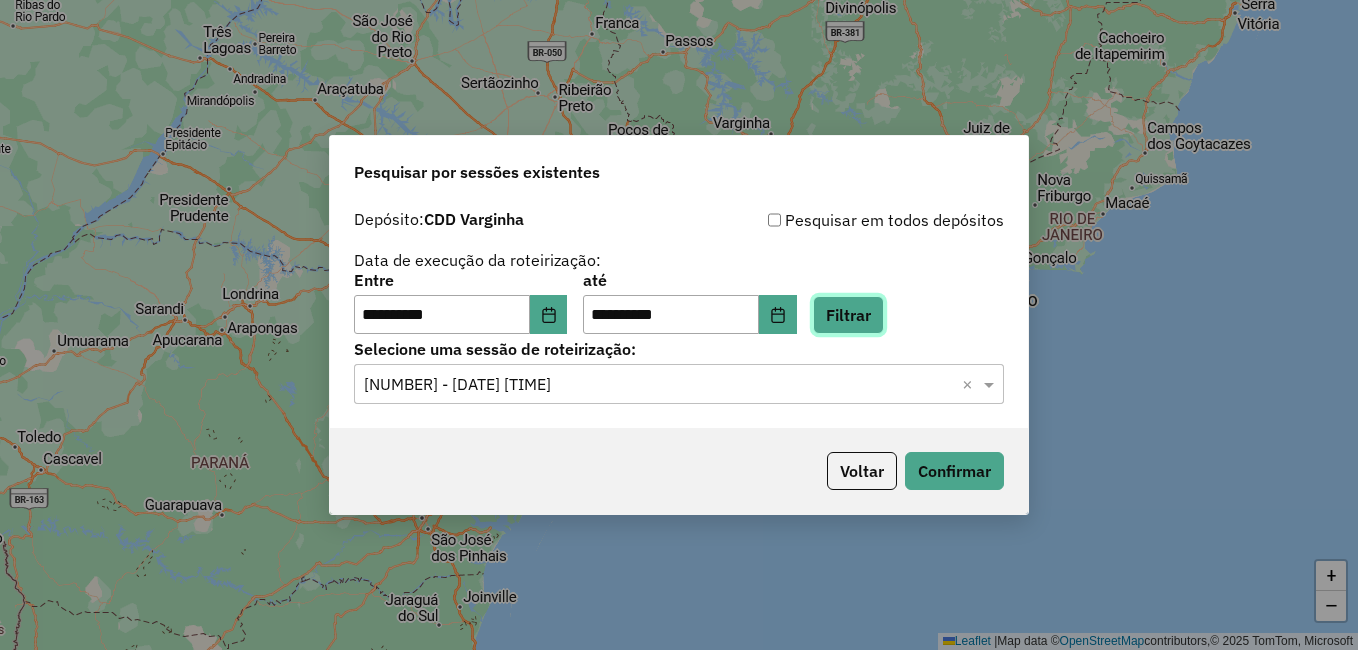 click on "Filtrar" 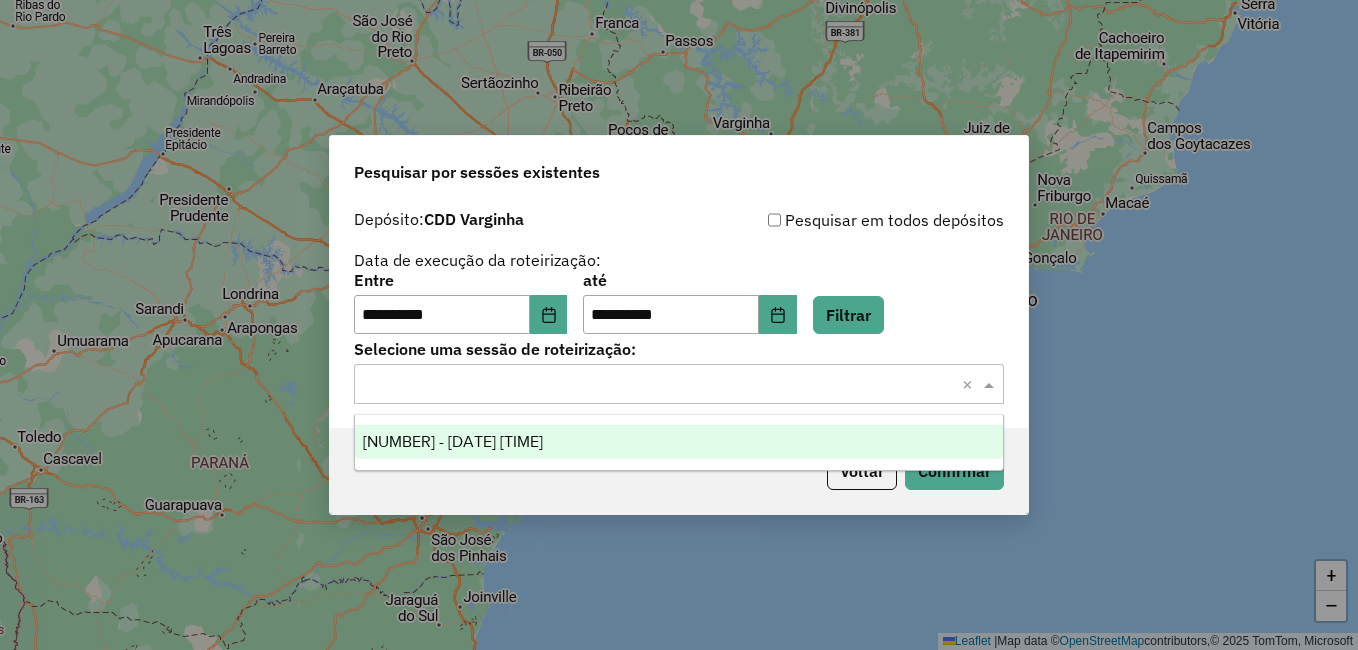 click 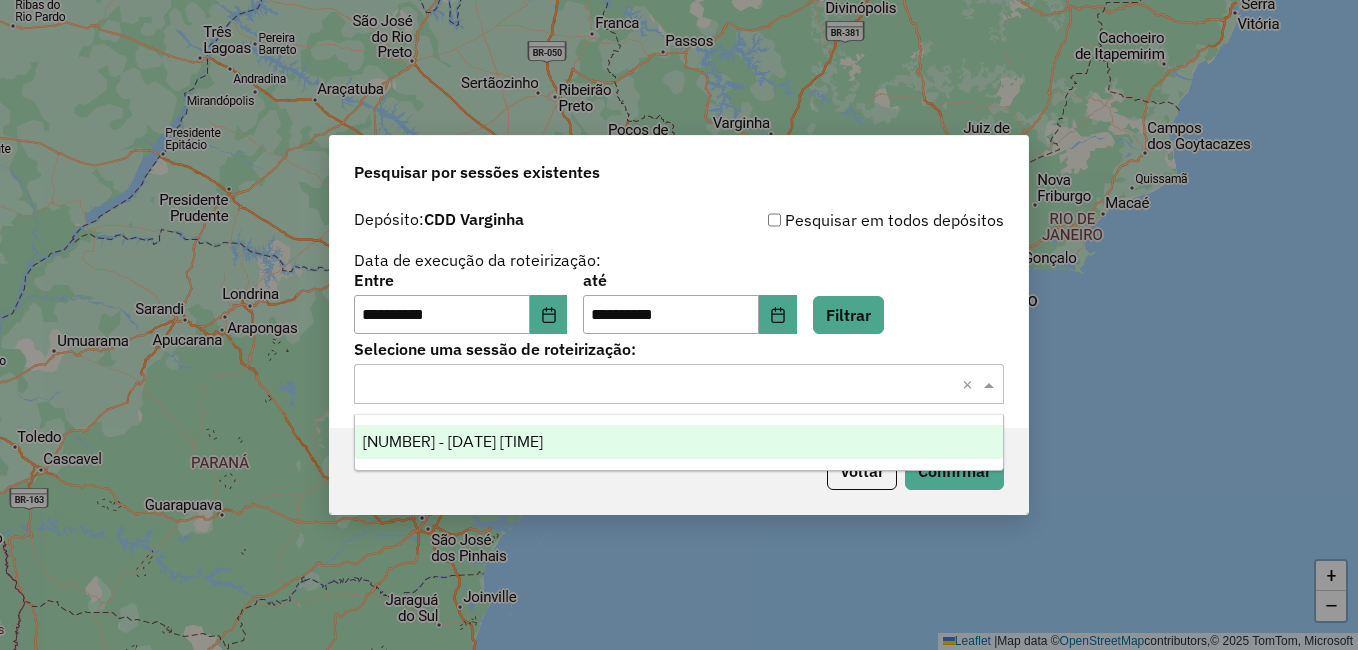 click on "1218931 - 29/07/2025 17:34" at bounding box center [679, 442] 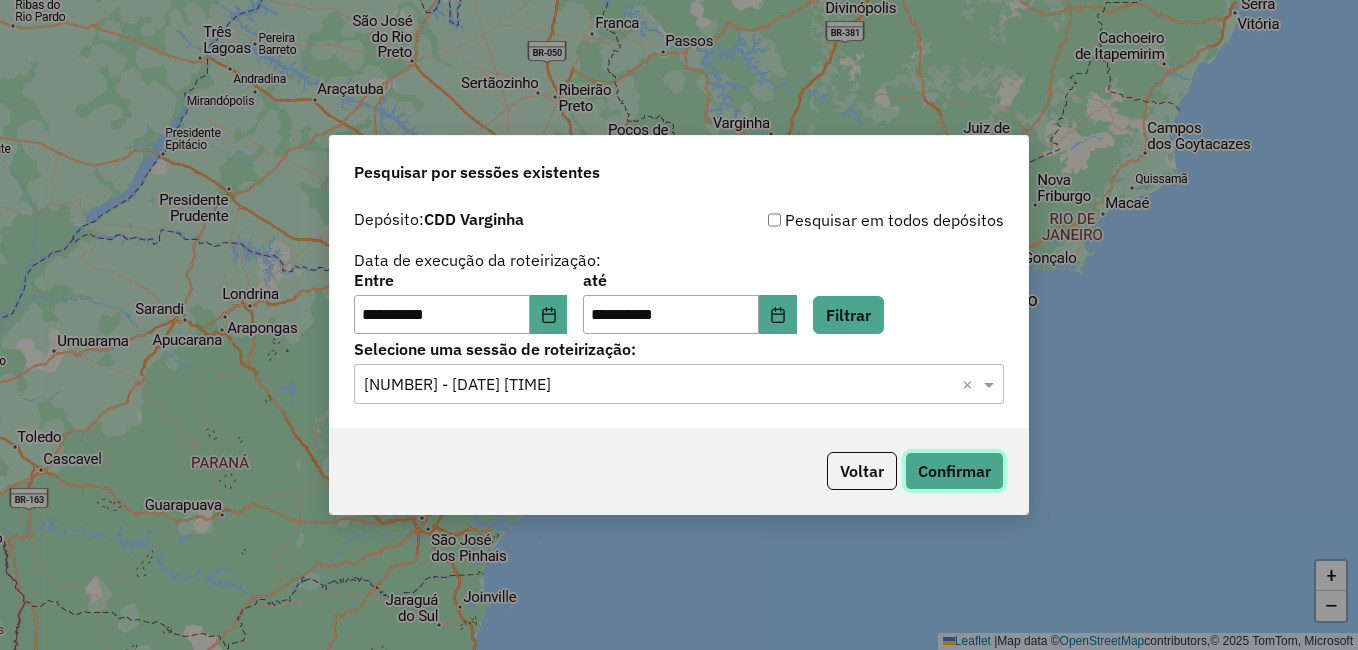 click on "Confirmar" 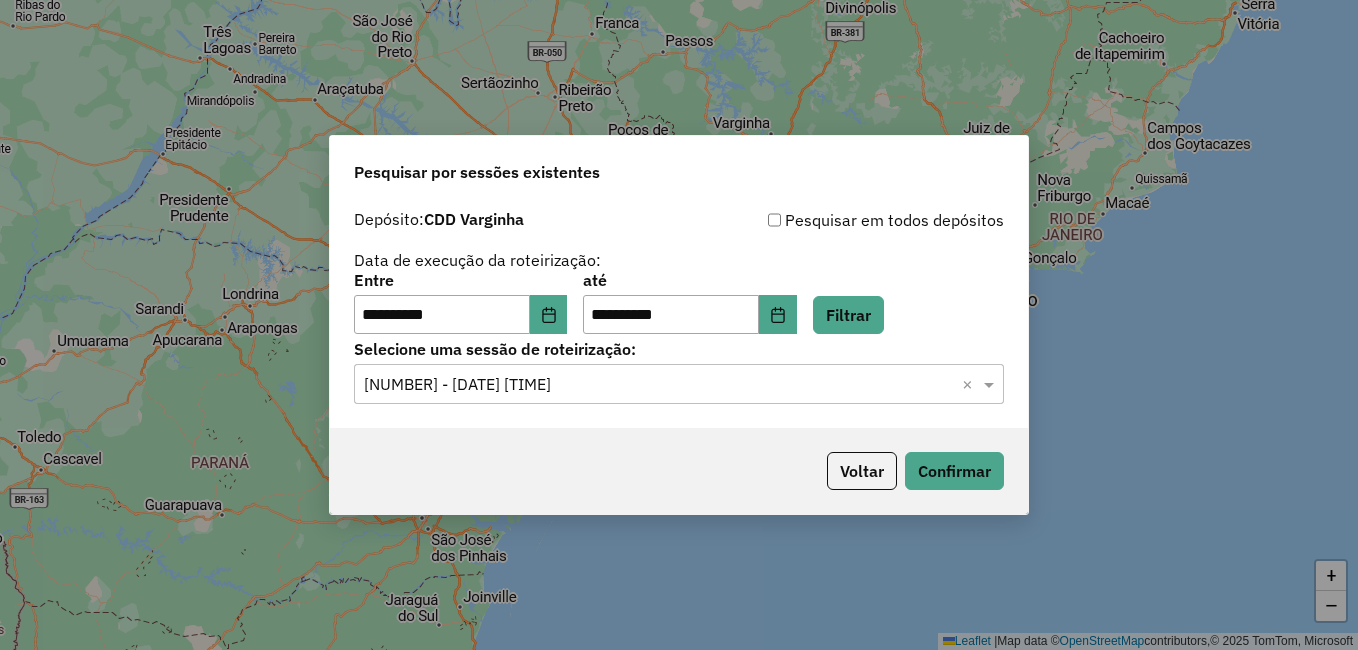 drag, startPoint x: 267, startPoint y: 129, endPoint x: 261, endPoint y: 112, distance: 18.027756 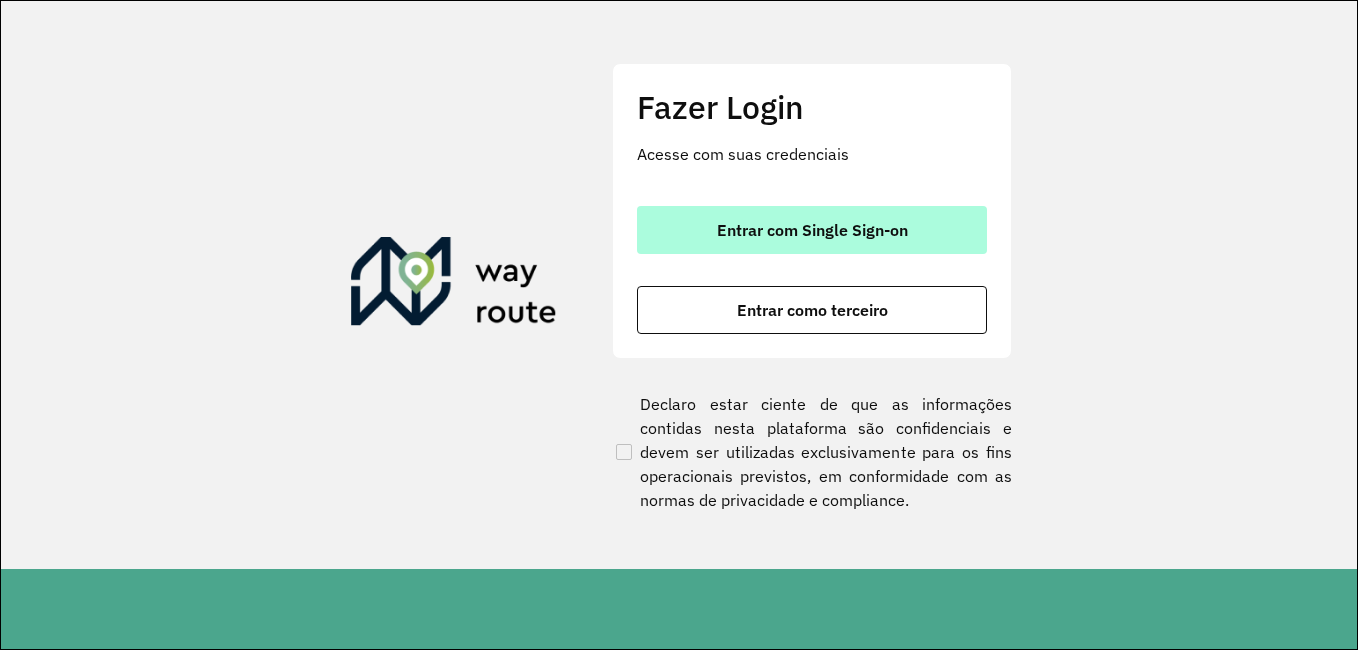 click on "Entrar com Single Sign-on" at bounding box center (812, 230) 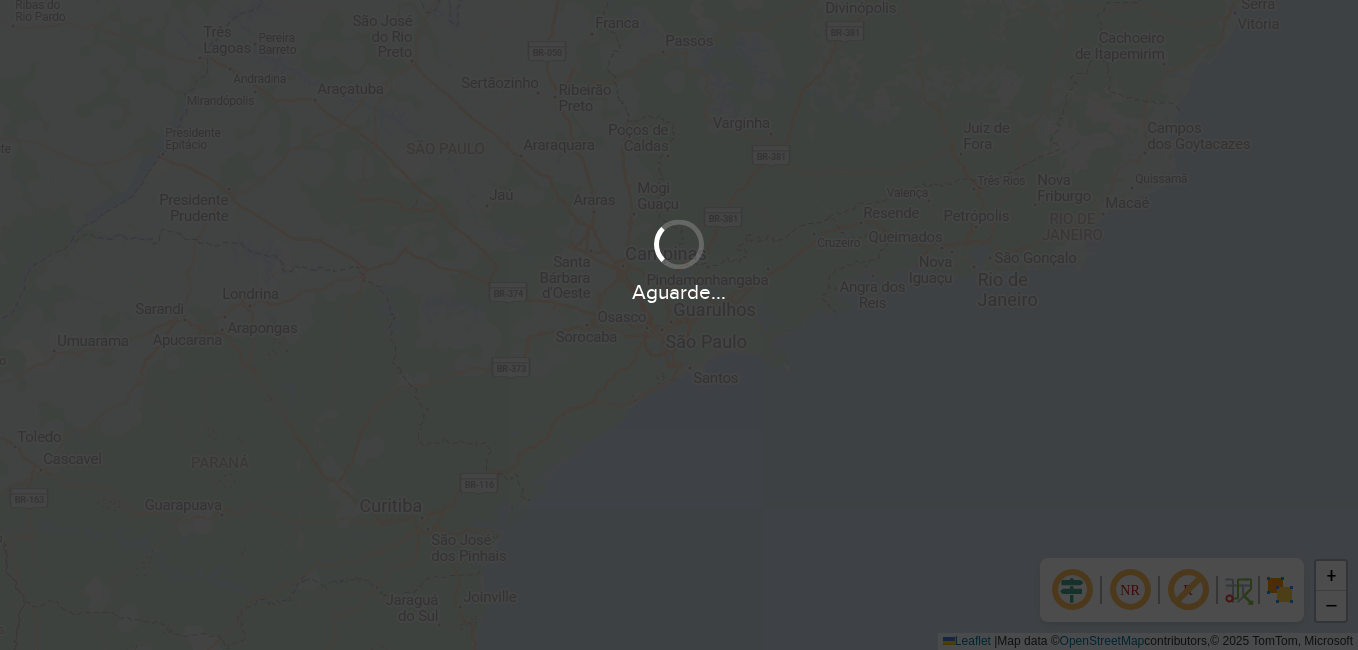 scroll, scrollTop: 0, scrollLeft: 0, axis: both 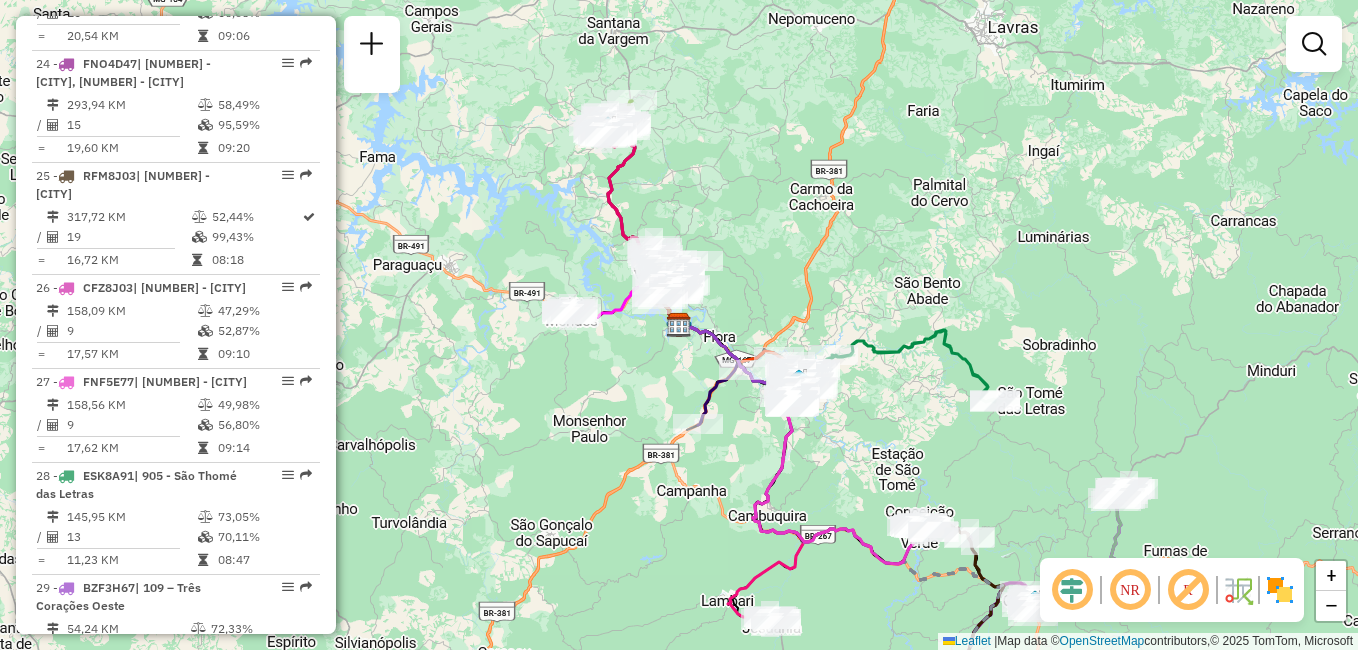 click on "Janela de atendimento Grade de atendimento Capacidade Transportadoras Veículos Cliente Pedidos  Rotas Selecione os dias de semana para filtrar as janelas de atendimento  Seg   Ter   Qua   Qui   Sex   Sáb   Dom  Informe o período da janela de atendimento: De: Até:  Filtrar exatamente a janela do cliente  Considerar janela de atendimento padrão  Selecione os dias de semana para filtrar as grades de atendimento  Seg   Ter   Qua   Qui   Sex   Sáb   Dom   Considerar clientes sem dia de atendimento cadastrado  Clientes fora do dia de atendimento selecionado Filtrar as atividades entre os valores definidos abaixo:  Peso mínimo:   Peso máximo:   Cubagem mínima:   Cubagem máxima:   De:   Até:  Filtrar as atividades entre o tempo de atendimento definido abaixo:  De:   Até:   Considerar capacidade total dos clientes não roteirizados Transportadora: Selecione um ou mais itens Tipo de veículo: Selecione um ou mais itens Veículo: Selecione um ou mais itens Motorista: Selecione um ou mais itens Nome: Rótulo:" 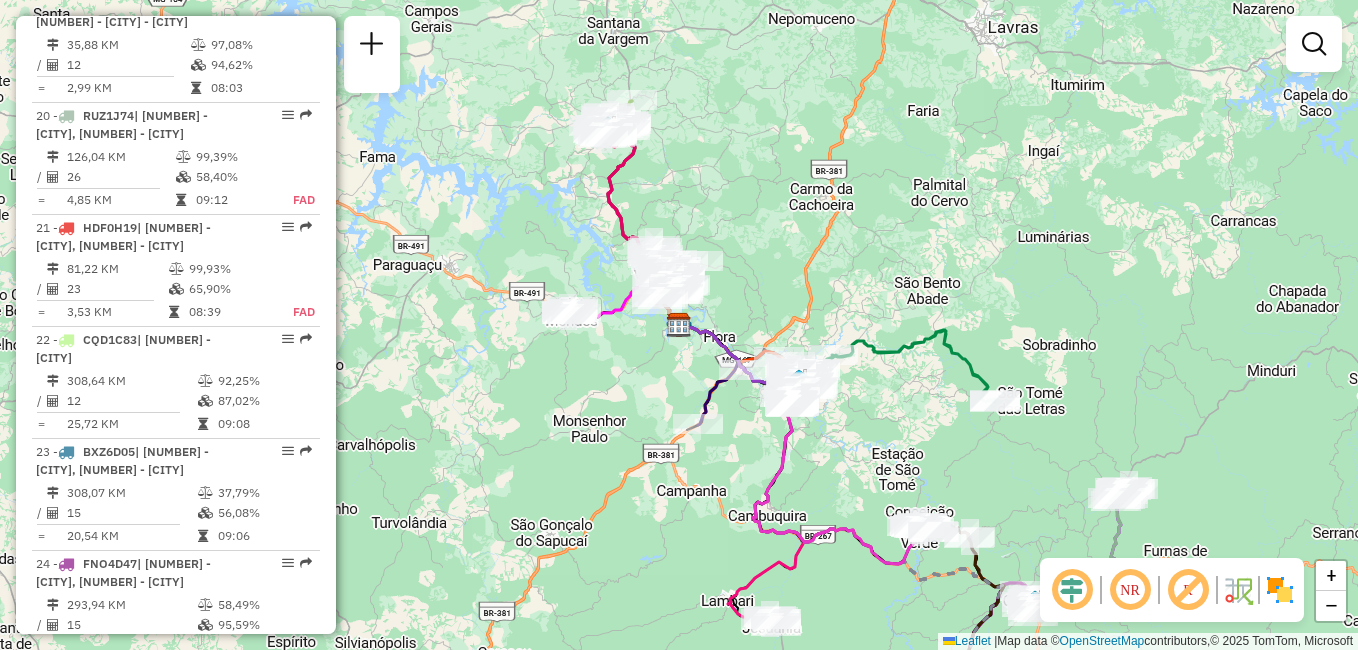 scroll, scrollTop: 2400, scrollLeft: 0, axis: vertical 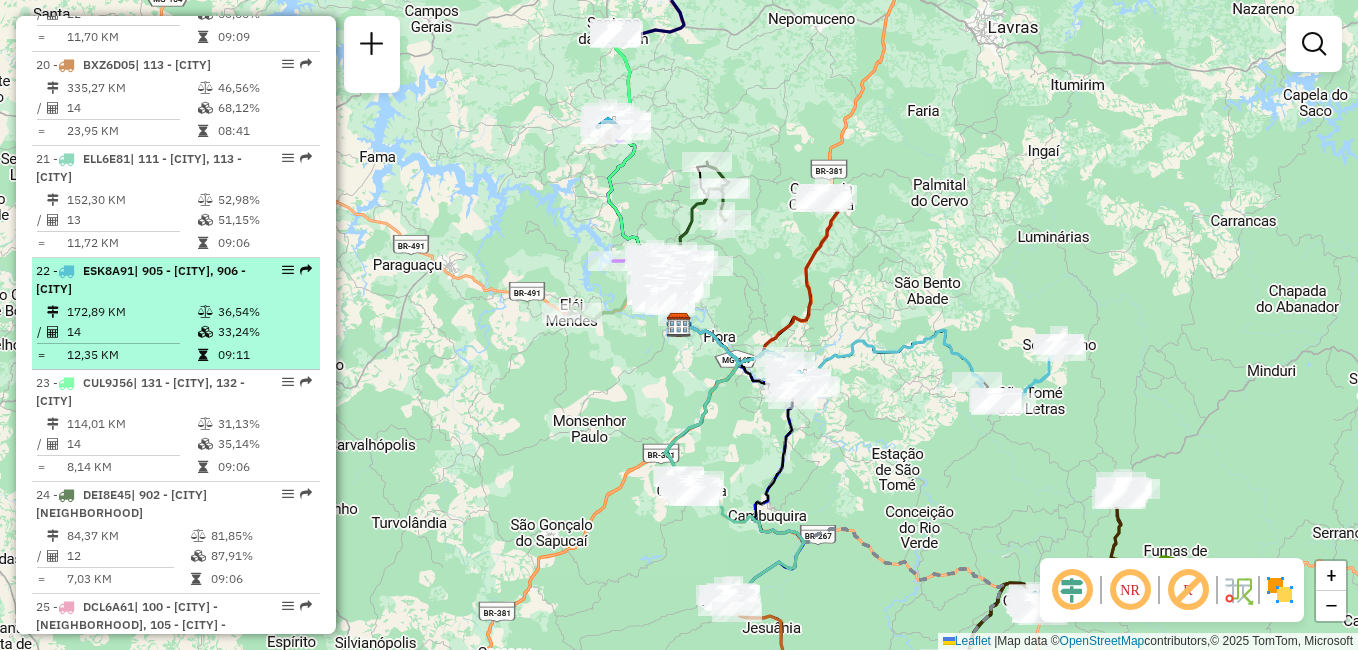 click on "22 -       ESK8A91   | 905 - São Thomé das Letras, 906 - Sobradinho" at bounding box center (142, 280) 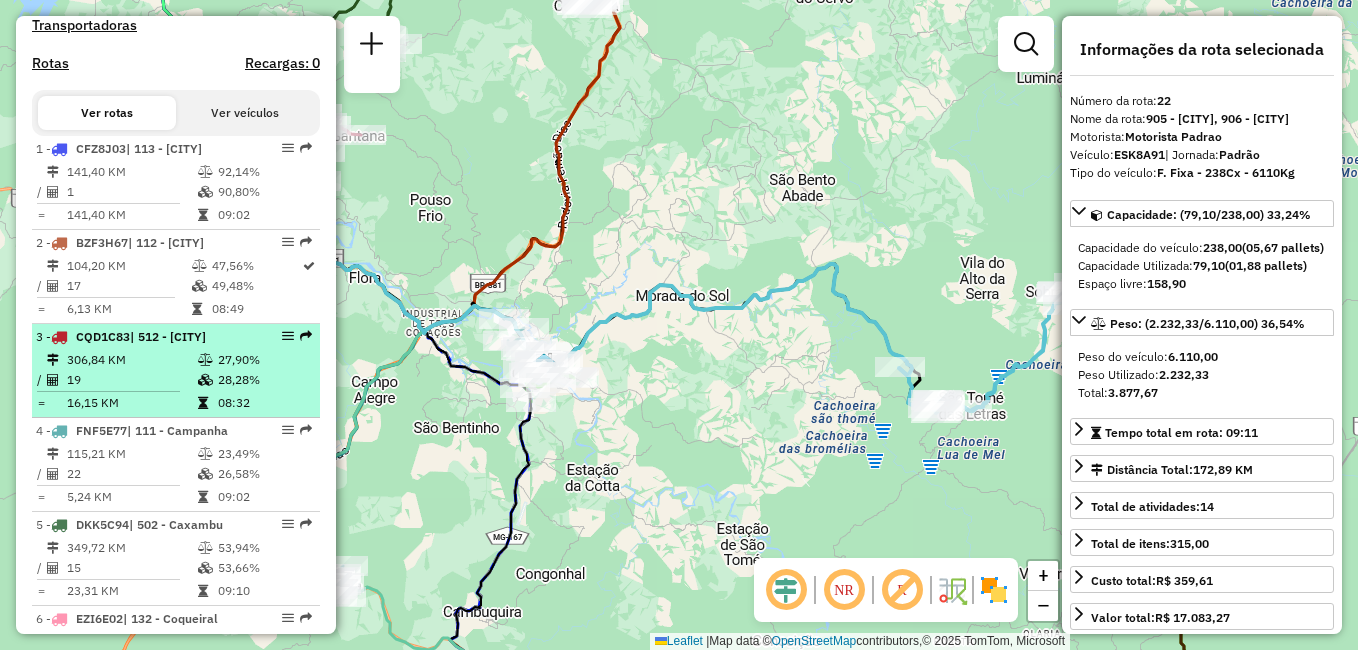 scroll, scrollTop: 732, scrollLeft: 0, axis: vertical 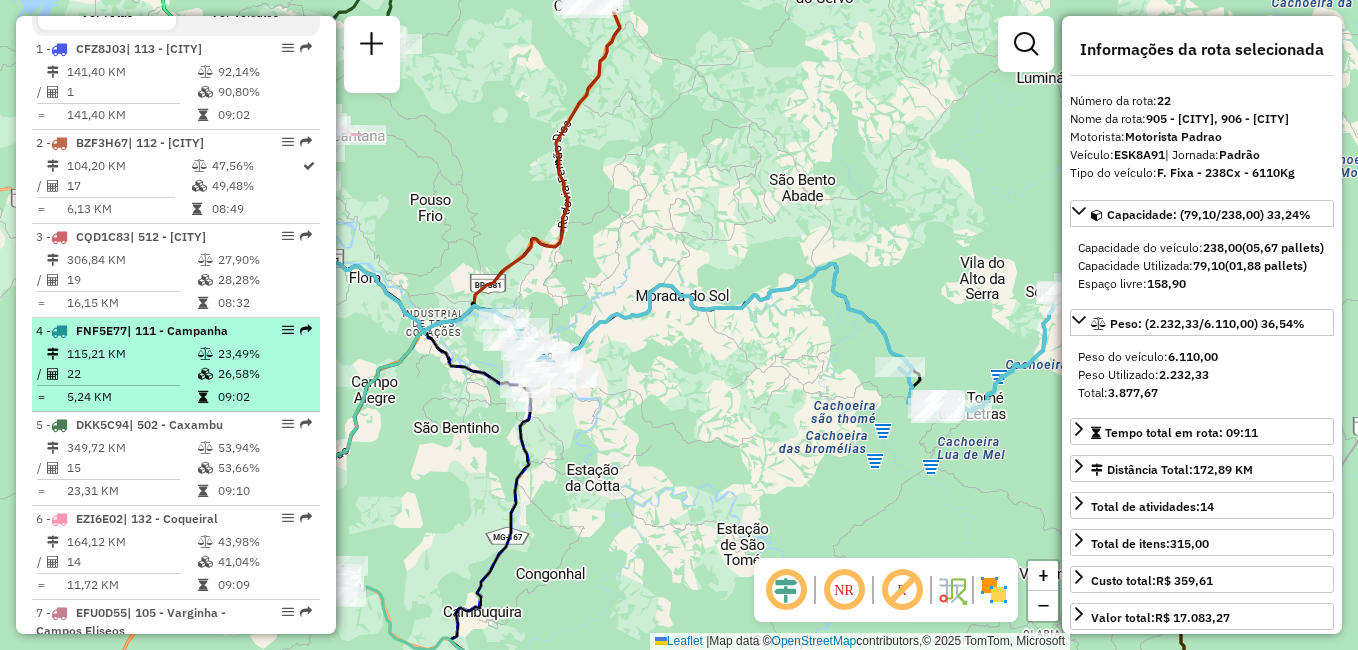click on "26,58%" at bounding box center (264, 374) 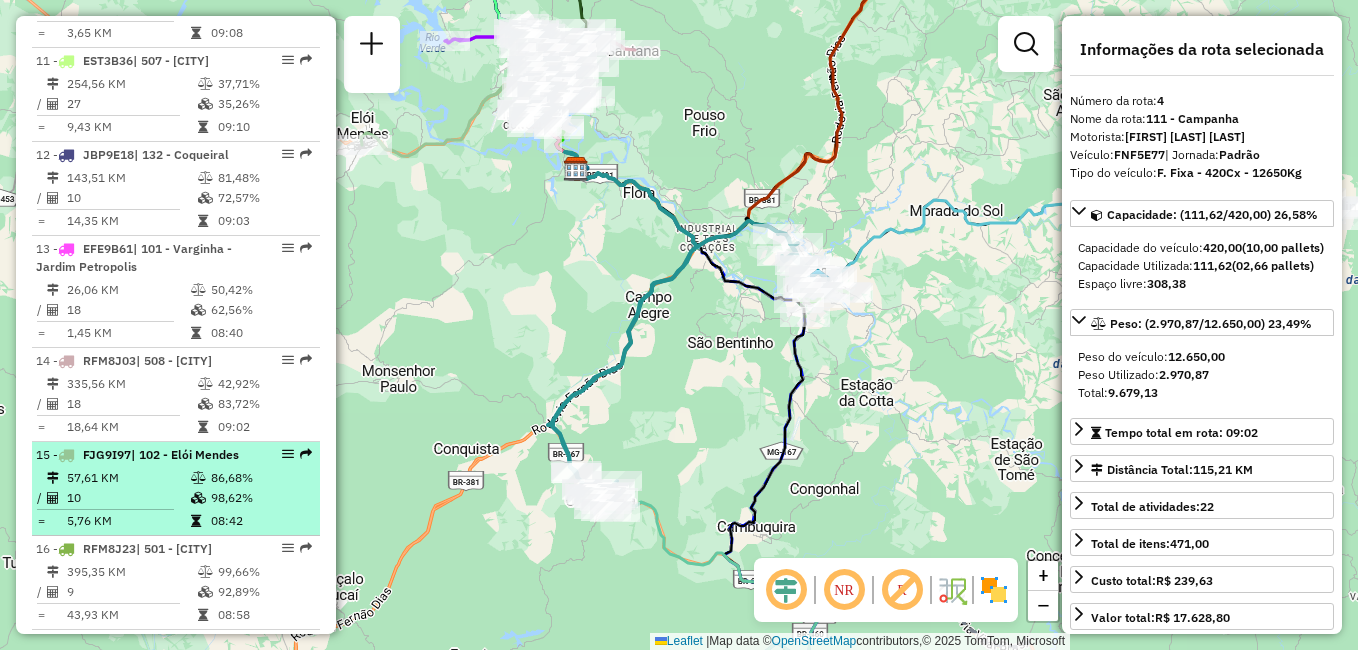 scroll, scrollTop: 1832, scrollLeft: 0, axis: vertical 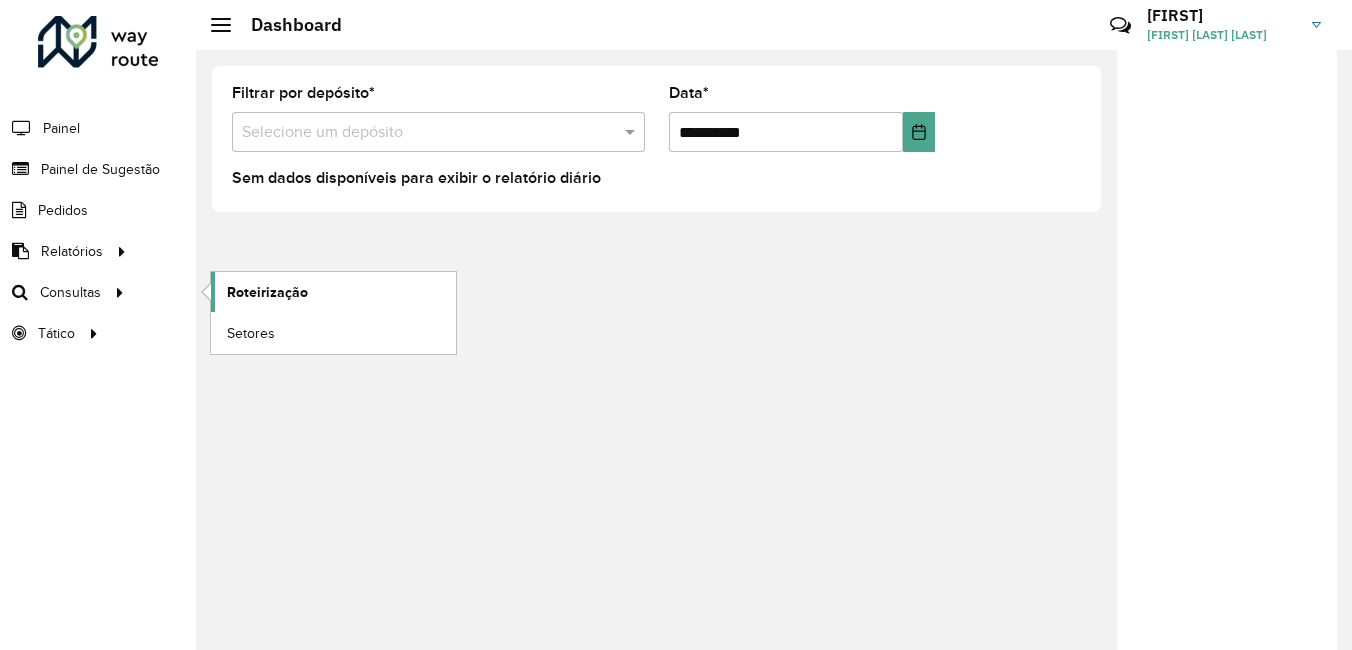 click on "Roteirização" 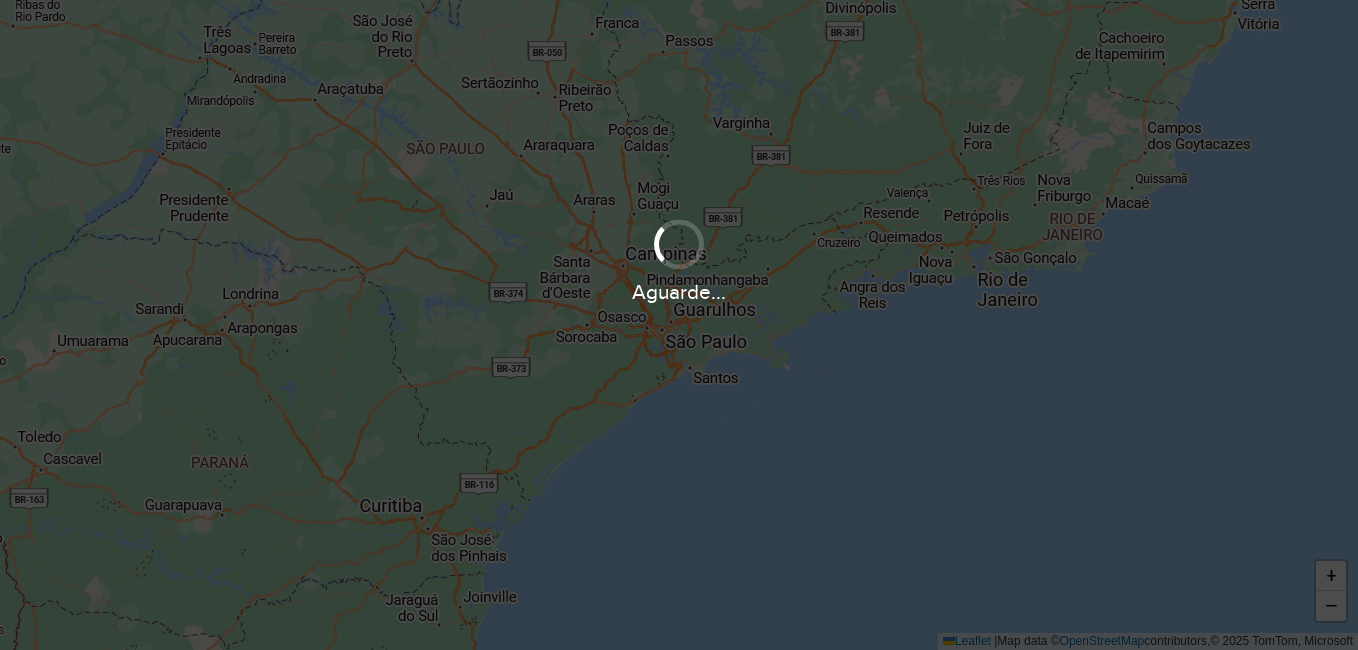 scroll, scrollTop: 0, scrollLeft: 0, axis: both 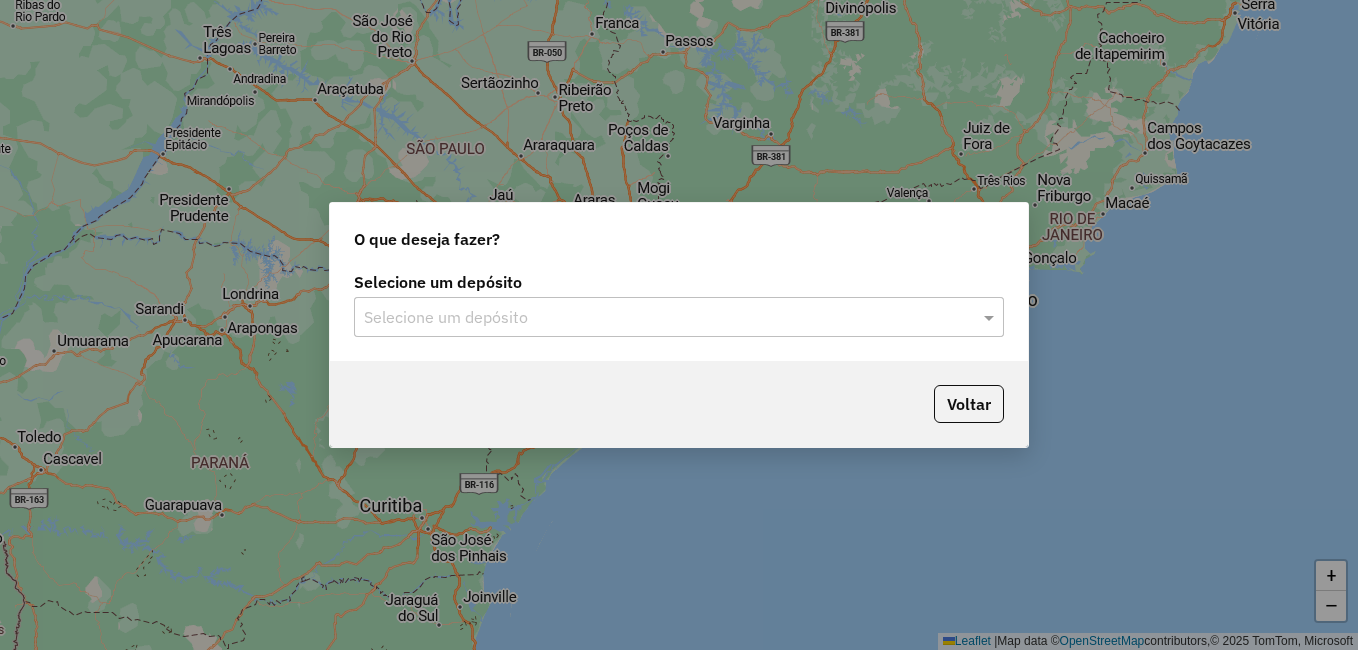 click on "Selecione um depósito Selecione um depósito" 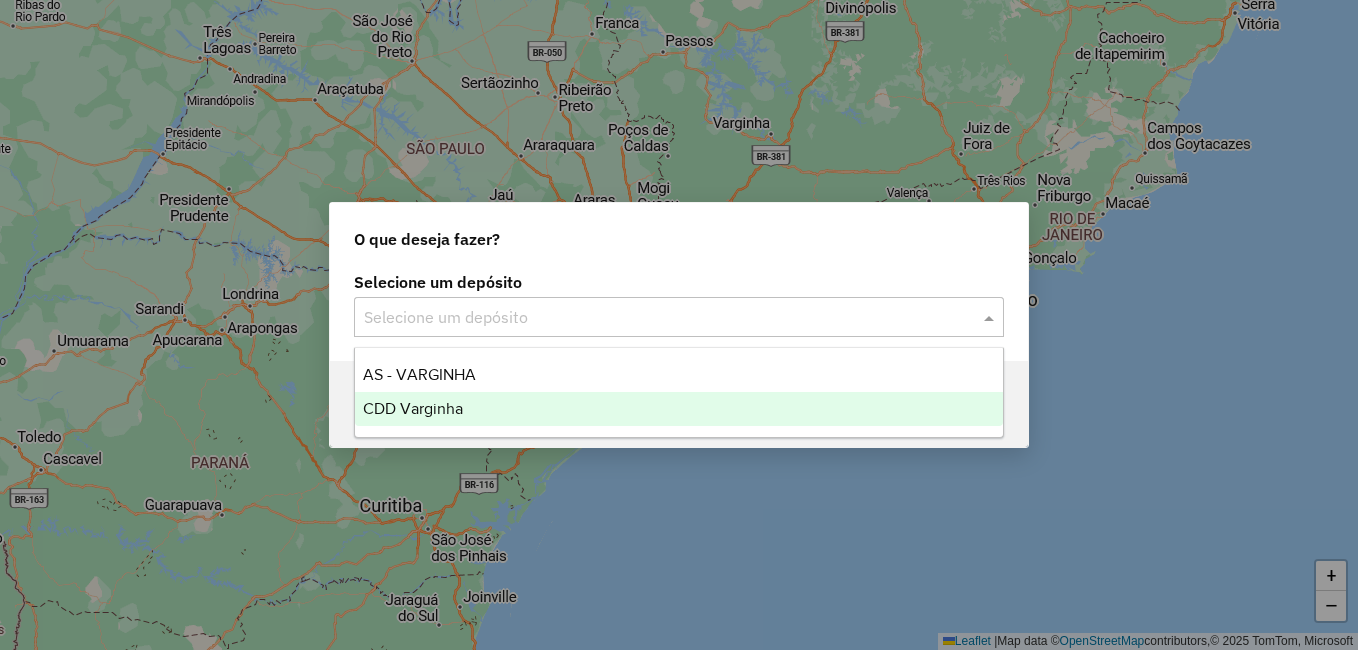 click on "CDD Varginha" at bounding box center [679, 409] 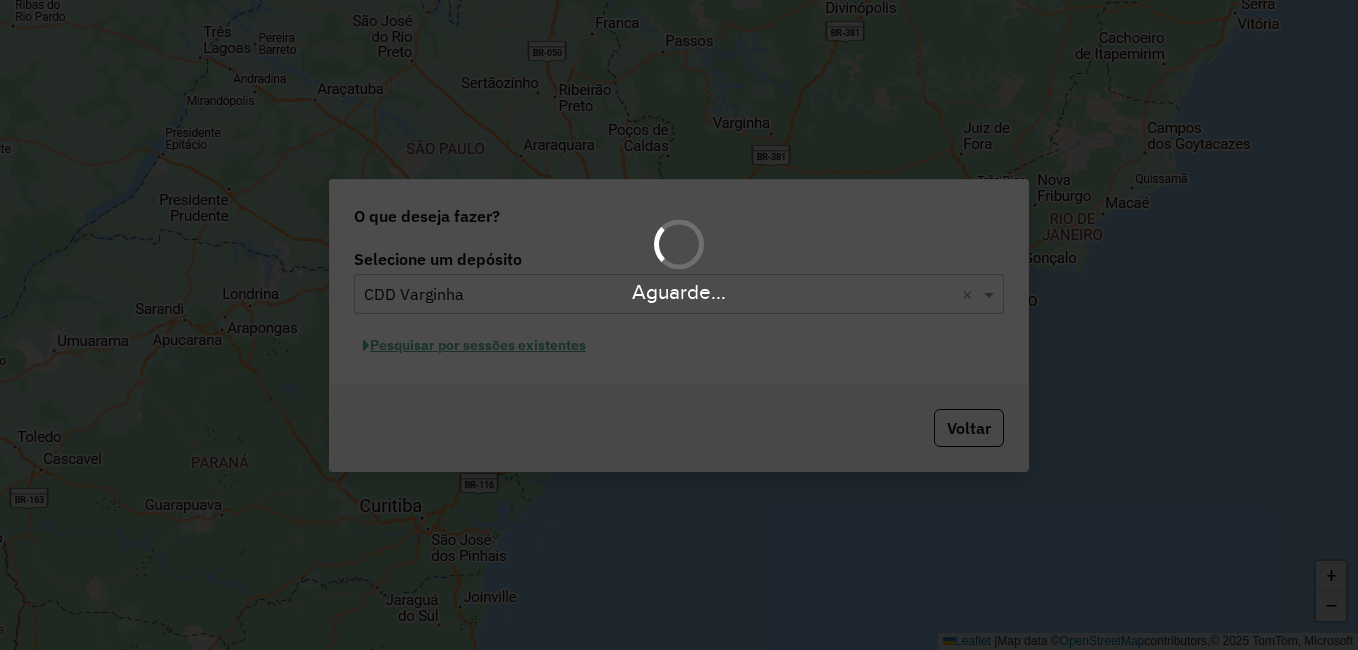 click on "Aguarde...  Pop-up bloqueado!  Seu navegador bloqueou automáticamente a abertura de uma nova janela.   Acesse as configurações e adicione o endereço do sistema a lista de permissão.   Fechar  Roteirizando... O que deseja fazer? Selecione um depósito Selecione um depósito × CDD [CITY] ×  Pesquisar por sessões existentes   Voltar  + −  Leaflet   |  Map data ©  OpenStreetMap  contributors,© 2025 TomTom, Microsoft Erro de conexão  Você parece estar offline!
Verifique sua internet e atualize a página.  Tradução automática  Seu navegador ativou a tradução automática e pode causar inconsistências no sistema.  Por gentileza, utilize a opção "Nunca traduzir este site".  Em caso de dúvidas, entre em contato com o suporte." at bounding box center (679, 325) 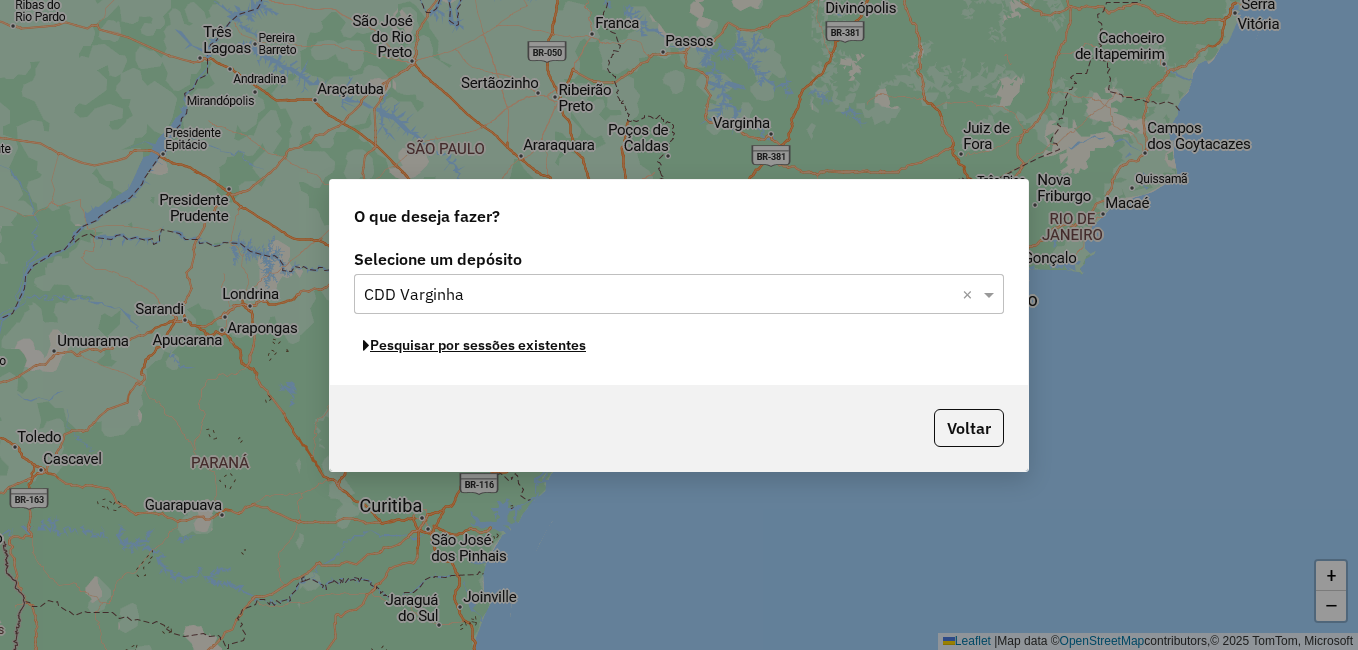 click on "Pesquisar por sessões existentes" 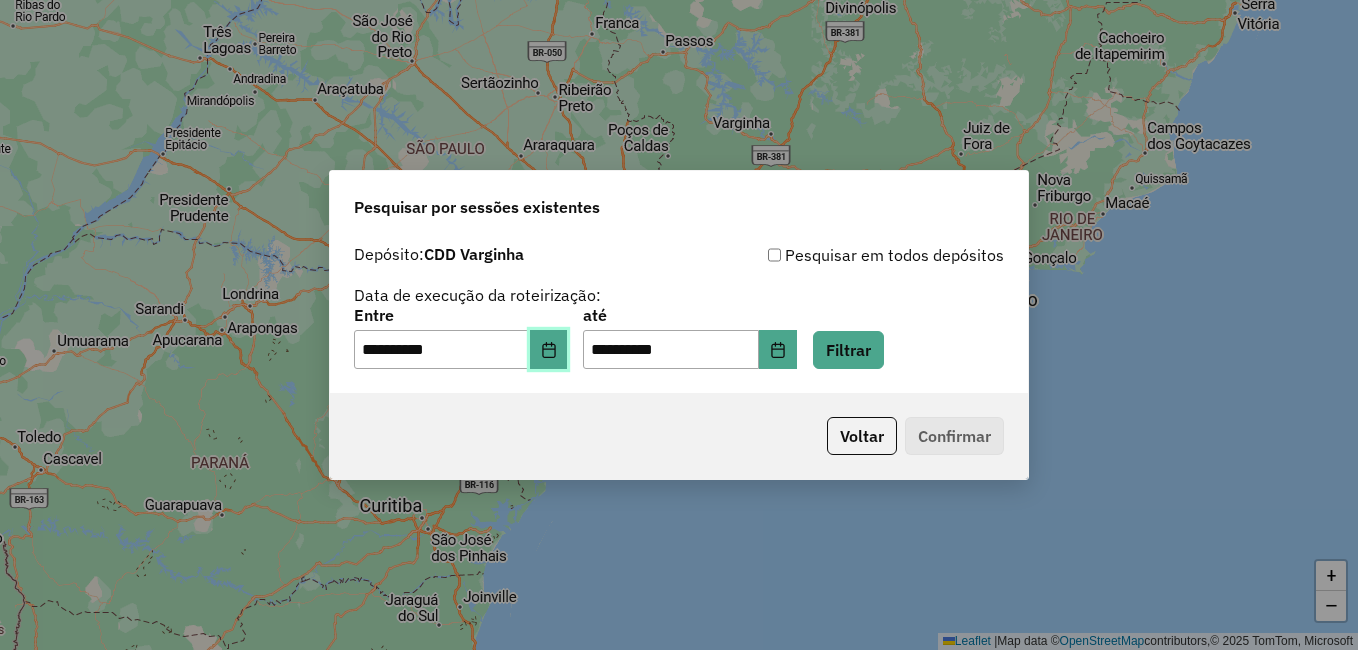 click at bounding box center (549, 350) 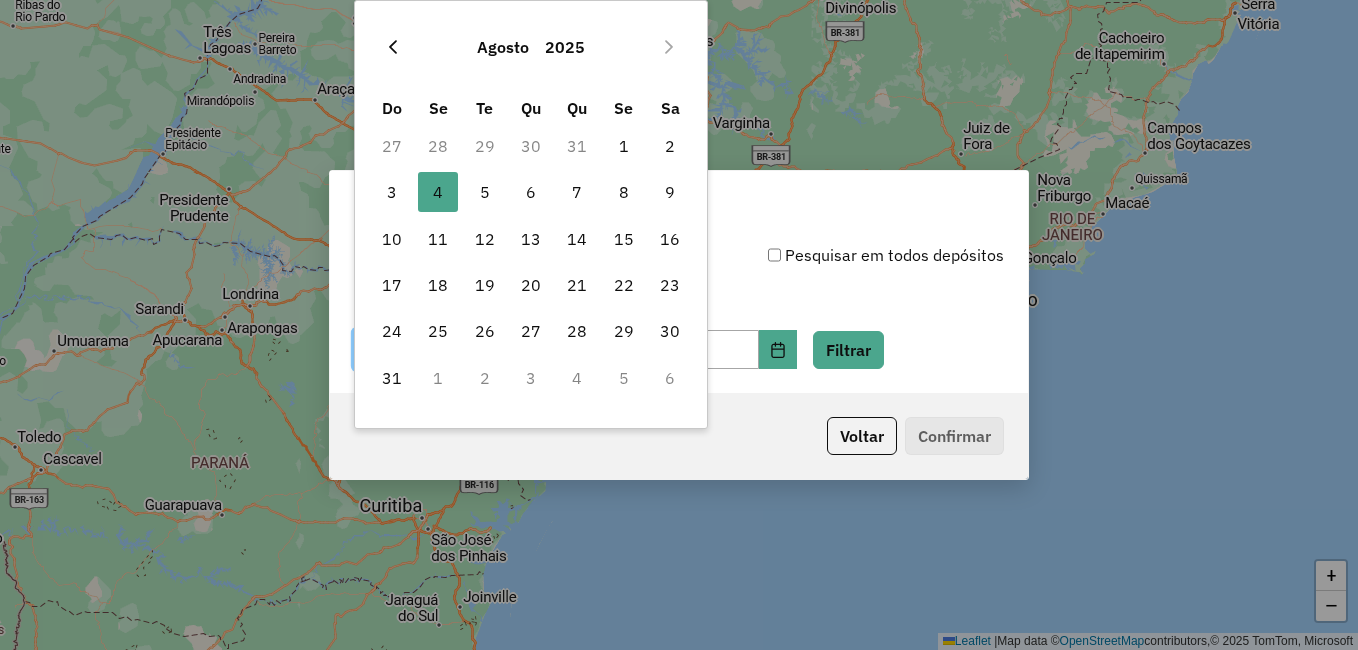 click 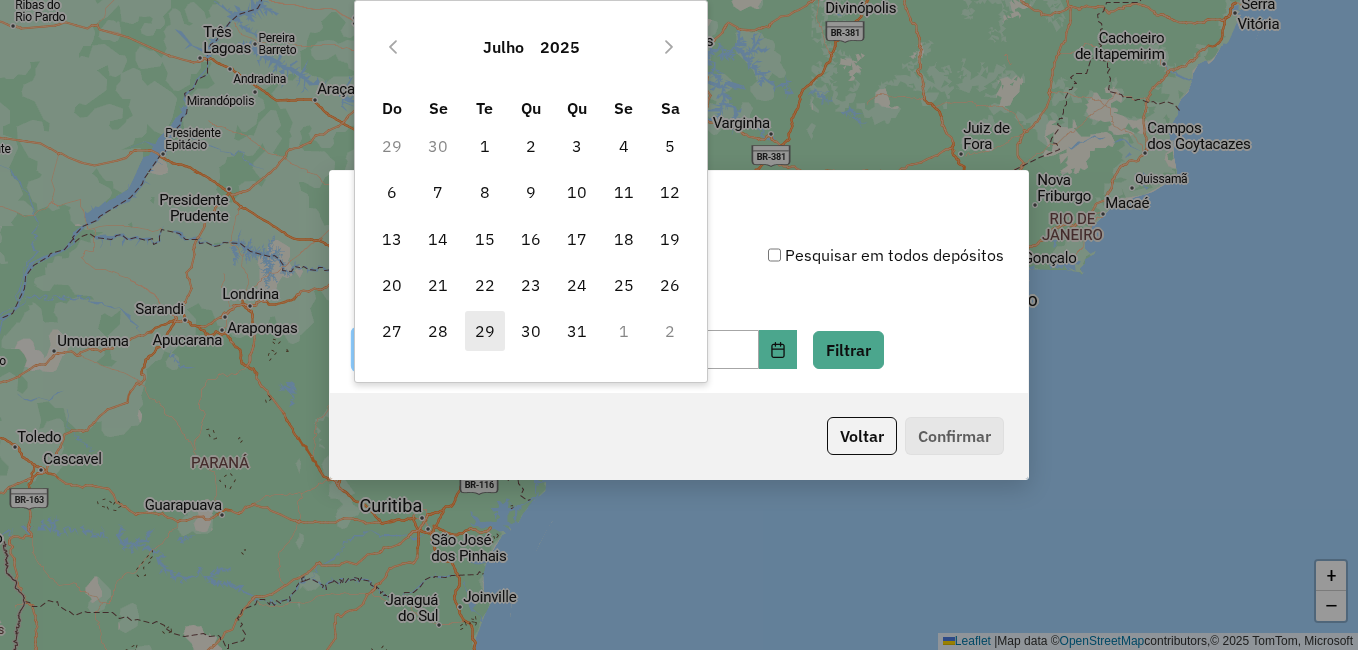 click on "29" at bounding box center (485, 331) 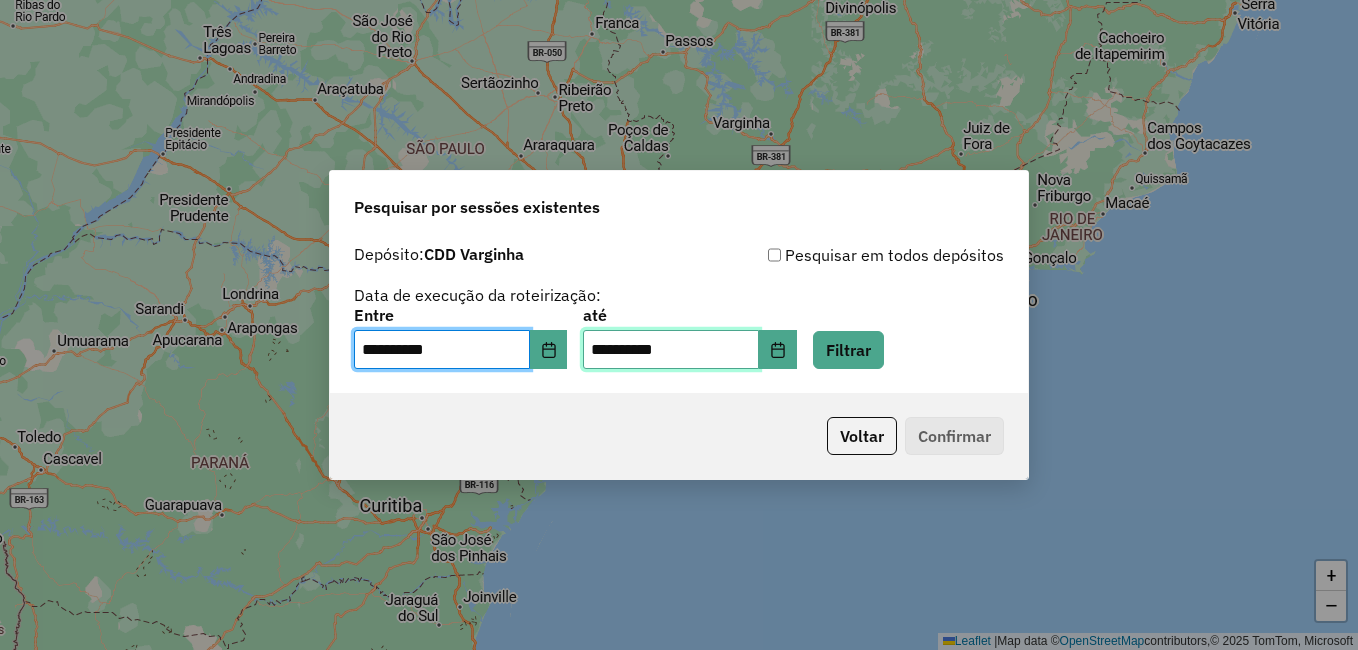 click on "**********" at bounding box center [671, 350] 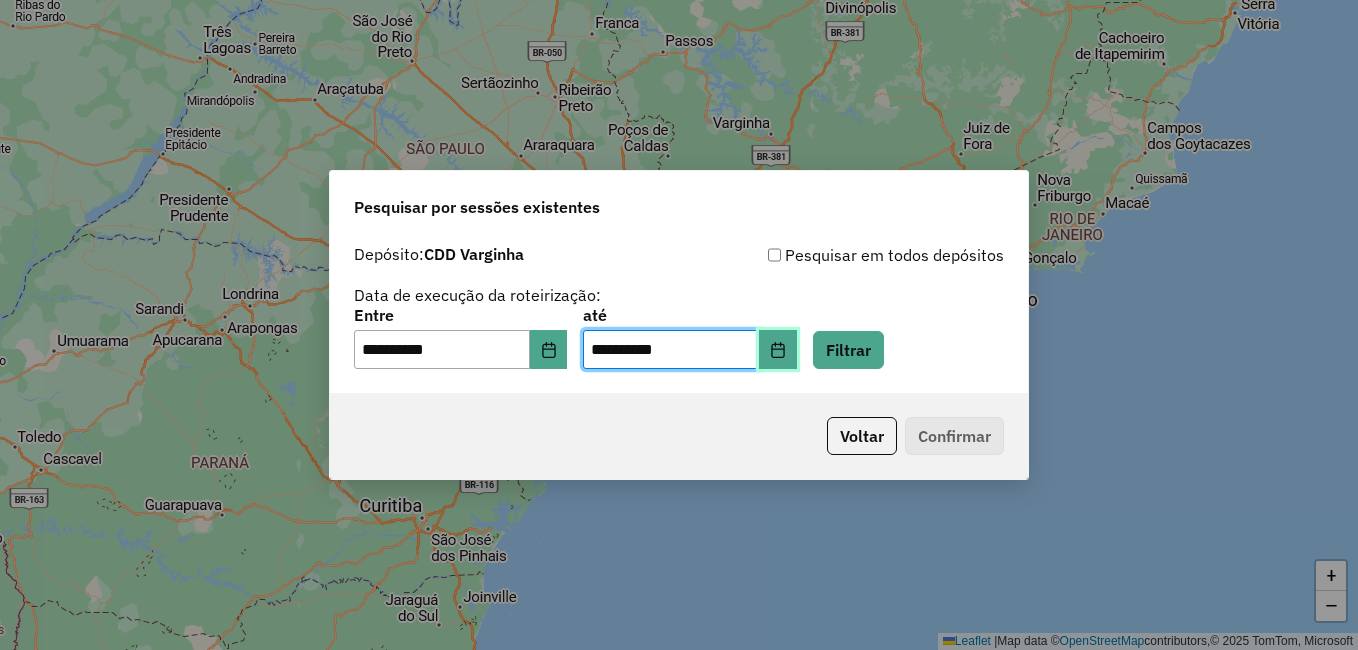click at bounding box center (778, 350) 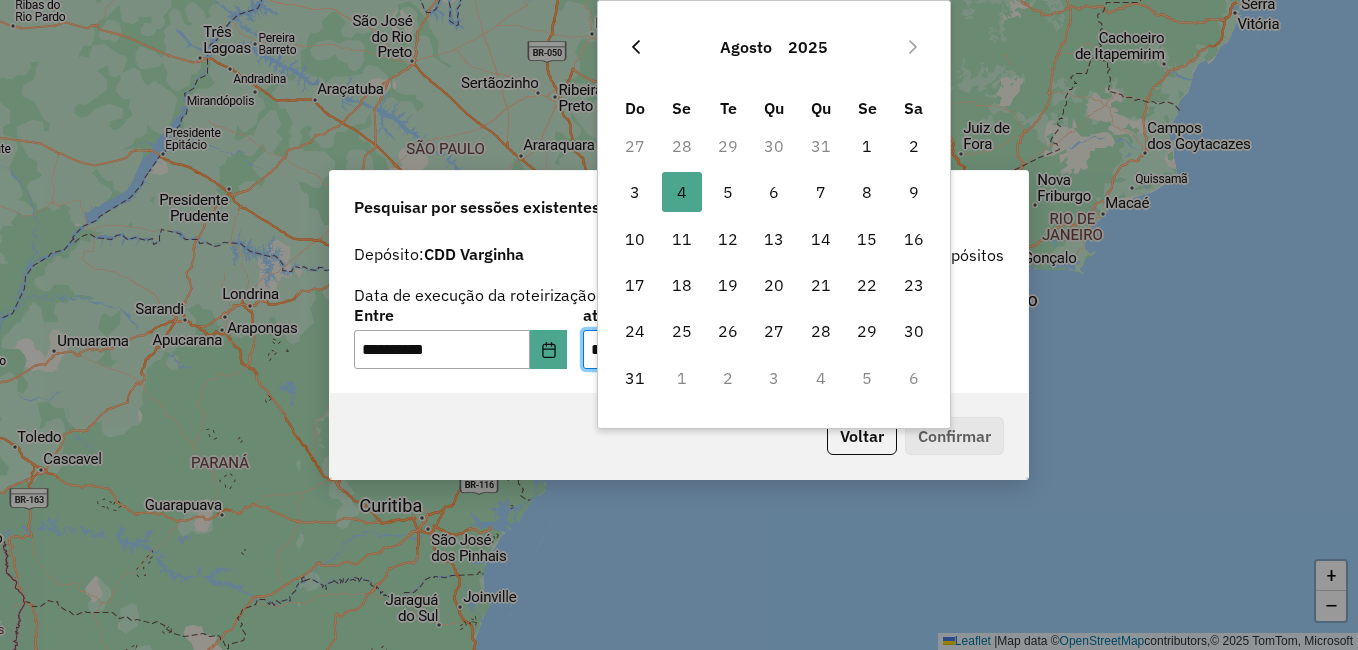 click 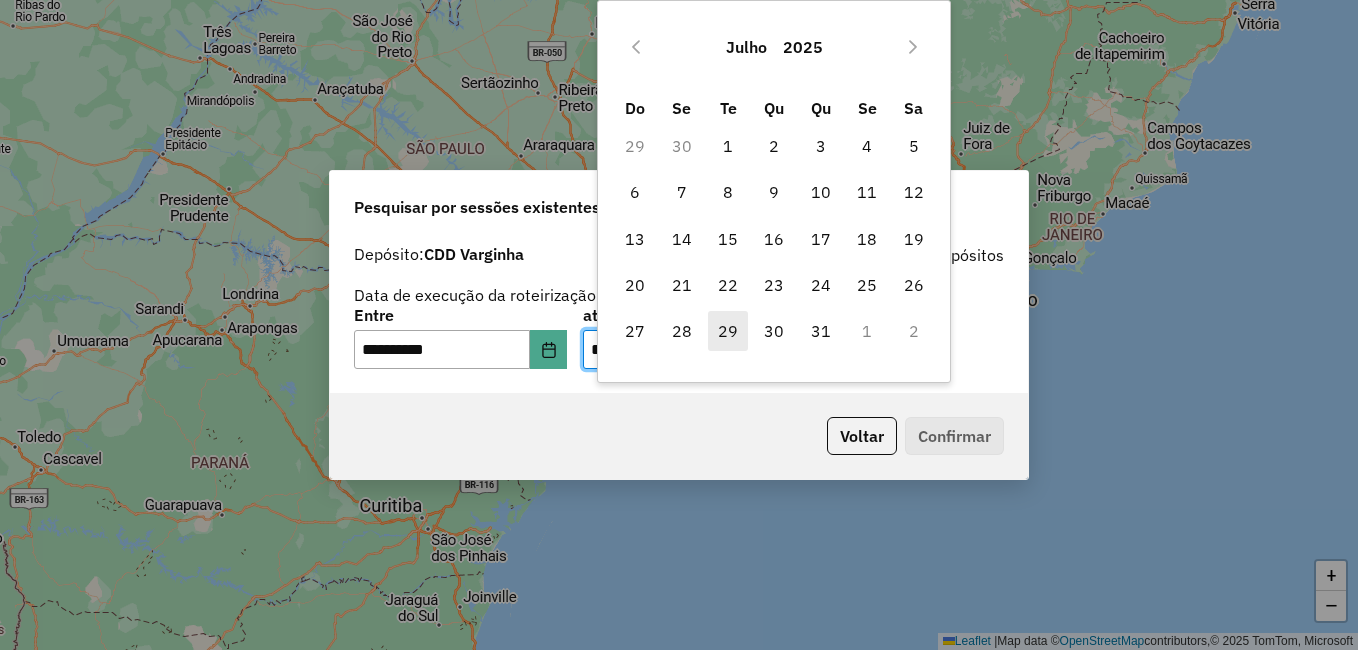 click on "29" at bounding box center [728, 331] 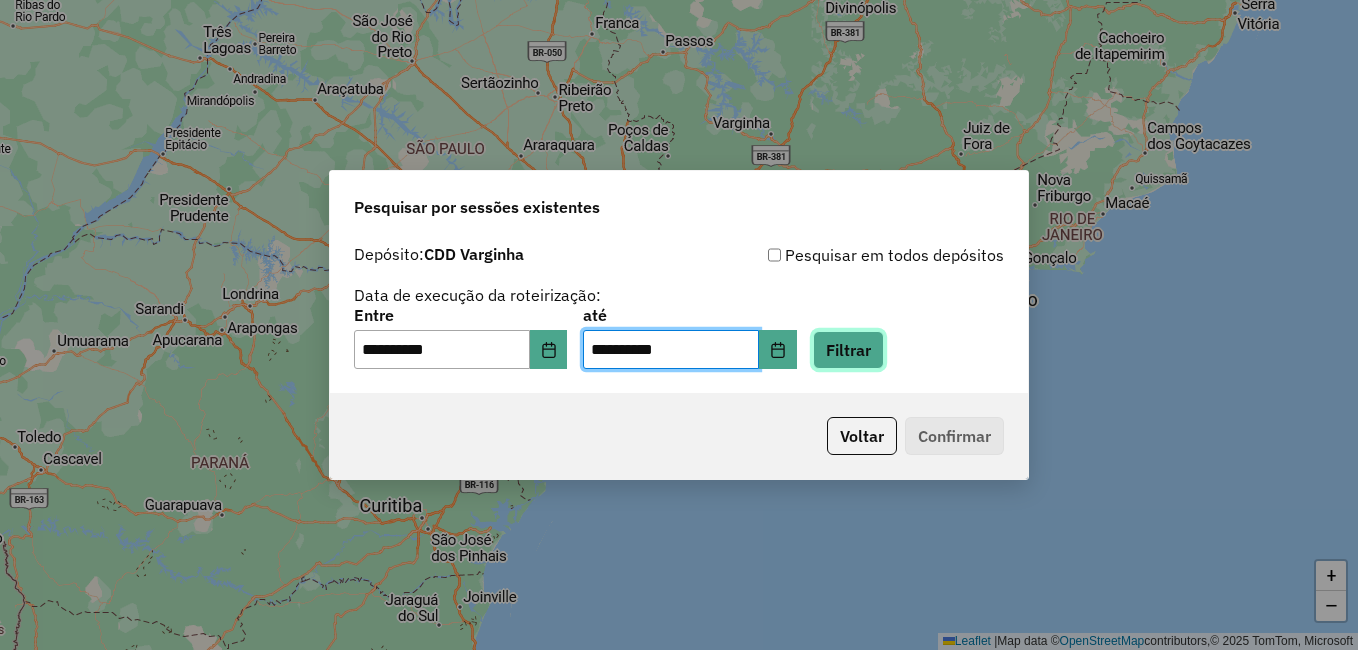 click on "Filtrar" 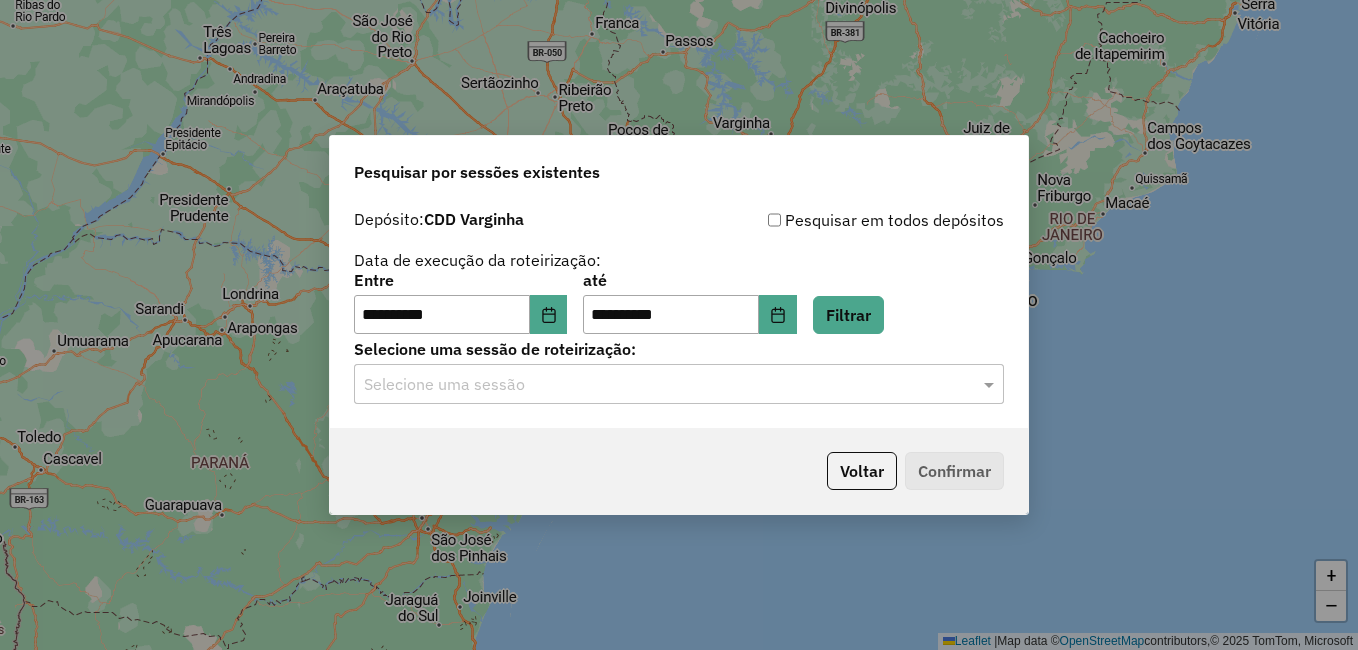 click on "**********" at bounding box center [679, 325] 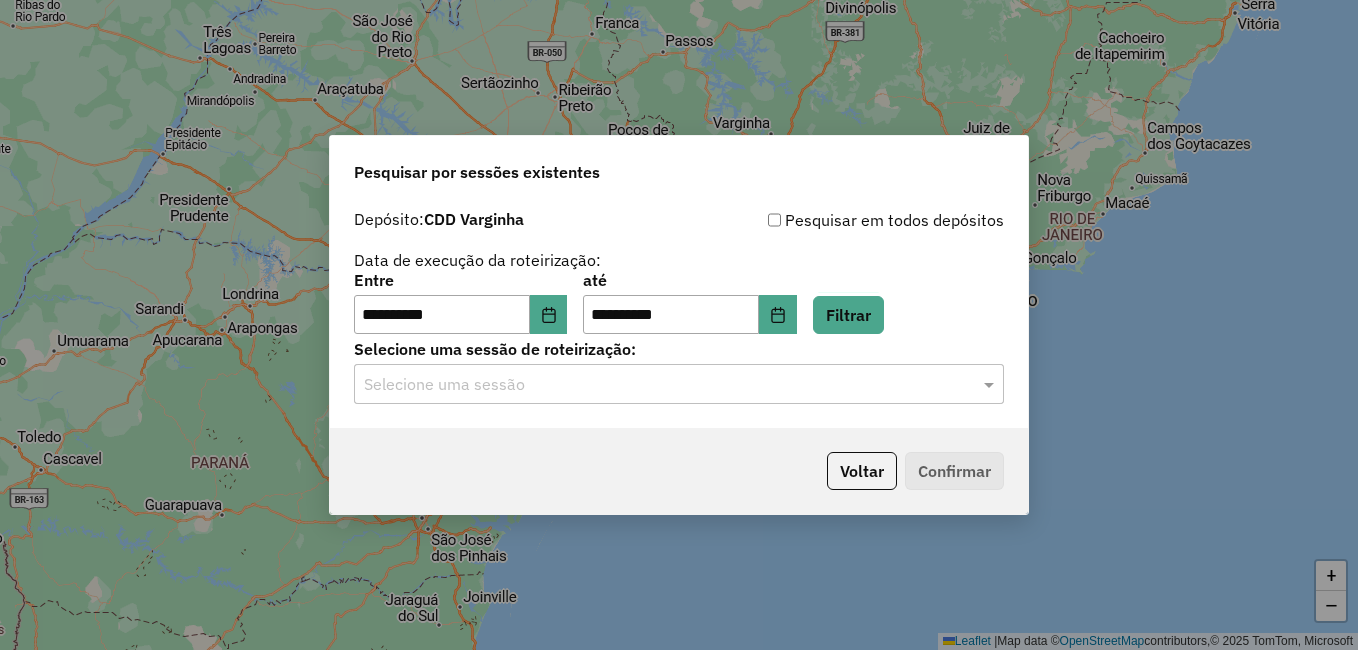 click on "Selecione uma sessão" 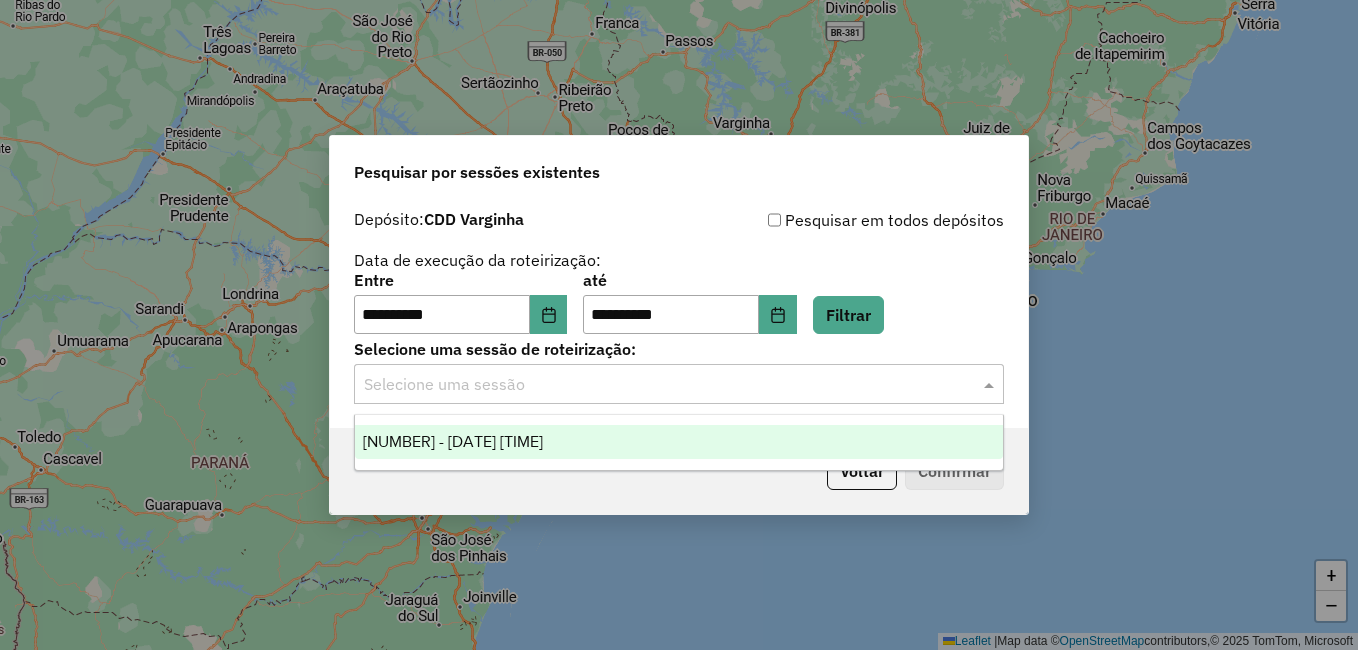click on "1218931 - 29/07/2025 17:34" at bounding box center (679, 442) 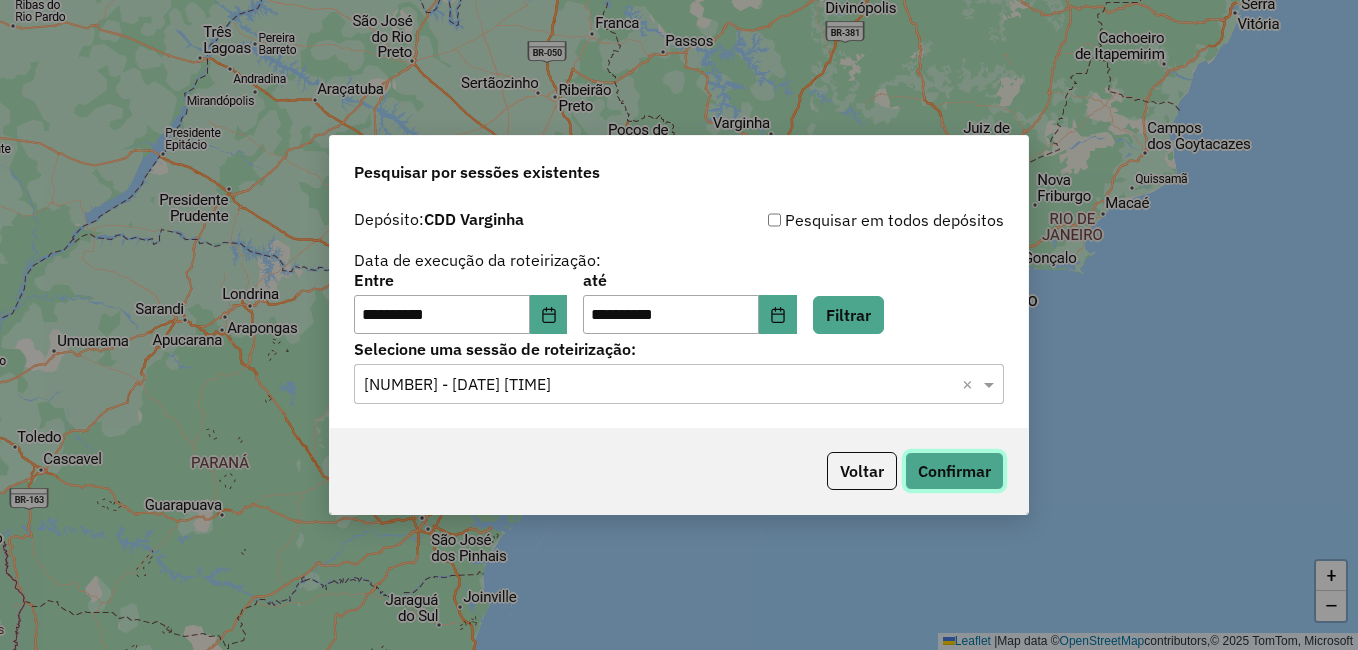 click on "Confirmar" 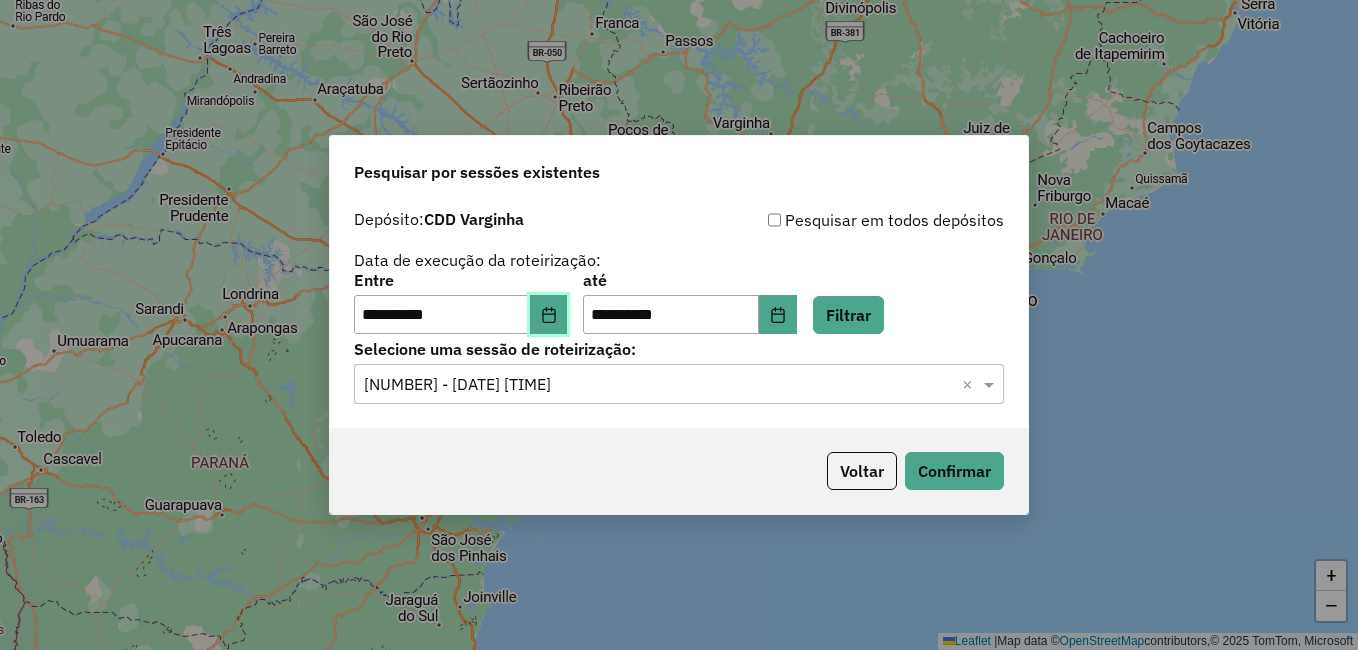 click 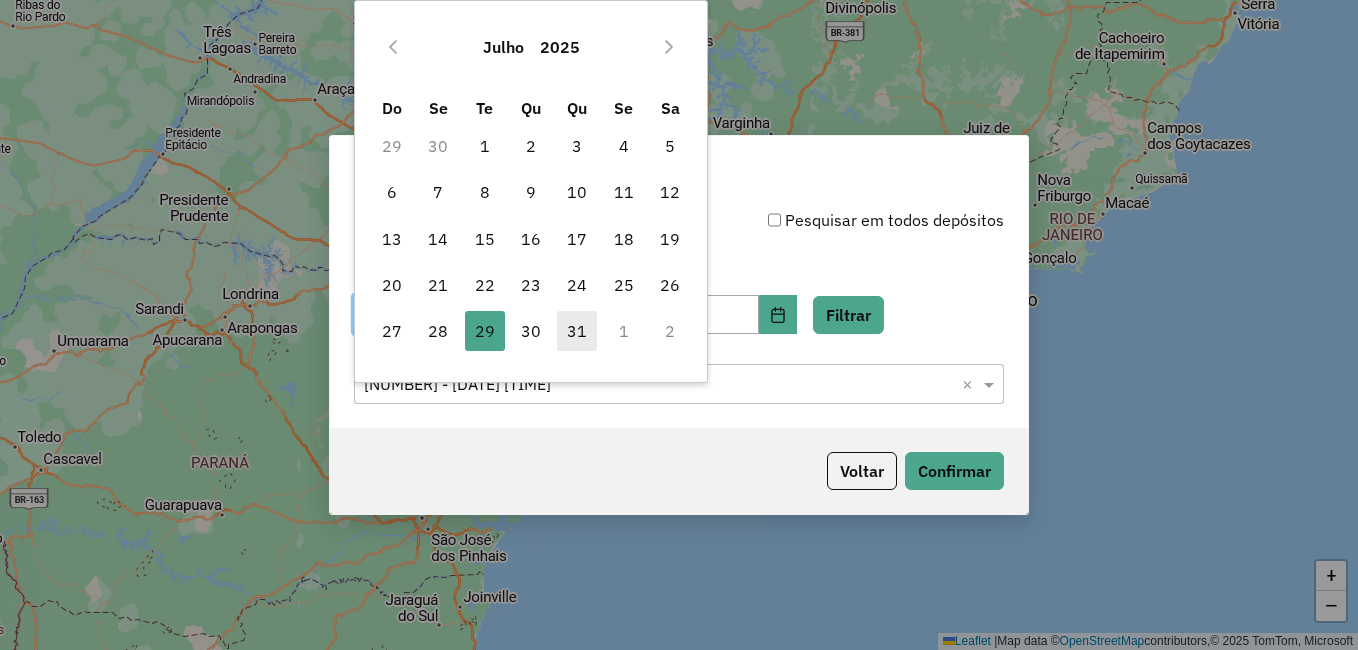 click on "31" at bounding box center (577, 331) 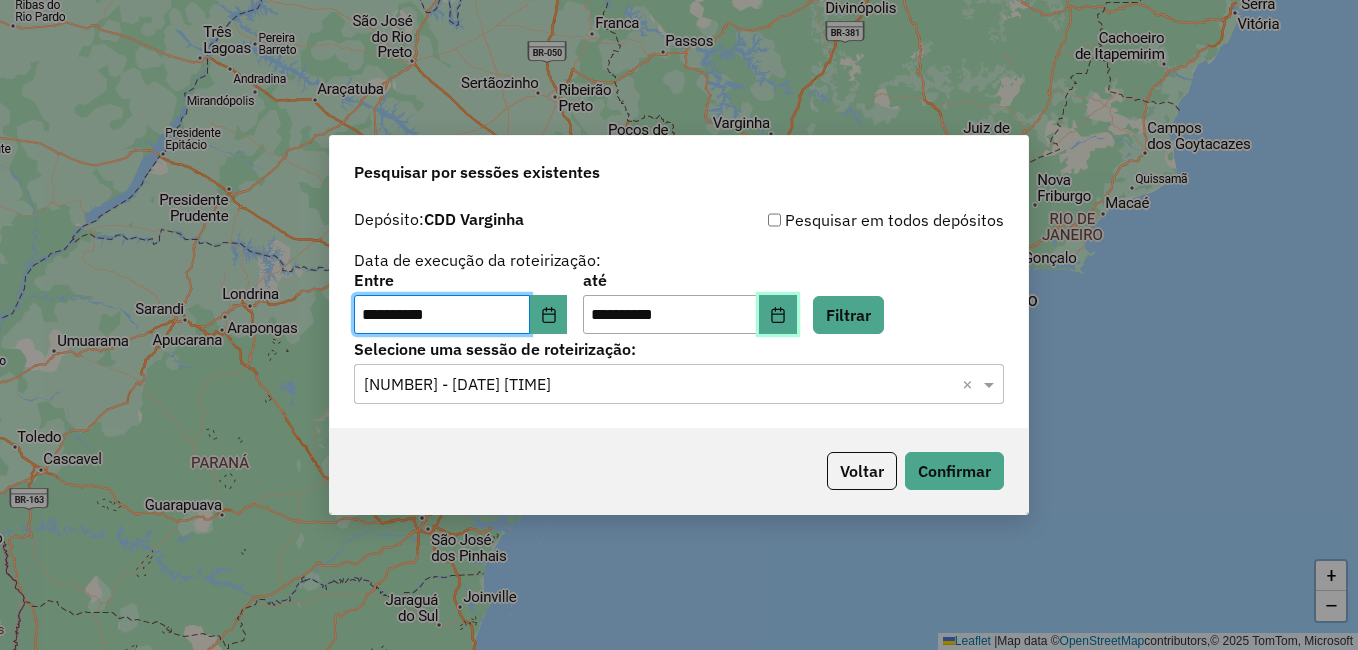 click 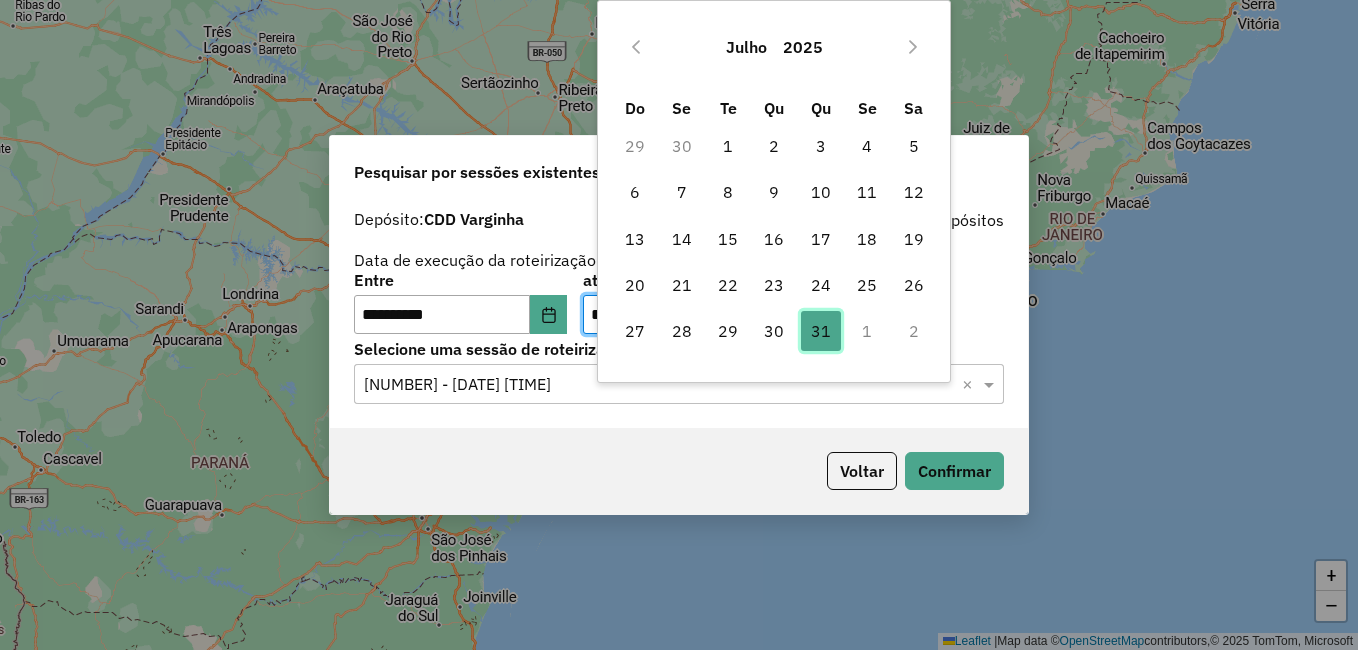 click on "31" at bounding box center [821, 331] 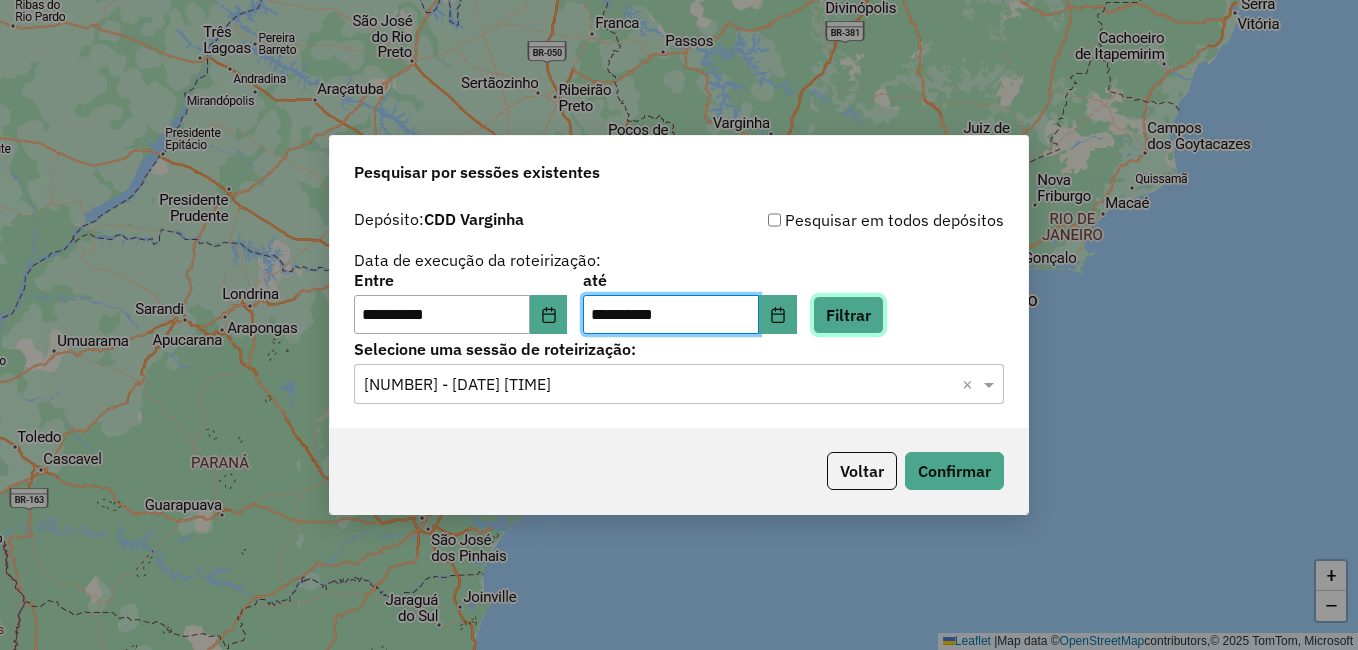 click on "Filtrar" 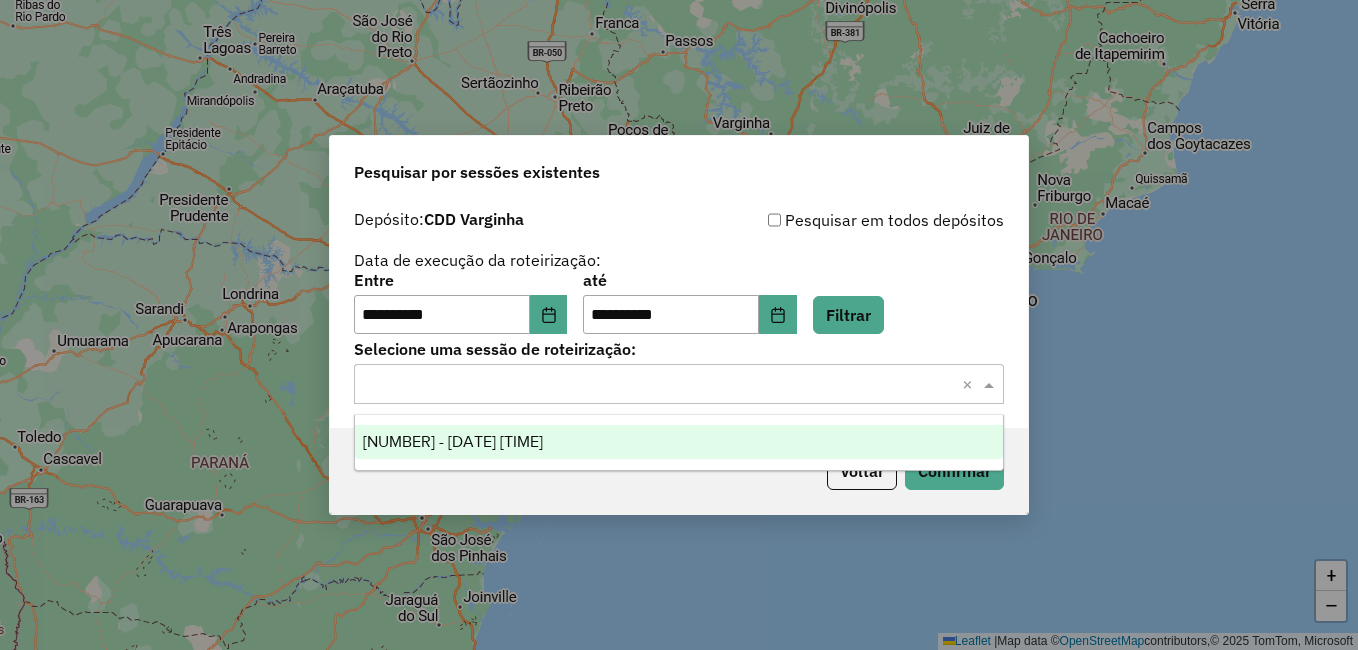 click 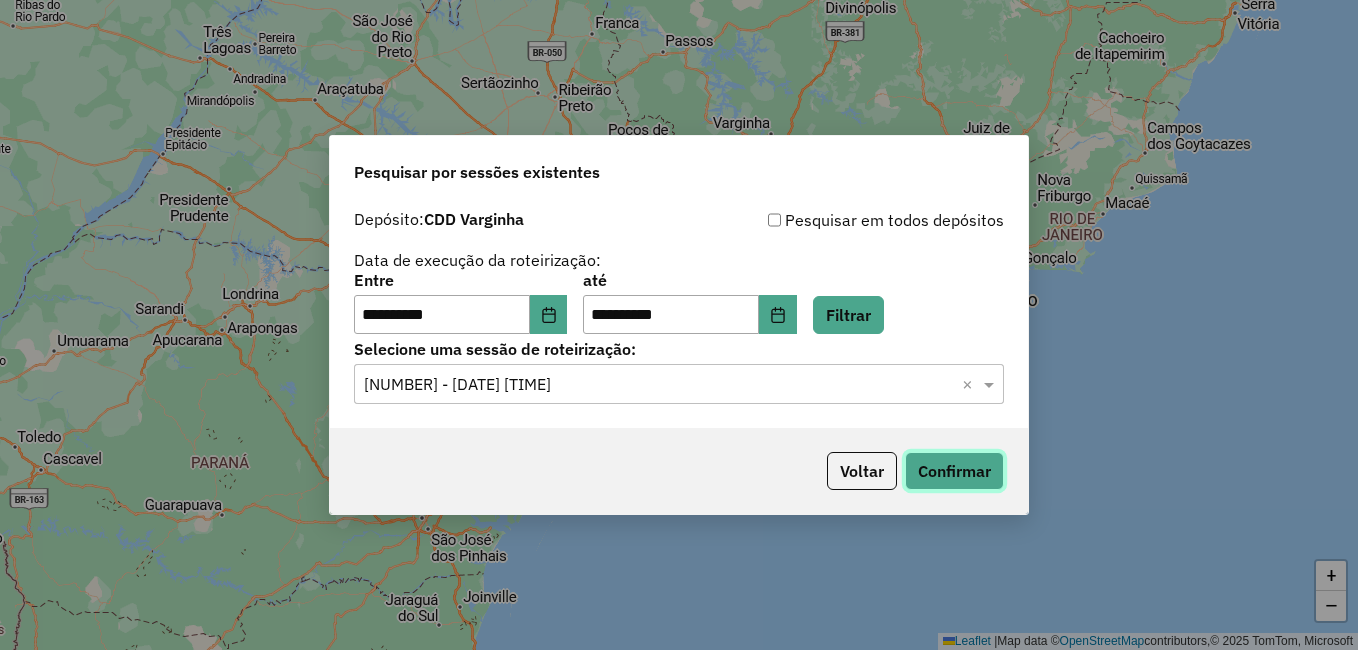click on "Confirmar" 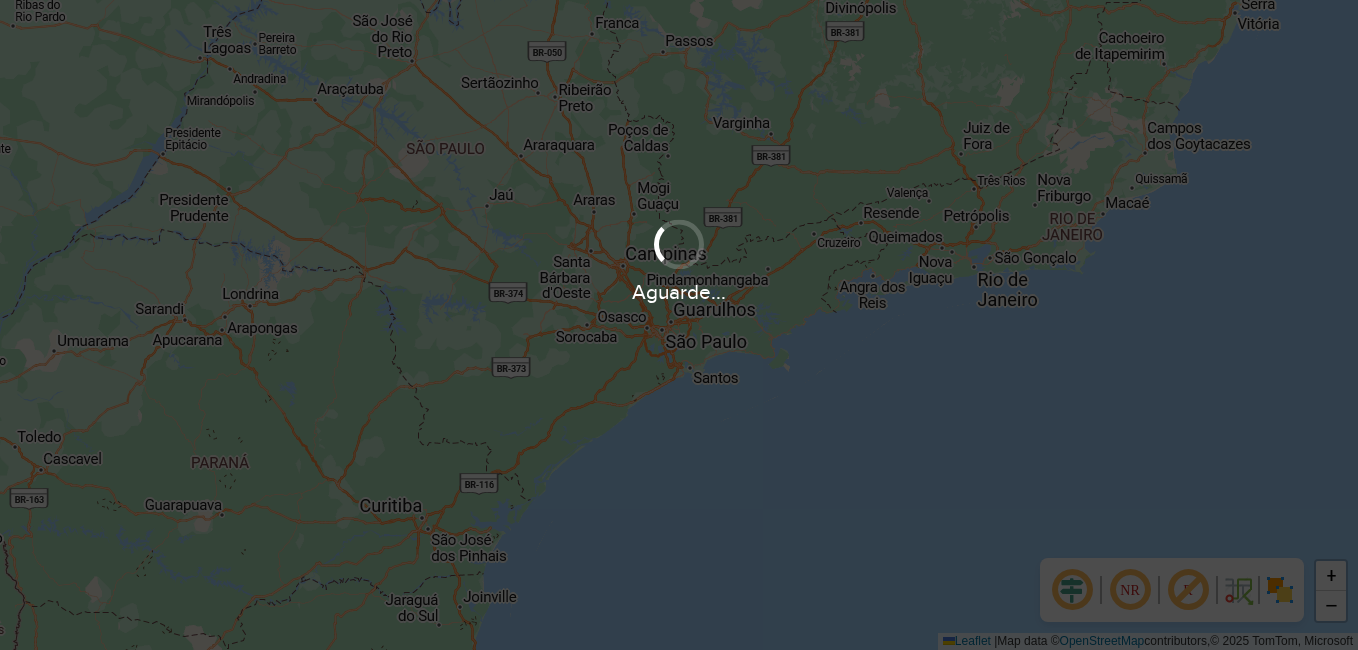 scroll, scrollTop: 0, scrollLeft: 0, axis: both 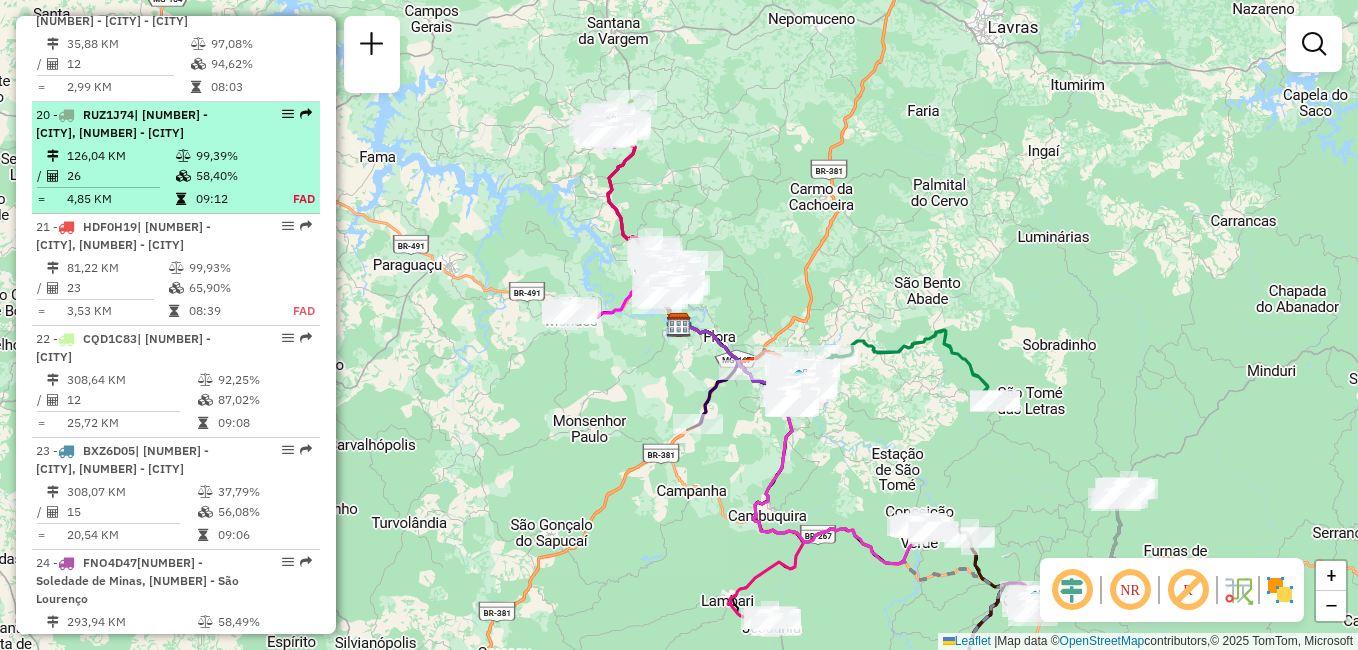 click at bounding box center [185, 156] 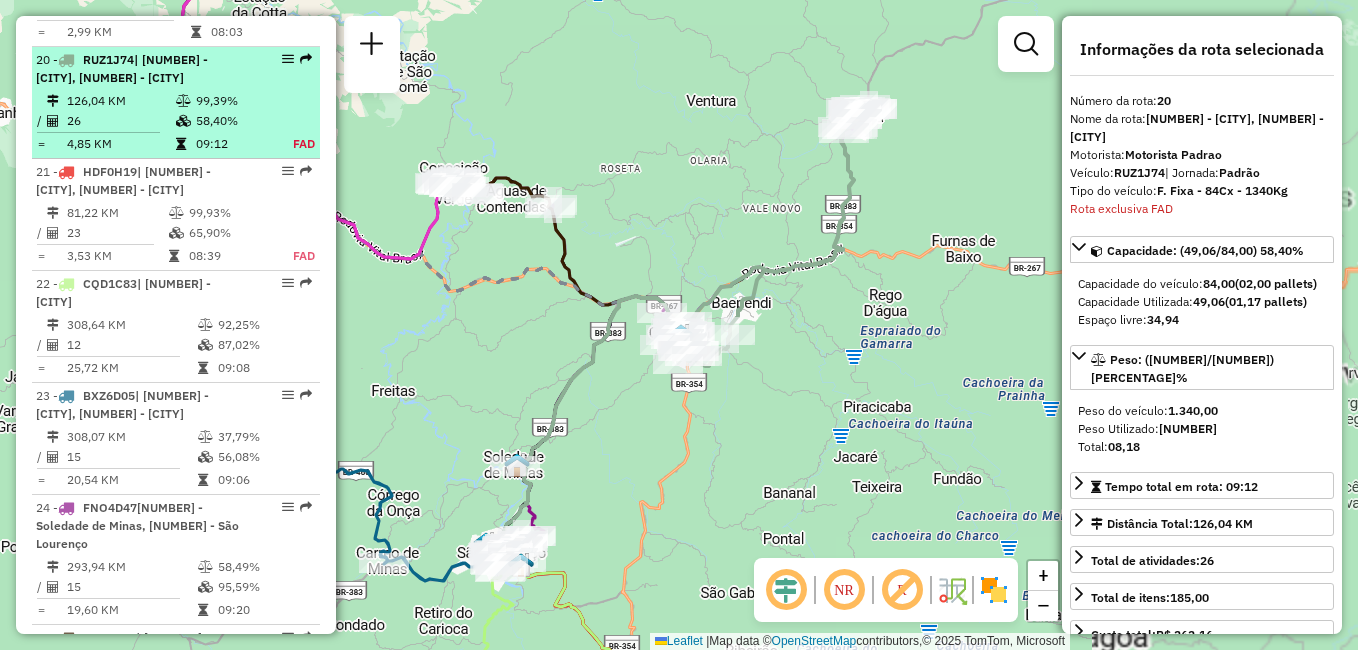 scroll, scrollTop: 2887, scrollLeft: 0, axis: vertical 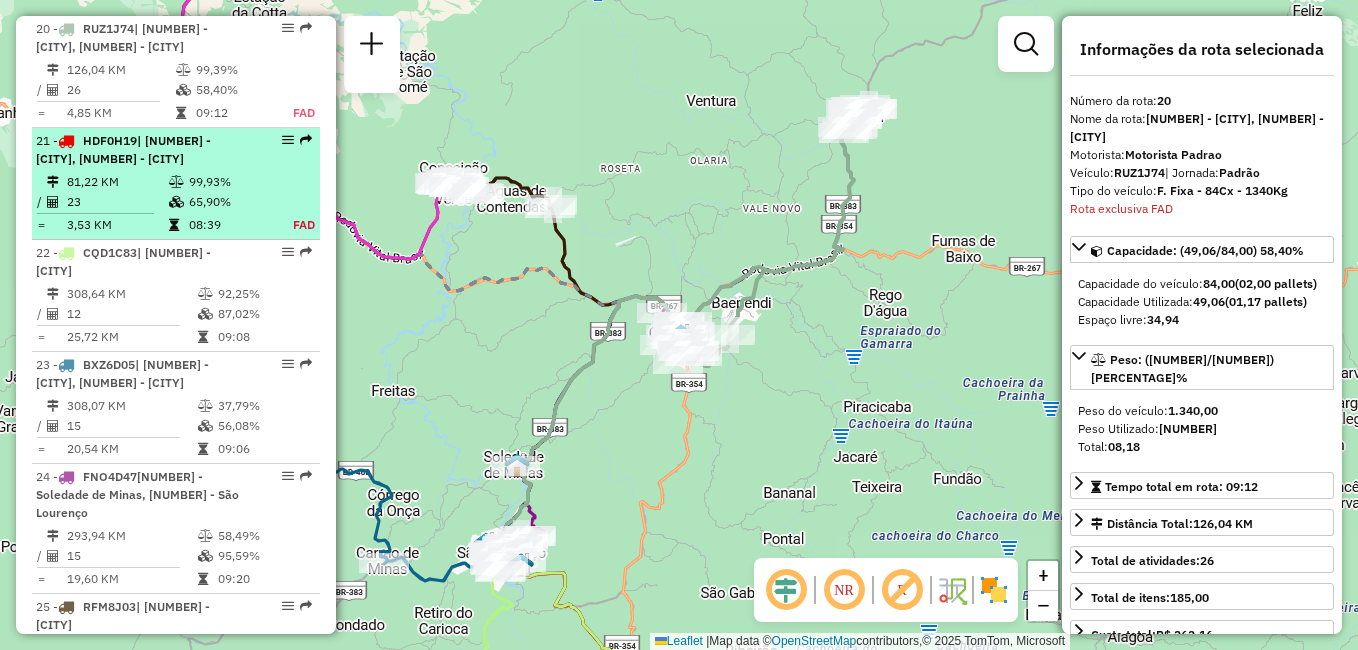 click on "99,93%" at bounding box center [229, 182] 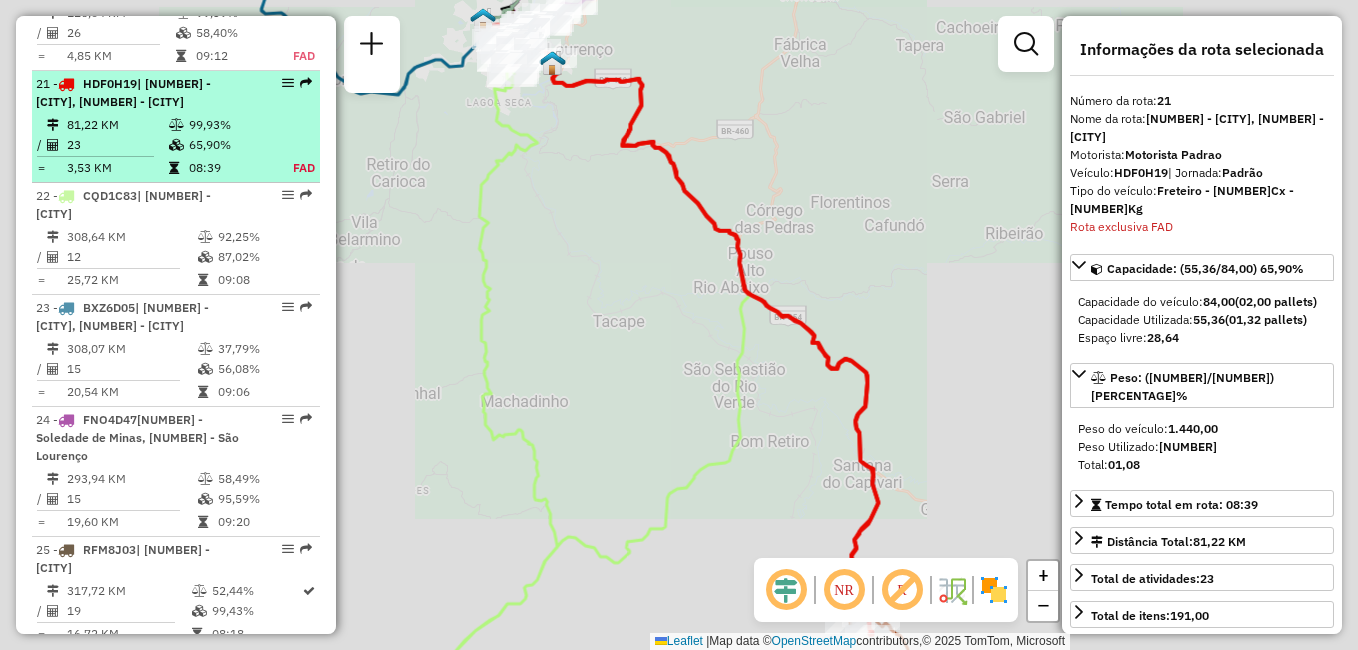 scroll, scrollTop: 2999, scrollLeft: 0, axis: vertical 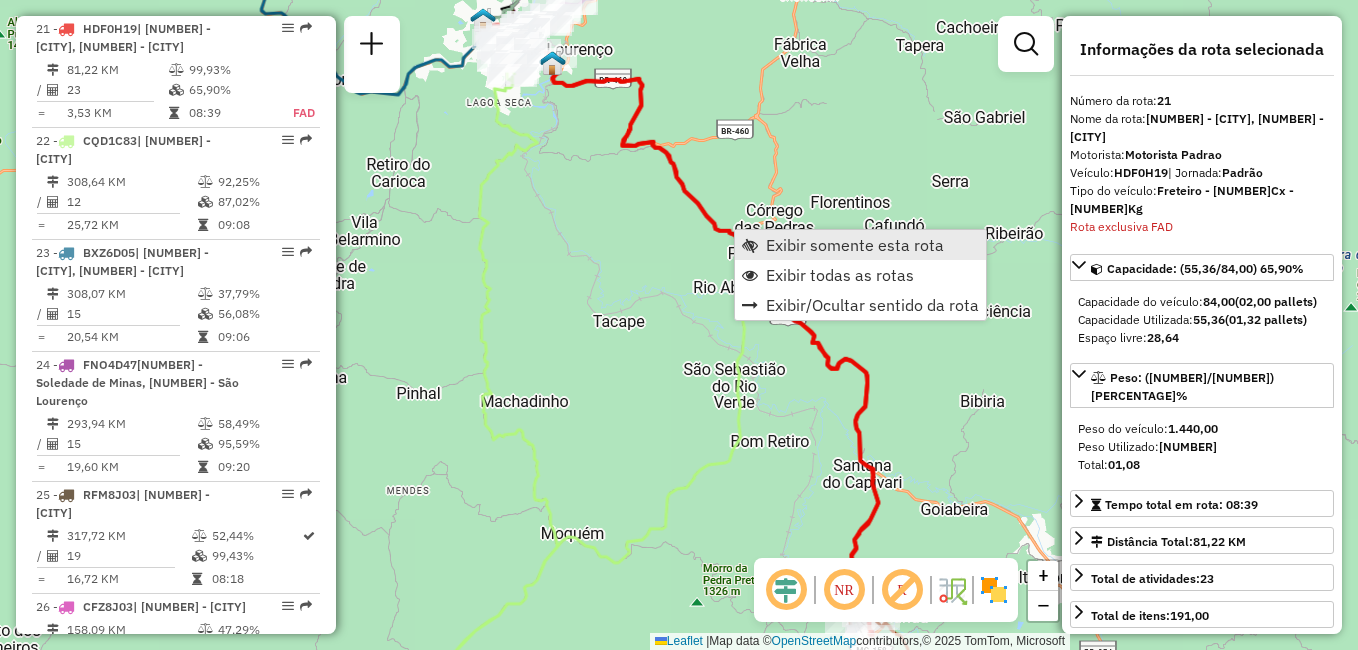 click on "Exibir somente esta rota" at bounding box center [860, 245] 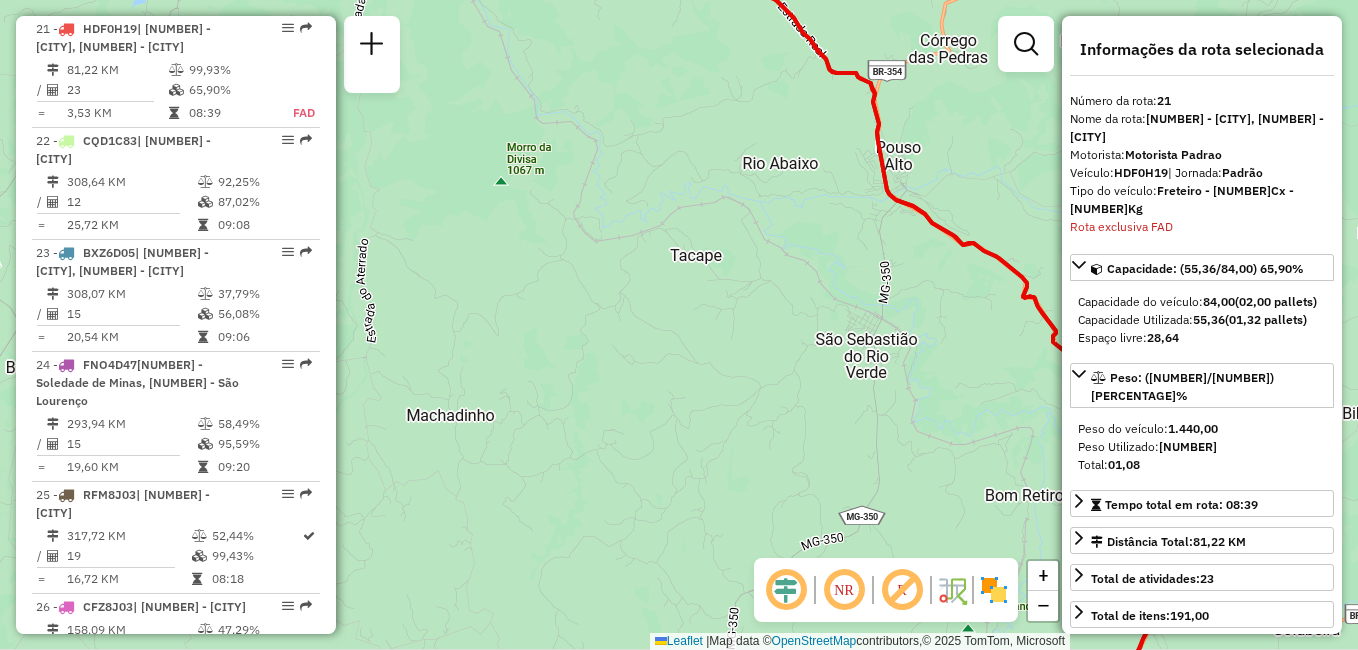 drag, startPoint x: 618, startPoint y: 329, endPoint x: 555, endPoint y: 252, distance: 99.48869 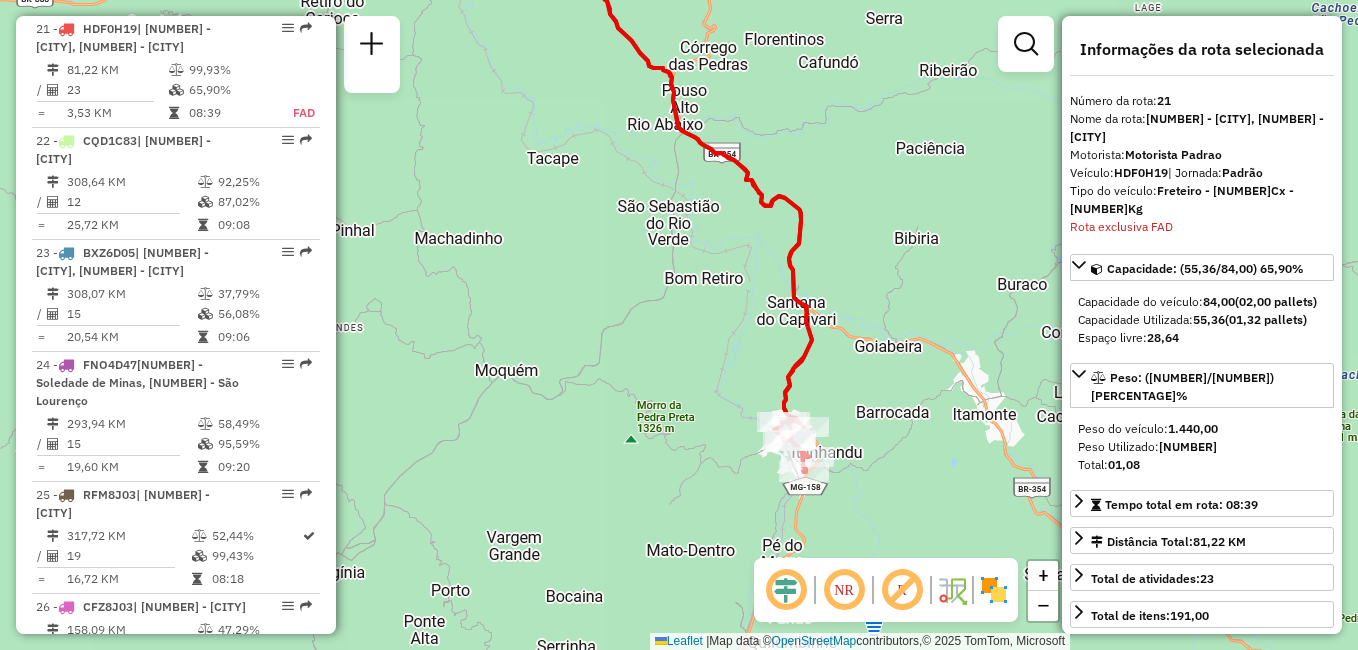drag, startPoint x: 686, startPoint y: 348, endPoint x: 593, endPoint y: 276, distance: 117.61378 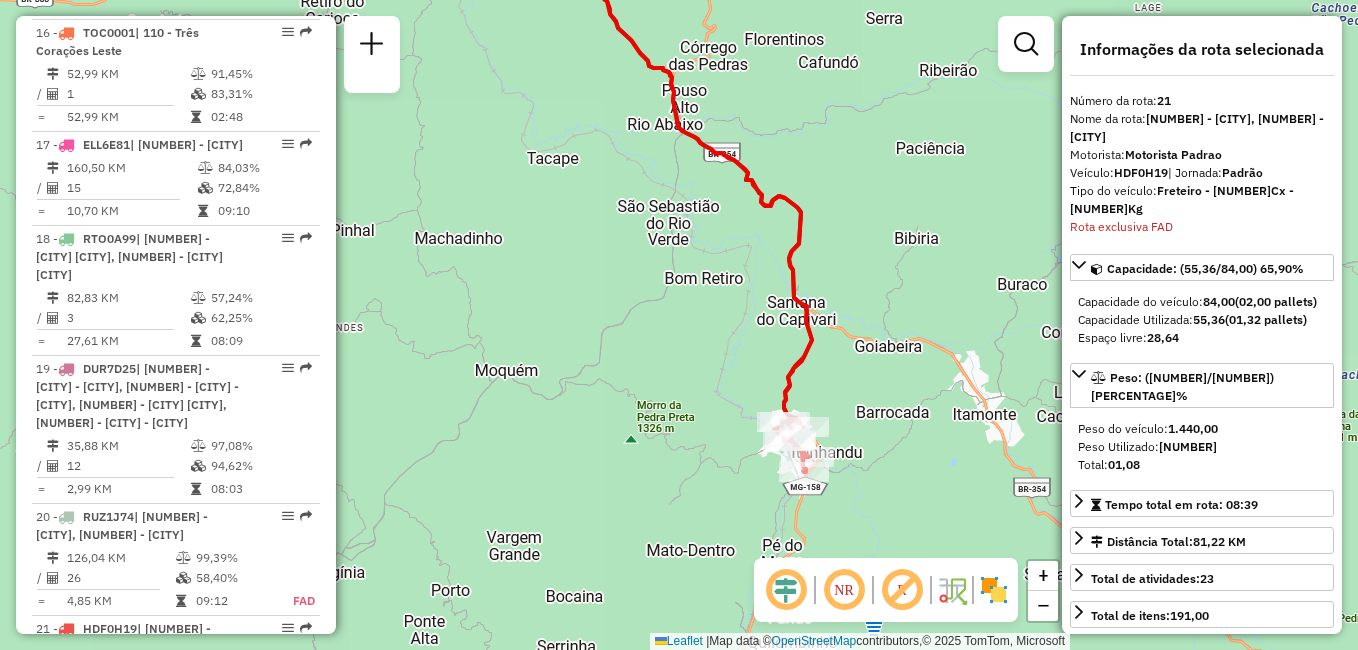 scroll, scrollTop: 2499, scrollLeft: 0, axis: vertical 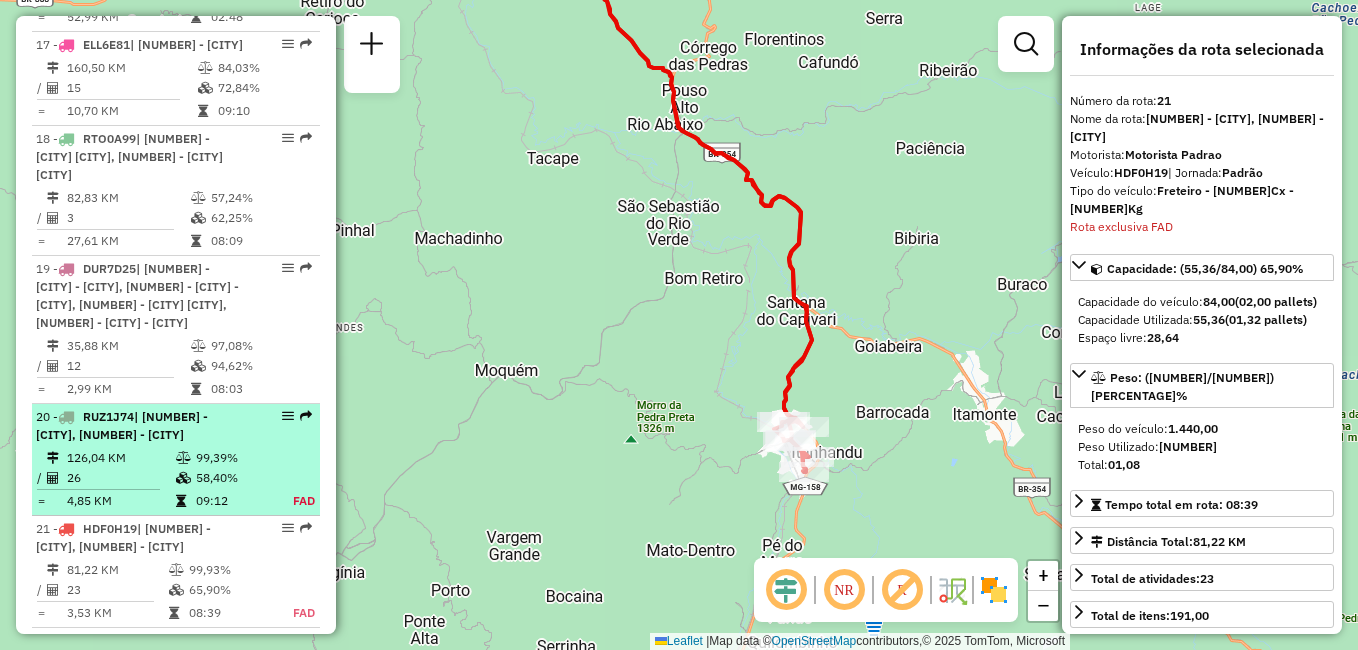 click on "20 -       RUZ1J74   | 501 - Cruzilia, 502 - Caxambu" at bounding box center [142, 426] 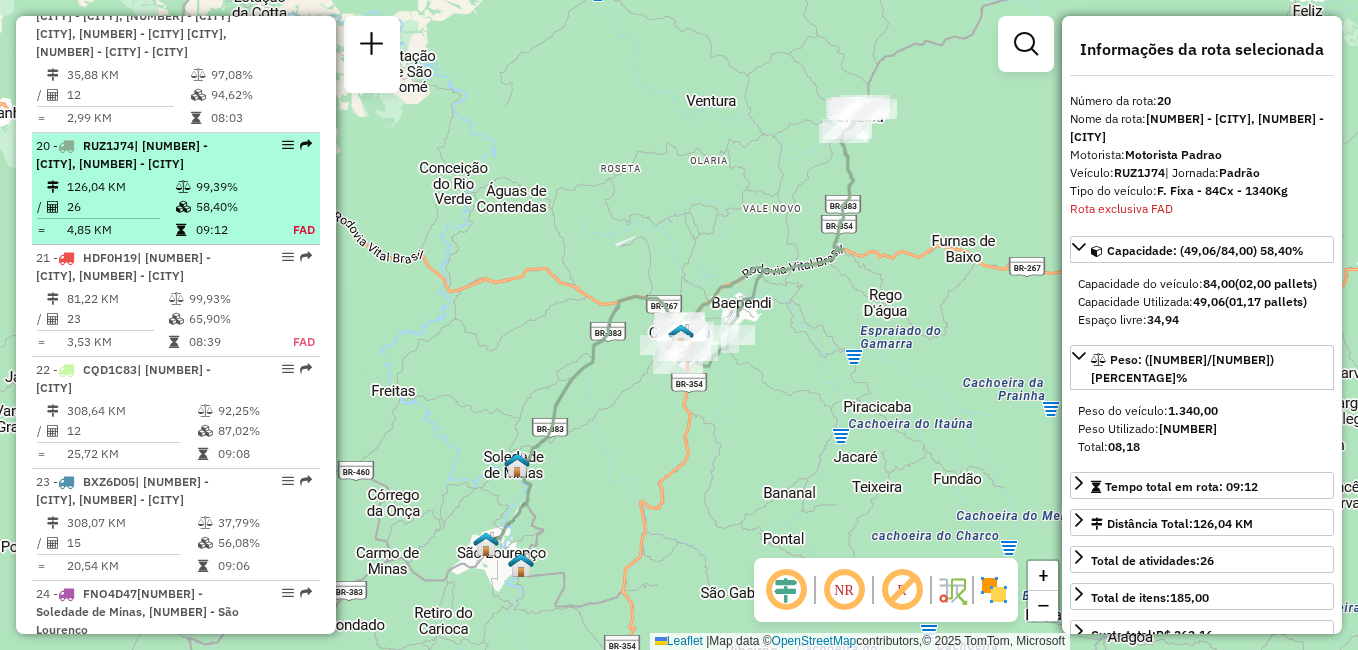 scroll, scrollTop: 2887, scrollLeft: 0, axis: vertical 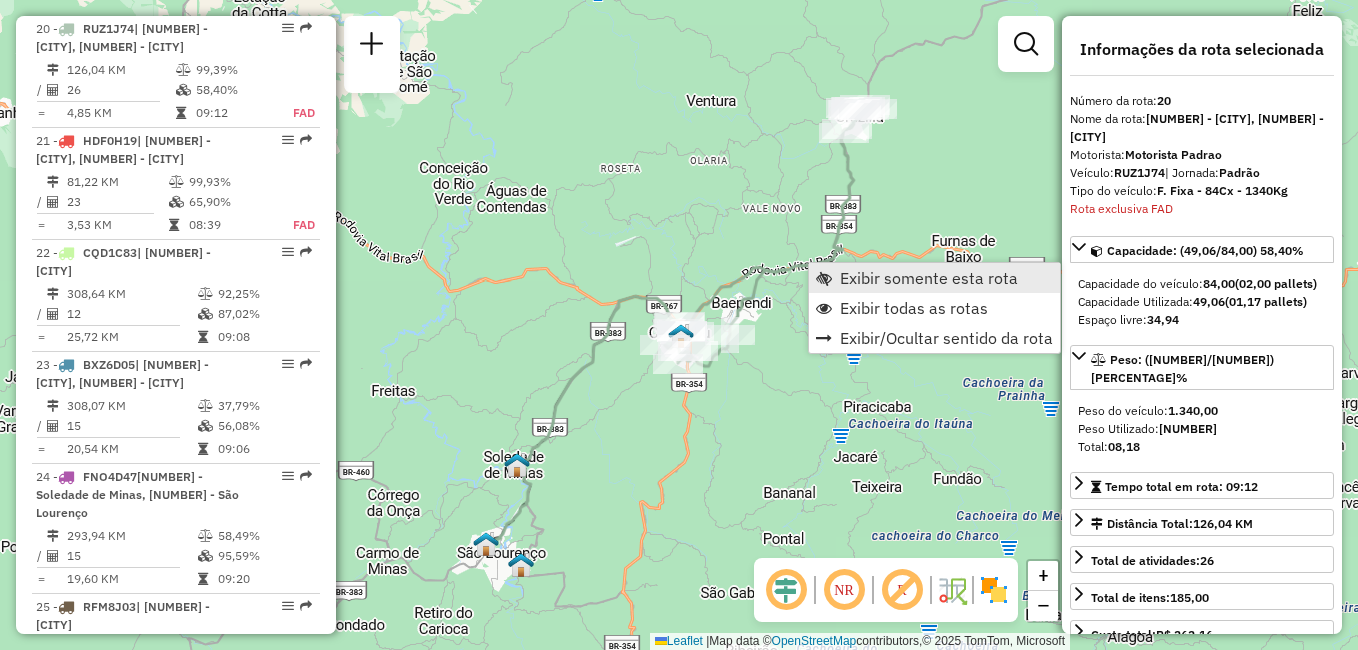 click on "Exibir somente esta rota" at bounding box center [929, 278] 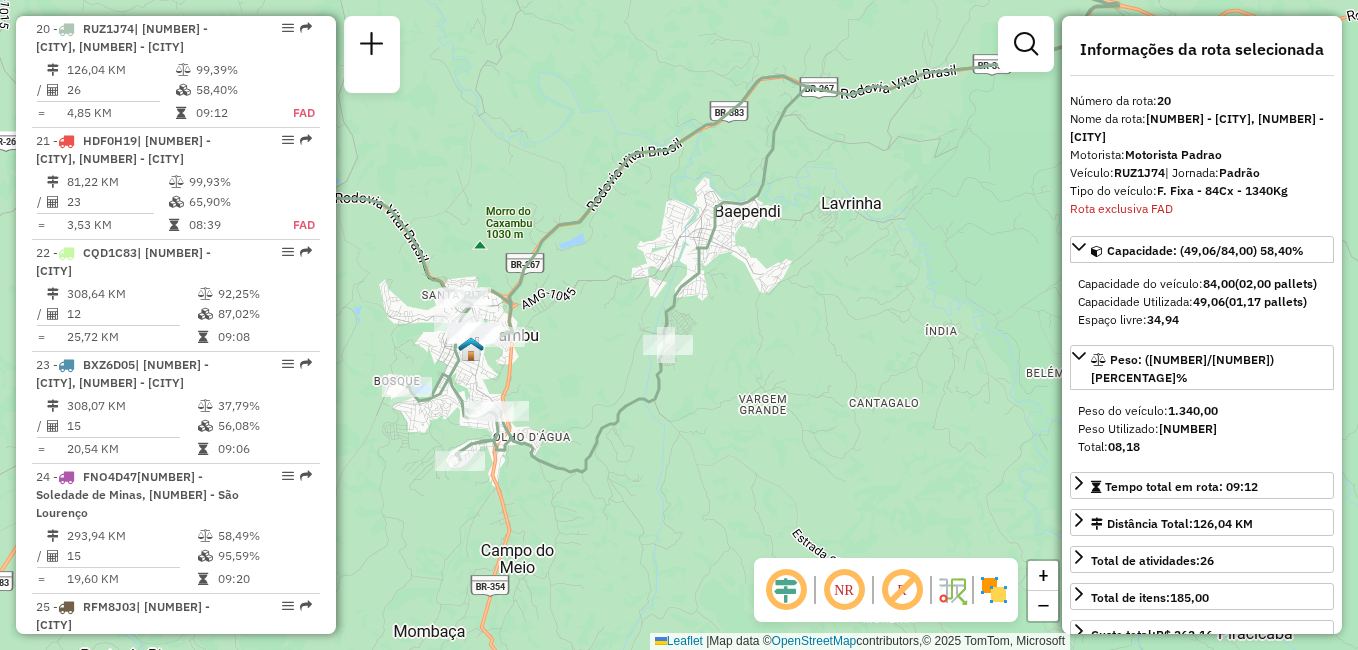 drag, startPoint x: 720, startPoint y: 342, endPoint x: 878, endPoint y: 222, distance: 198.40363 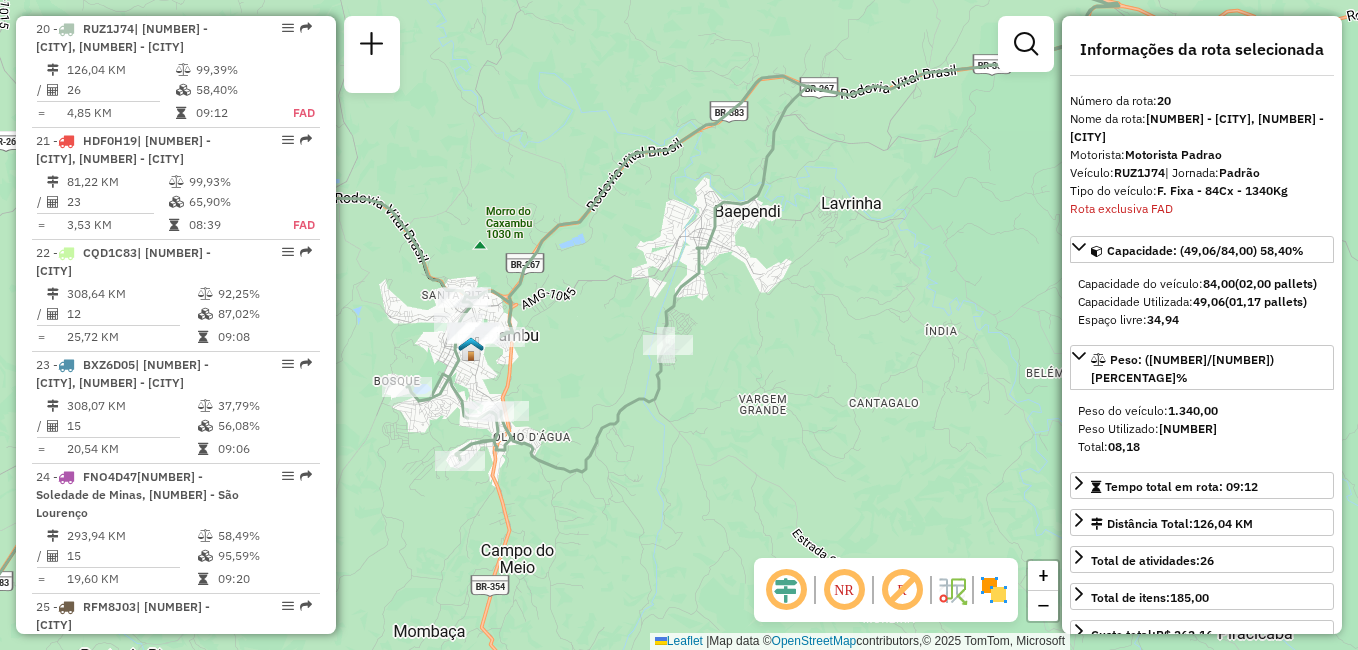click on "Janela de atendimento Grade de atendimento Capacidade Transportadoras Veículos Cliente Pedidos  Rotas Selecione os dias de semana para filtrar as janelas de atendimento  Seg   Ter   Qua   Qui   Sex   Sáb   Dom  Informe o período da janela de atendimento: De: Até:  Filtrar exatamente a janela do cliente  Considerar janela de atendimento padrão  Selecione os dias de semana para filtrar as grades de atendimento  Seg   Ter   Qua   Qui   Sex   Sáb   Dom   Considerar clientes sem dia de atendimento cadastrado  Clientes fora do dia de atendimento selecionado Filtrar as atividades entre os valores definidos abaixo:  Peso mínimo:   Peso máximo:   Cubagem mínima:   Cubagem máxima:   De:   Até:  Filtrar as atividades entre o tempo de atendimento definido abaixo:  De:   Até:   Considerar capacidade total dos clientes não roteirizados Transportadora: Selecione um ou mais itens Tipo de veículo: Selecione um ou mais itens Veículo: Selecione um ou mais itens Motorista: Selecione um ou mais itens Nome: Rótulo:" 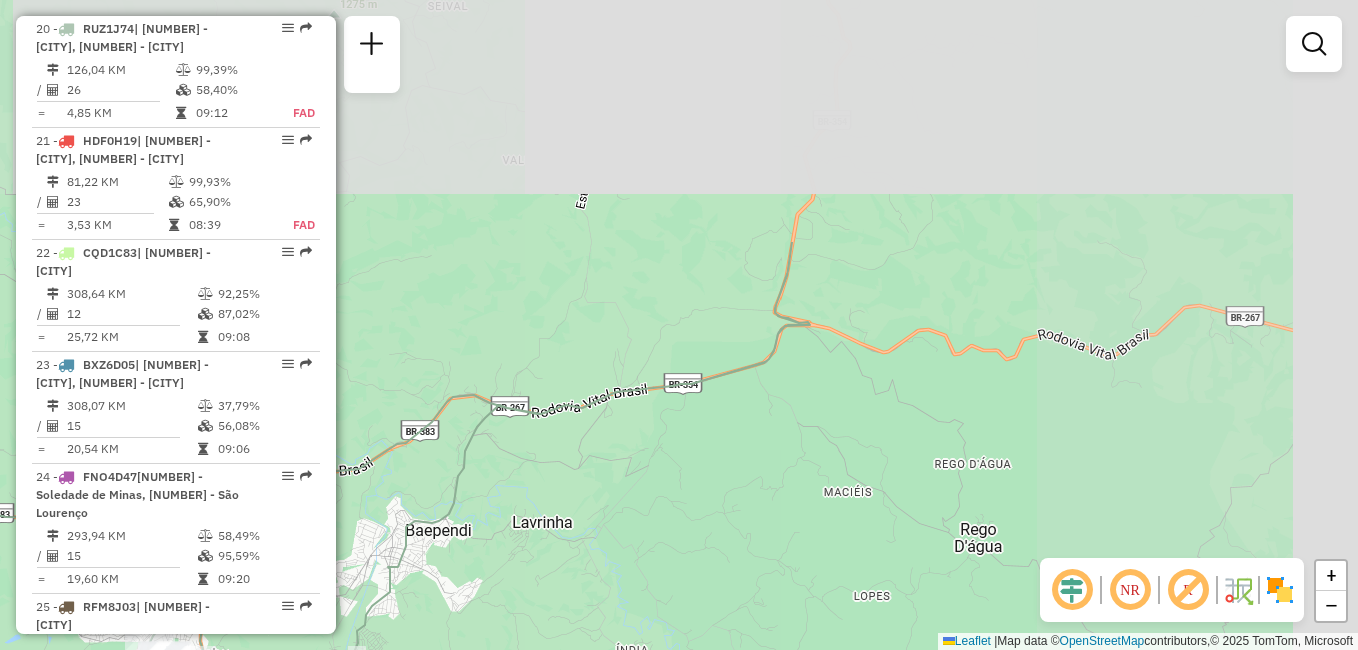 drag, startPoint x: 880, startPoint y: 332, endPoint x: 698, endPoint y: 493, distance: 242.99178 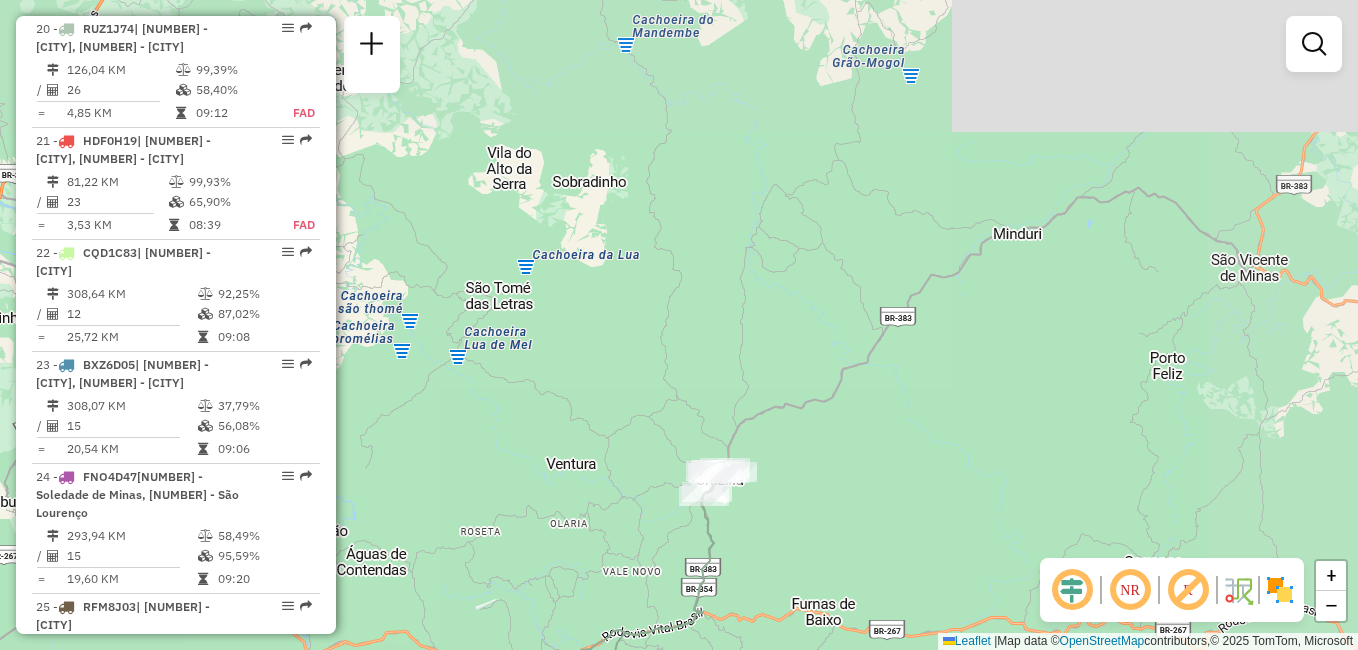 drag, startPoint x: 1029, startPoint y: 289, endPoint x: 819, endPoint y: 501, distance: 298.4024 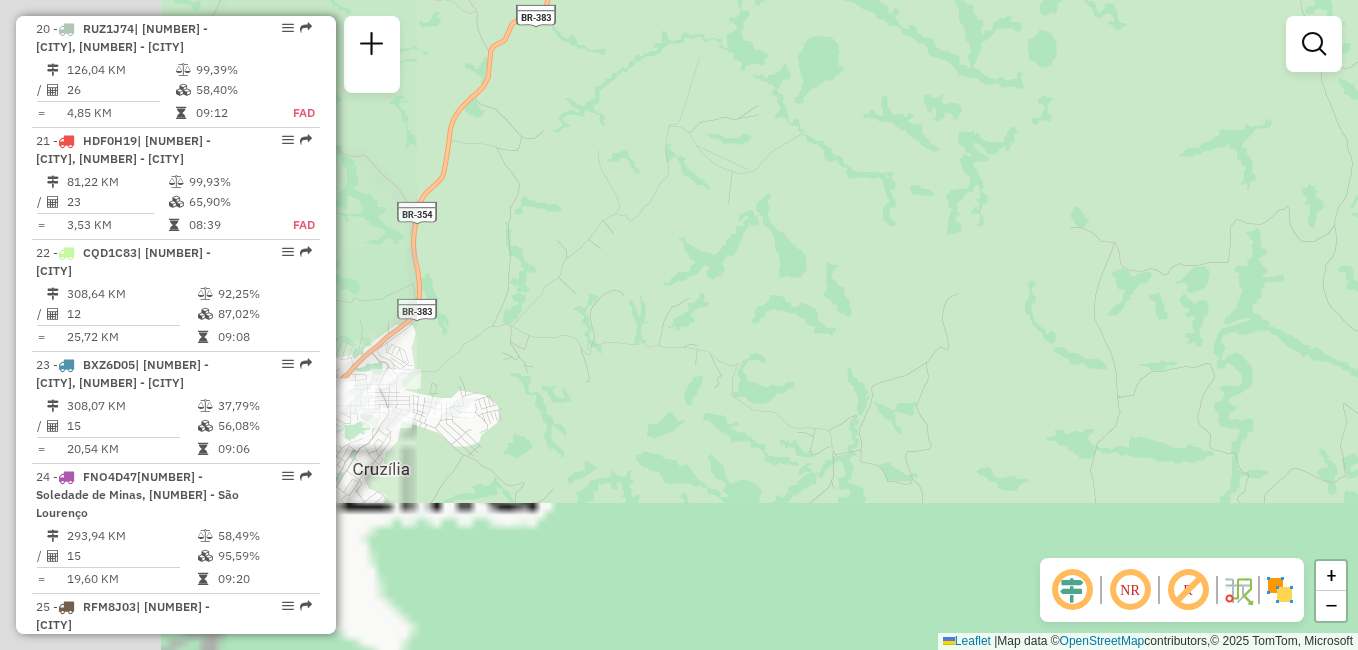 drag, startPoint x: 723, startPoint y: 434, endPoint x: 1361, endPoint y: 27, distance: 756.76483 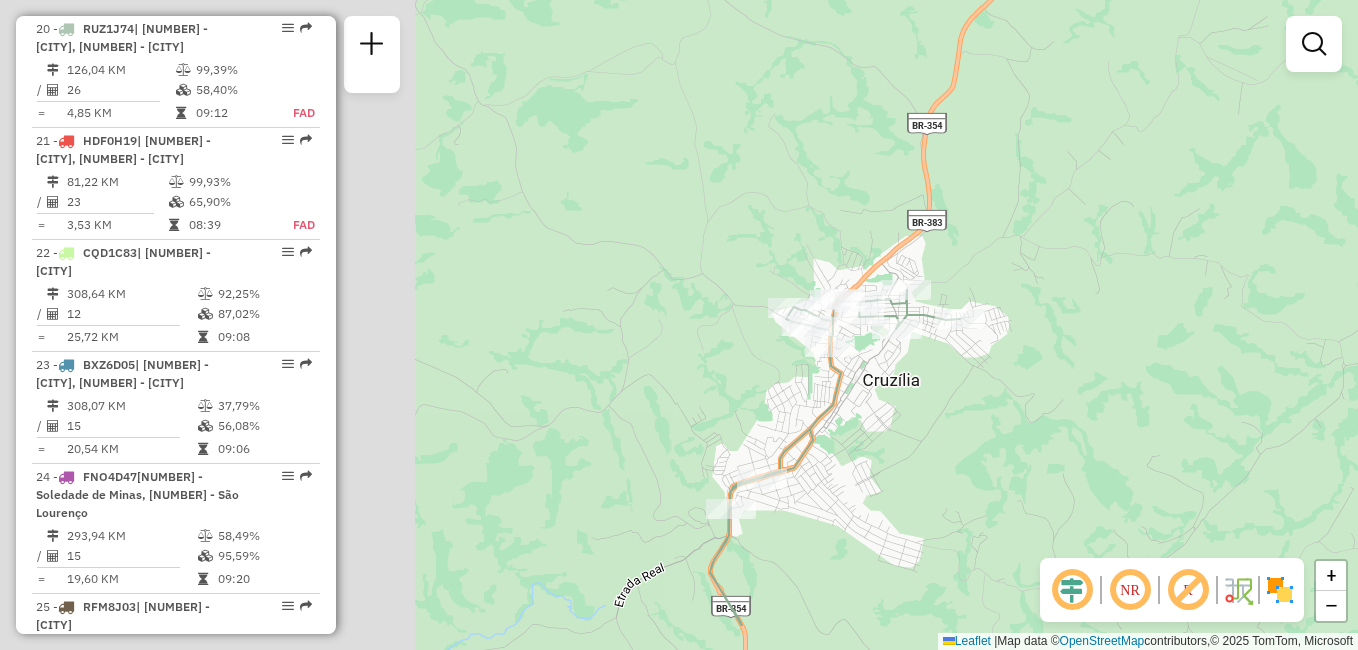 drag, startPoint x: 725, startPoint y: 208, endPoint x: 1235, endPoint y: 119, distance: 517.70746 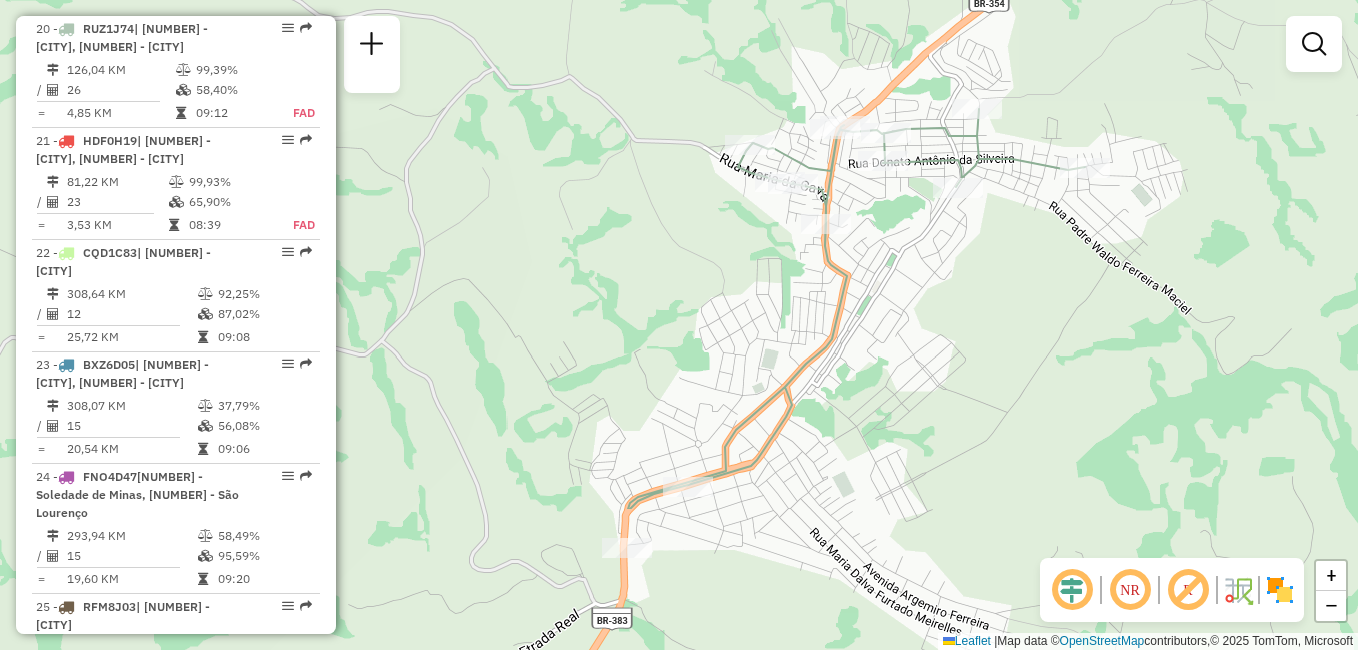 drag, startPoint x: 936, startPoint y: 278, endPoint x: 1062, endPoint y: 72, distance: 241.47878 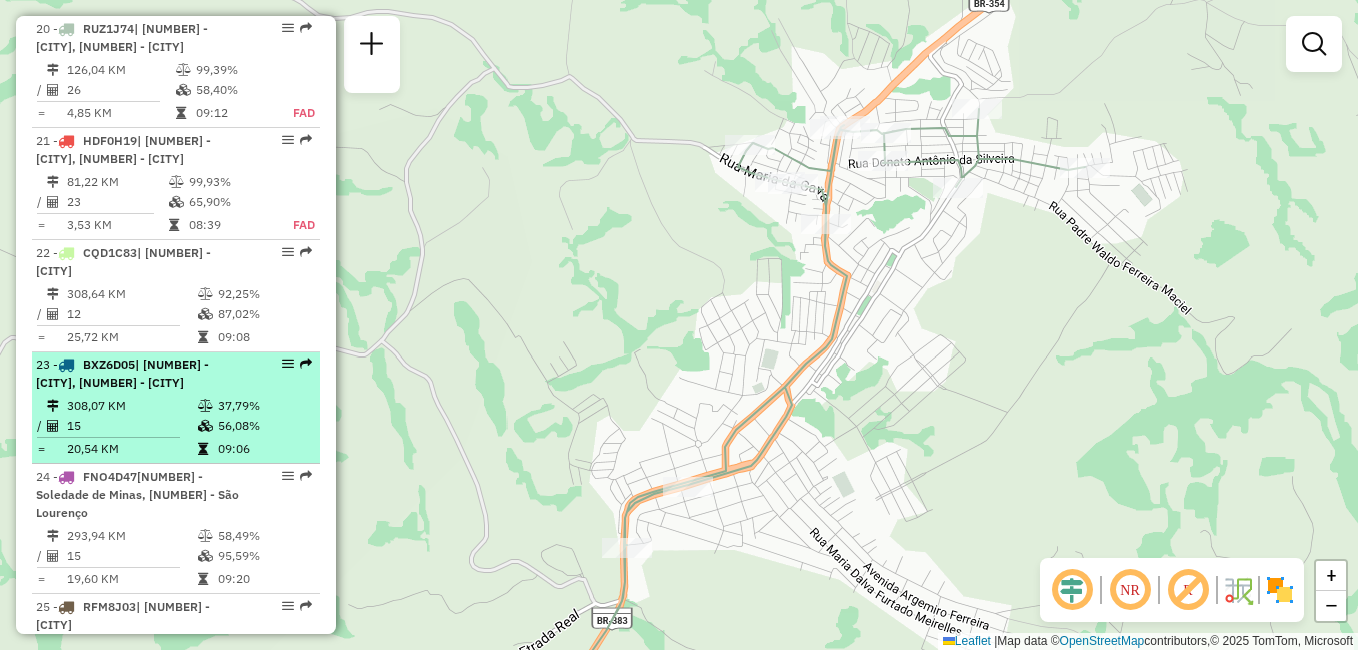 scroll, scrollTop: 2787, scrollLeft: 0, axis: vertical 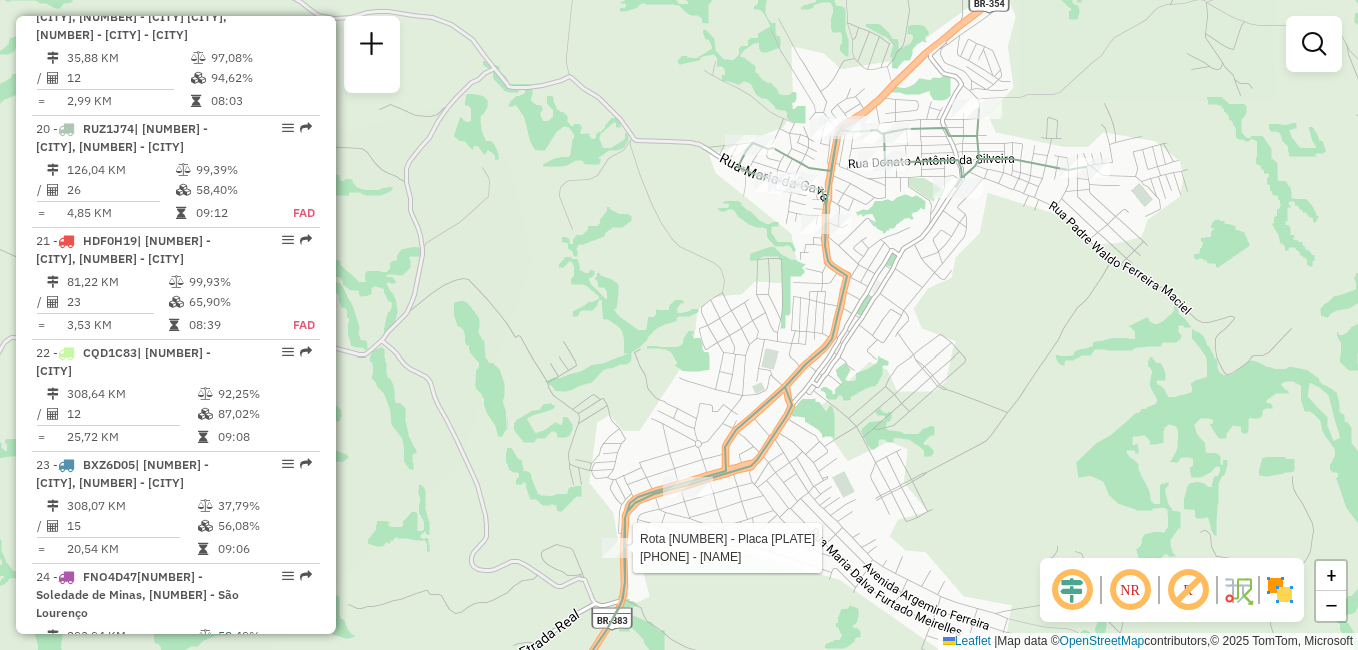 select on "**********" 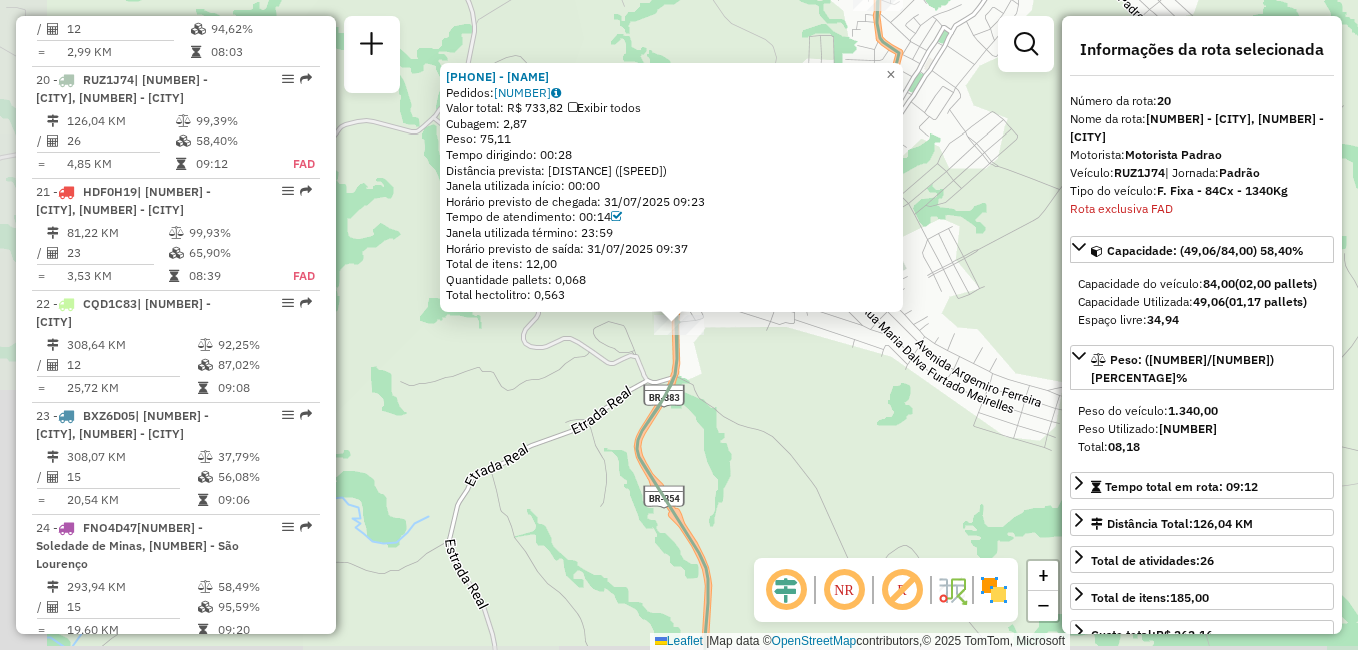scroll, scrollTop: 2887, scrollLeft: 0, axis: vertical 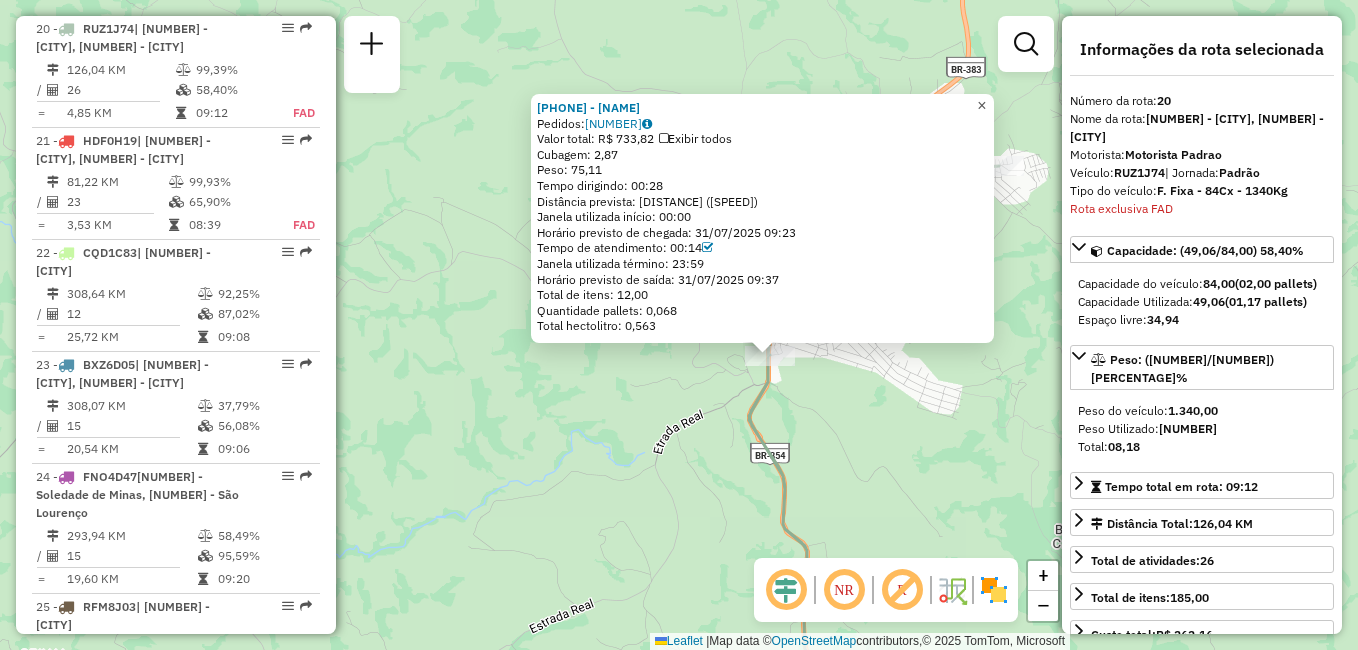 click on "×" 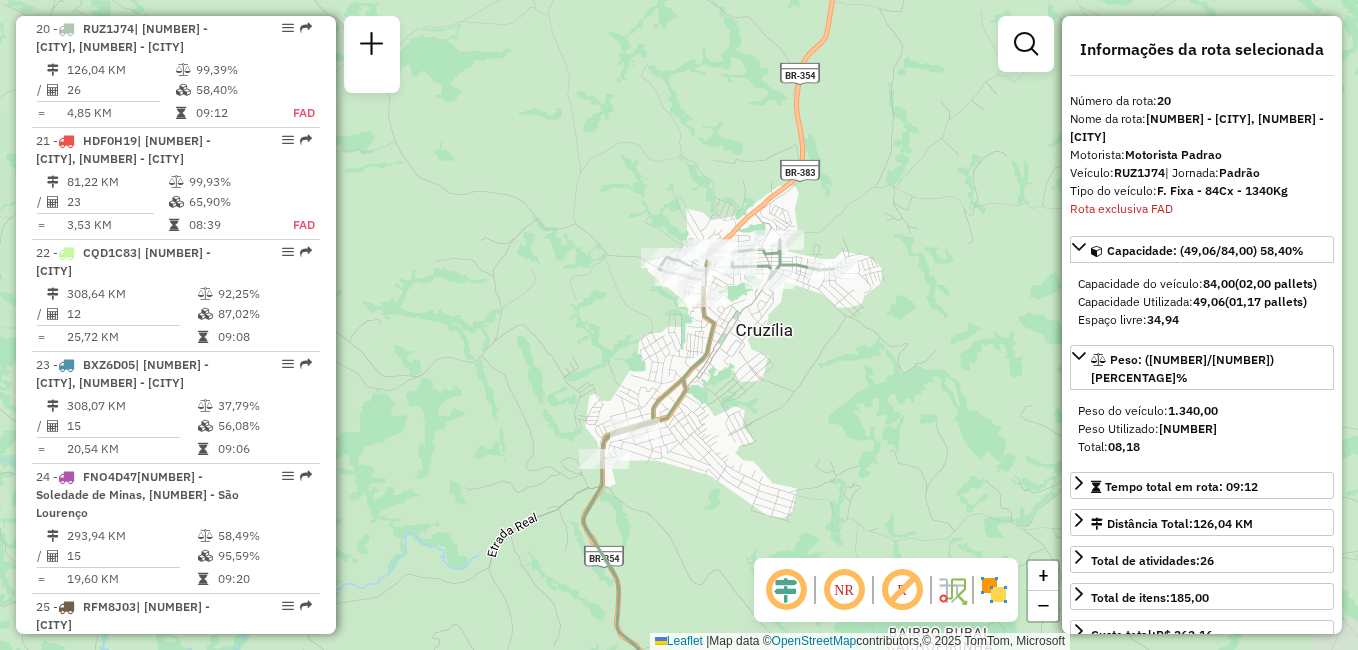 drag, startPoint x: 877, startPoint y: 336, endPoint x: 722, endPoint y: 422, distance: 177.25969 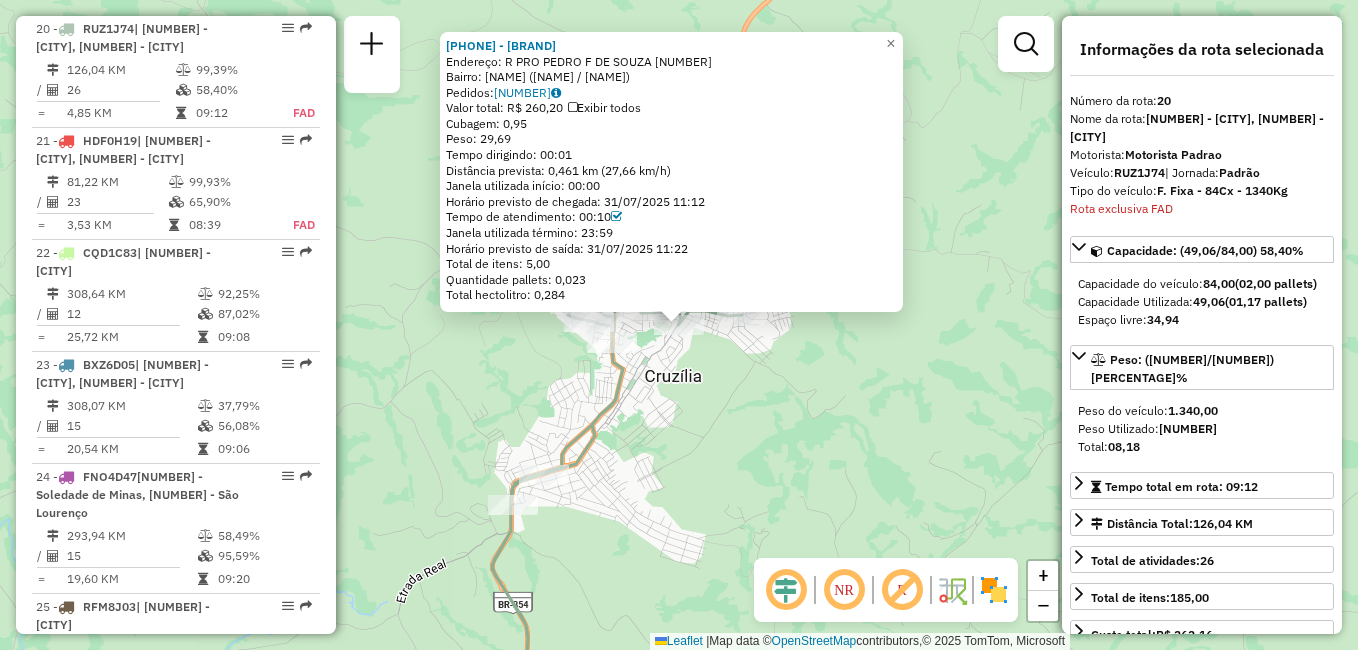 click on "32216514 - R N R V COMERCIAL DE  Endereço: R   PRO PEDRO F DE SOUZA          109   Bairro: CENTRO (CRUZILIA / MG)   Pedidos:  31300800   Valor total: R$ 260,20   Exibir todos   Cubagem: 0,95  Peso: 29,69  Tempo dirigindo: 00:01   Distância prevista: 0,461 km (27,66 km/h)   Janela utilizada início: 00:00   Horário previsto de chegada: 31/07/2025 11:12   Tempo de atendimento: 00:10   Janela utilizada término: 23:59   Horário previsto de saída: 31/07/2025 11:22   Total de itens: 5,00   Quantidade pallets: 0,023   Total hectolitro: 0,284  × Janela de atendimento Grade de atendimento Capacidade Transportadoras Veículos Cliente Pedidos  Rotas Selecione os dias de semana para filtrar as janelas de atendimento  Seg   Ter   Qua   Qui   Sex   Sáb   Dom  Informe o período da janela de atendimento: De: Até:  Filtrar exatamente a janela do cliente  Considerar janela de atendimento padrão  Selecione os dias de semana para filtrar as grades de atendimento  Seg   Ter   Qua   Qui   Sex   Sáb   Dom   De:   Até:" 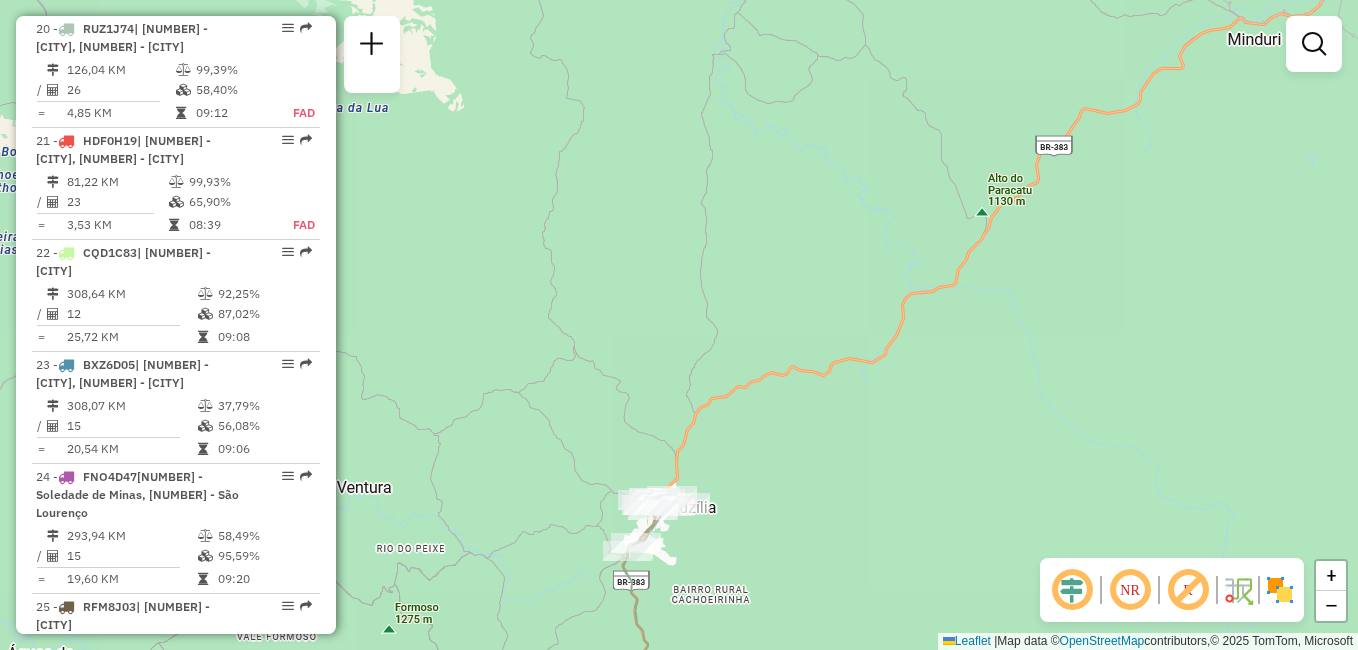 drag, startPoint x: 829, startPoint y: 313, endPoint x: 808, endPoint y: 237, distance: 78.84795 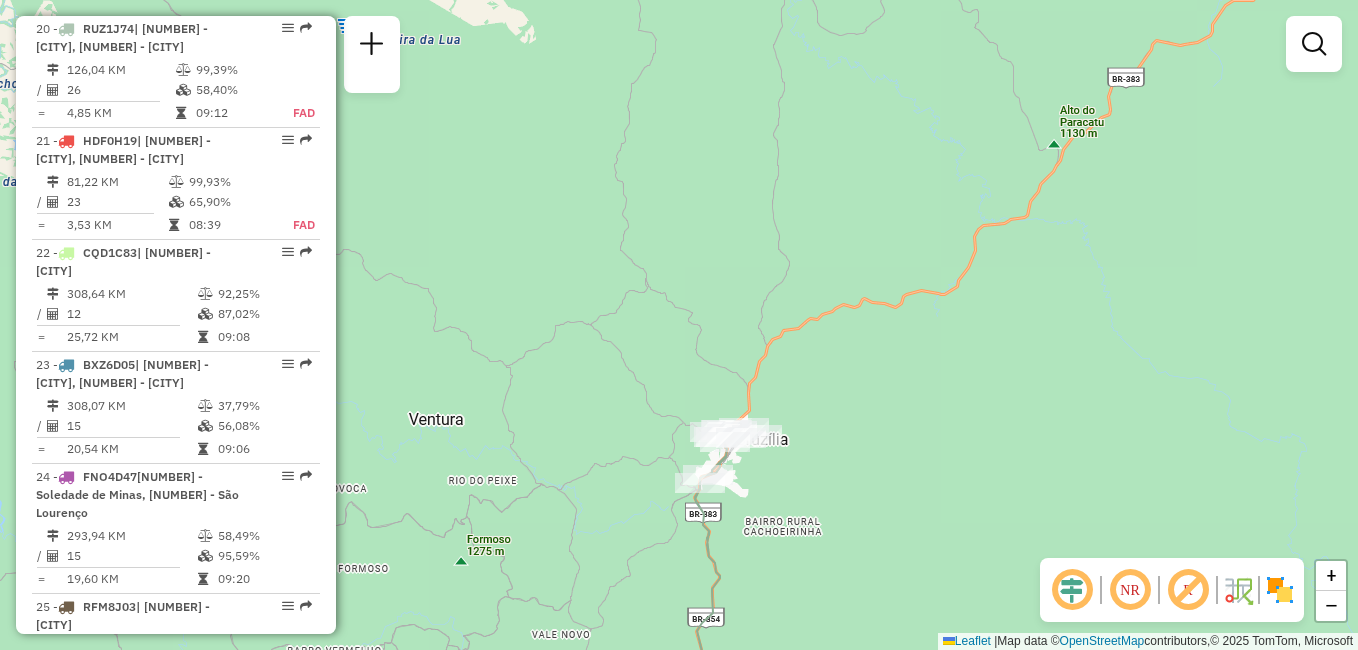 drag, startPoint x: 1034, startPoint y: 205, endPoint x: 1140, endPoint y: 212, distance: 106.23088 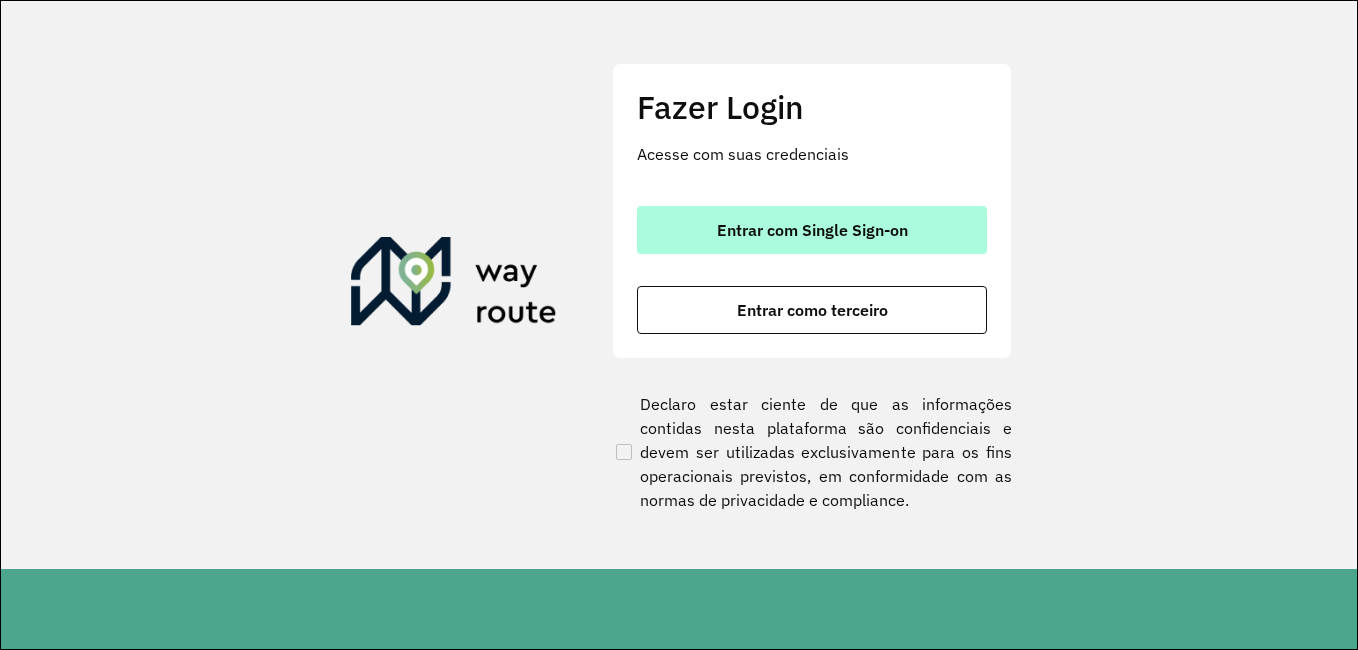 scroll, scrollTop: 0, scrollLeft: 0, axis: both 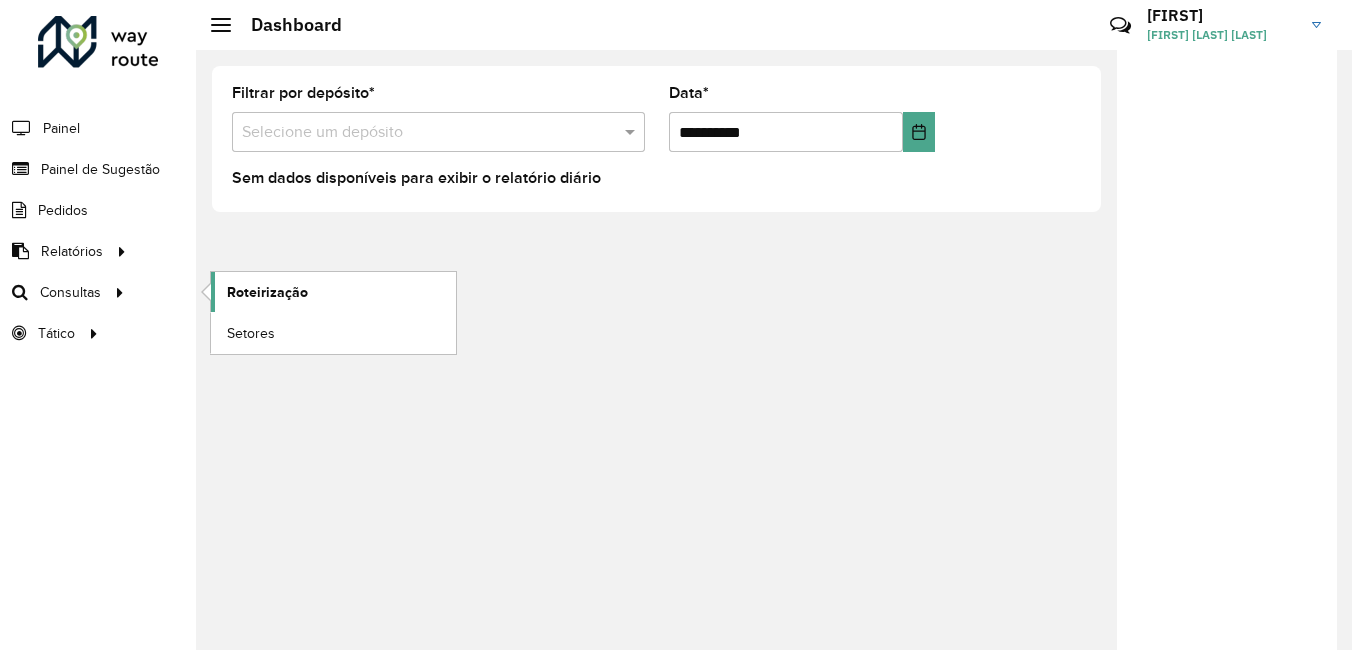 click on "Roteirização" 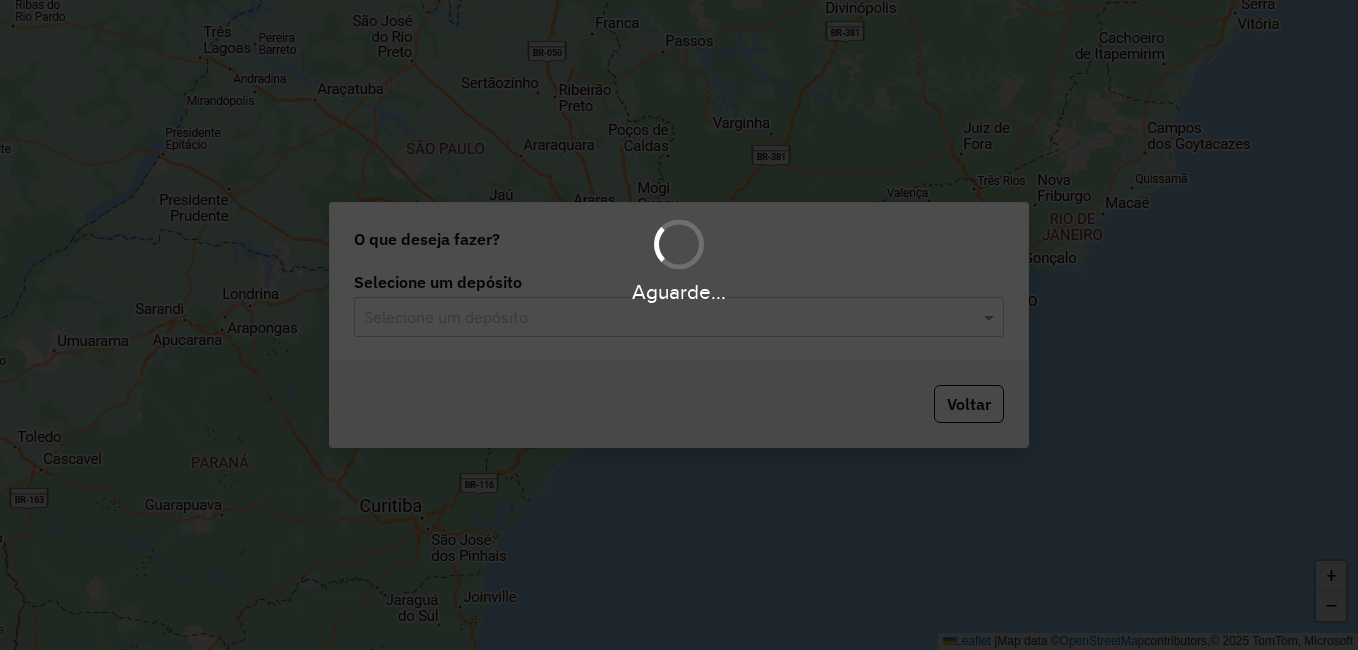 scroll, scrollTop: 0, scrollLeft: 0, axis: both 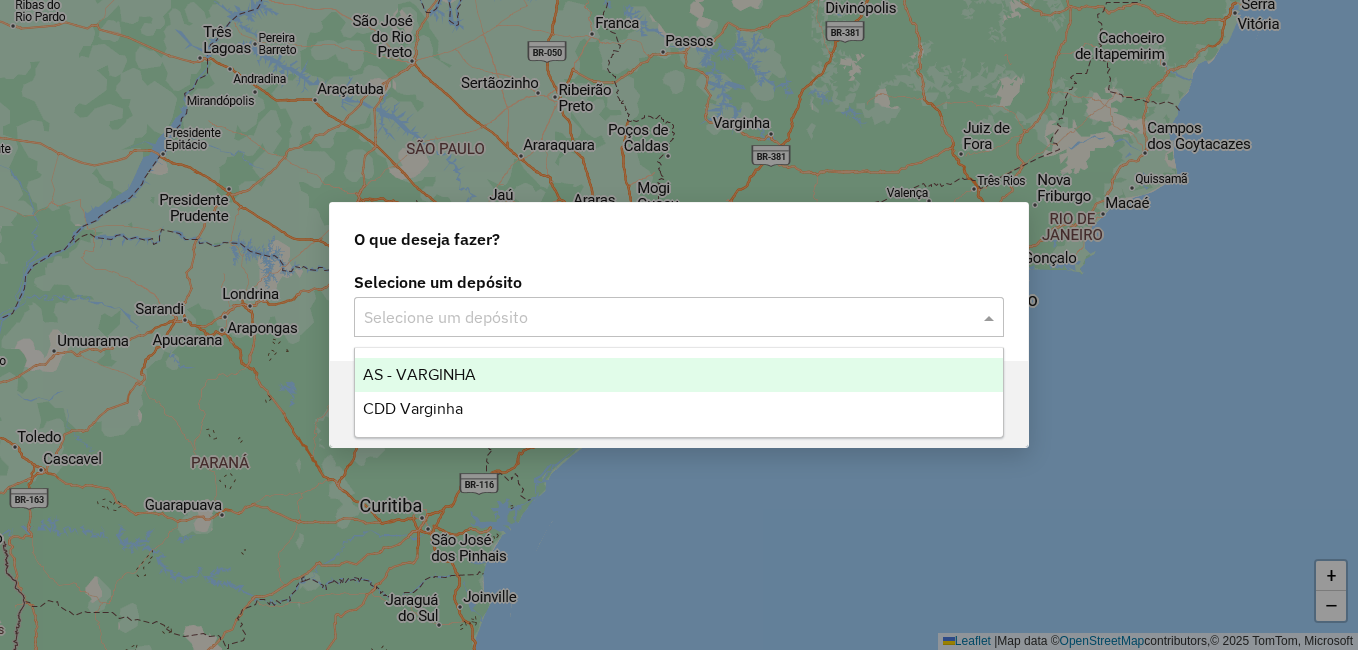 click 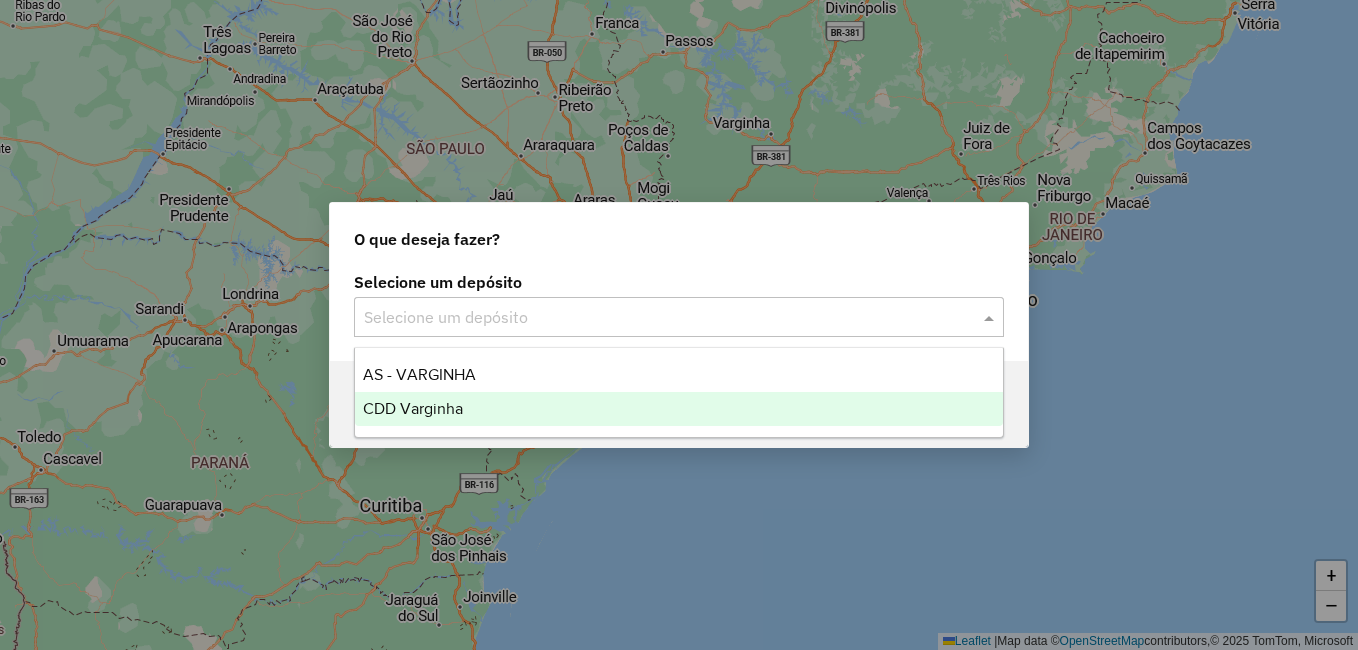 click on "CDD Varginha" at bounding box center [679, 409] 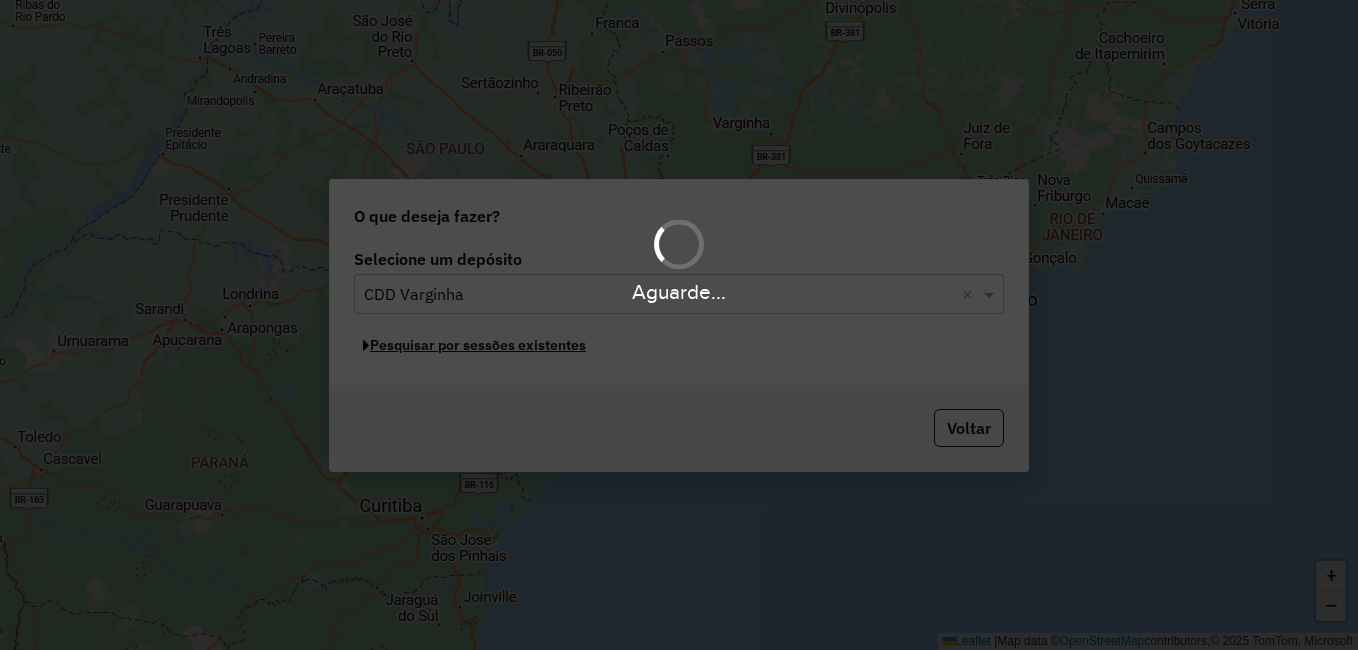 click on "Pesquisar por sessões existentes" 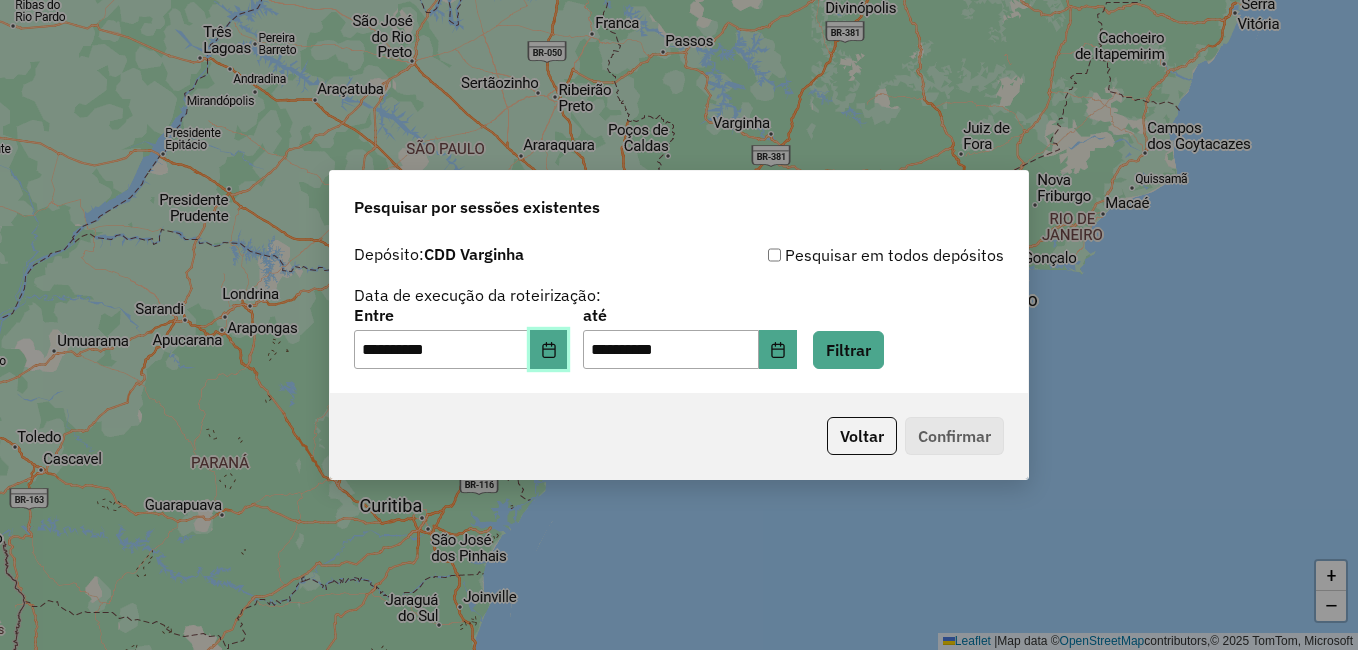click at bounding box center (549, 350) 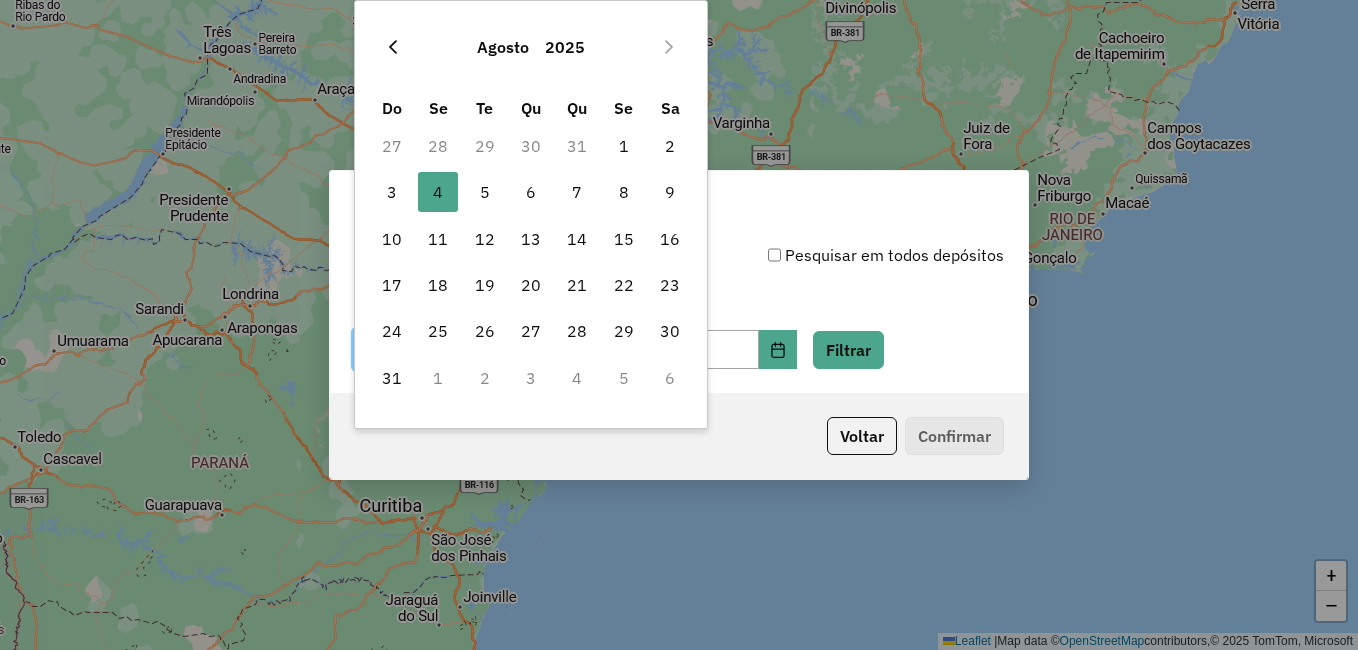 click 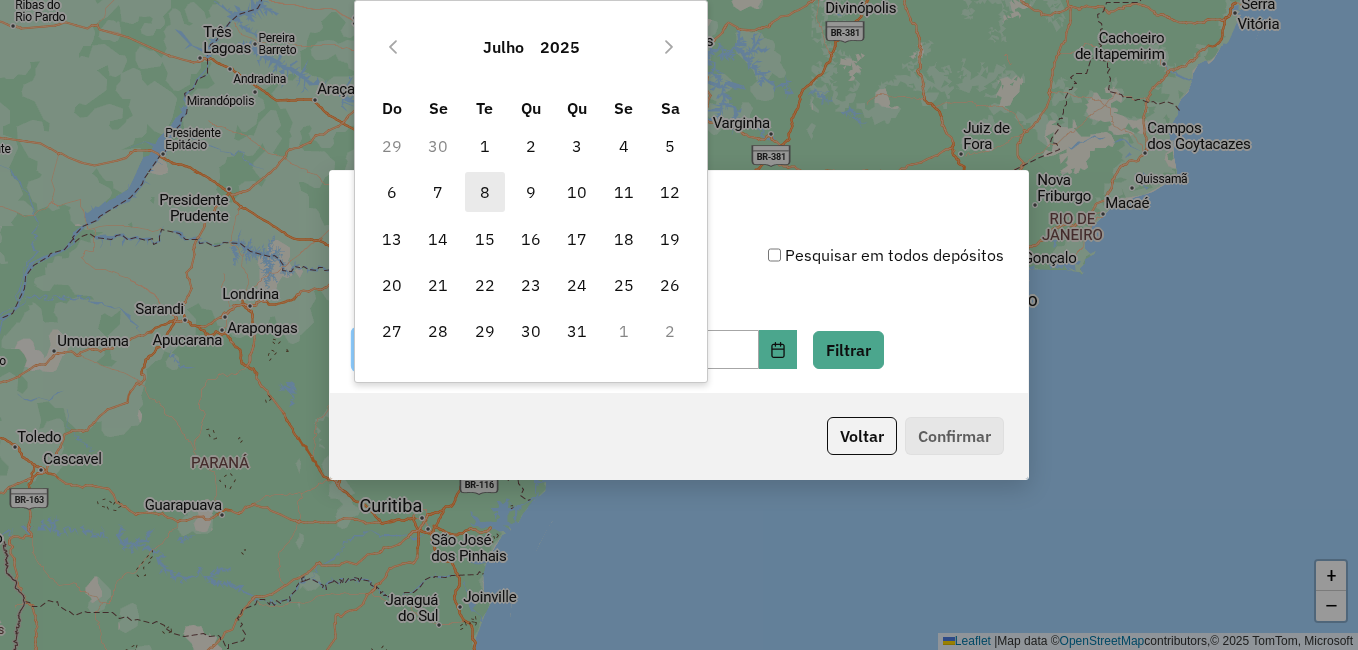 click on "8" at bounding box center (485, 192) 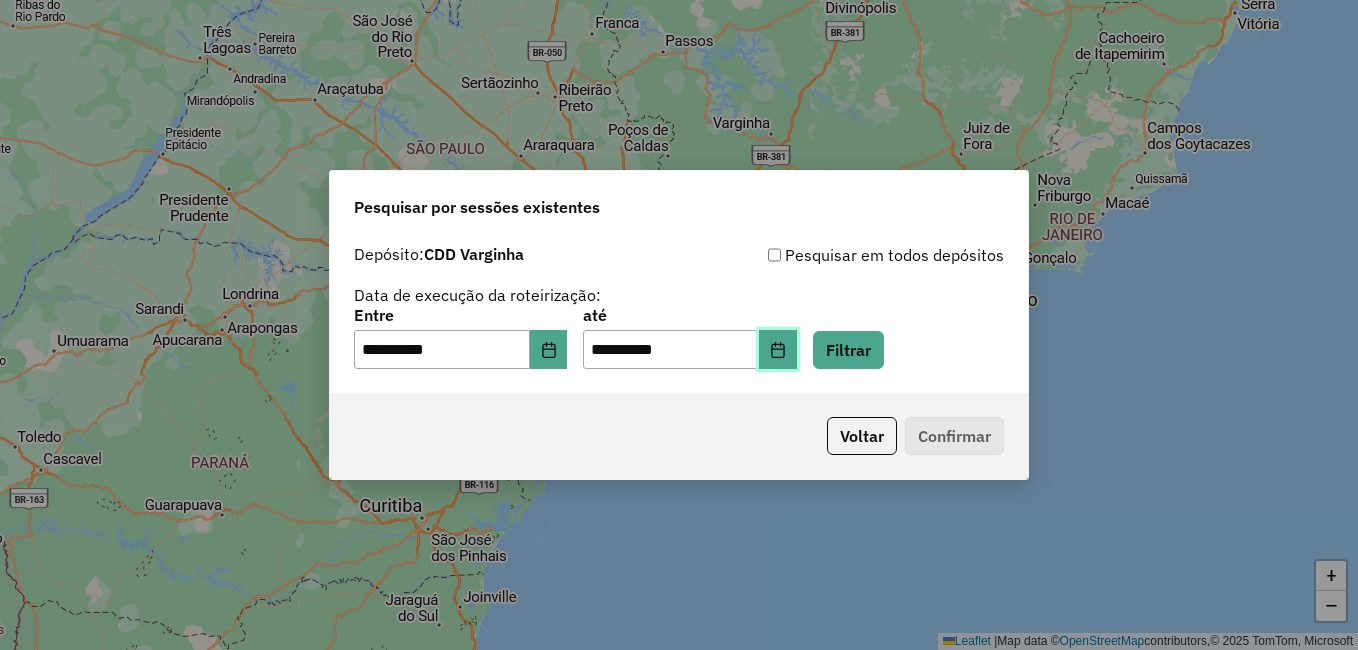 click at bounding box center [778, 350] 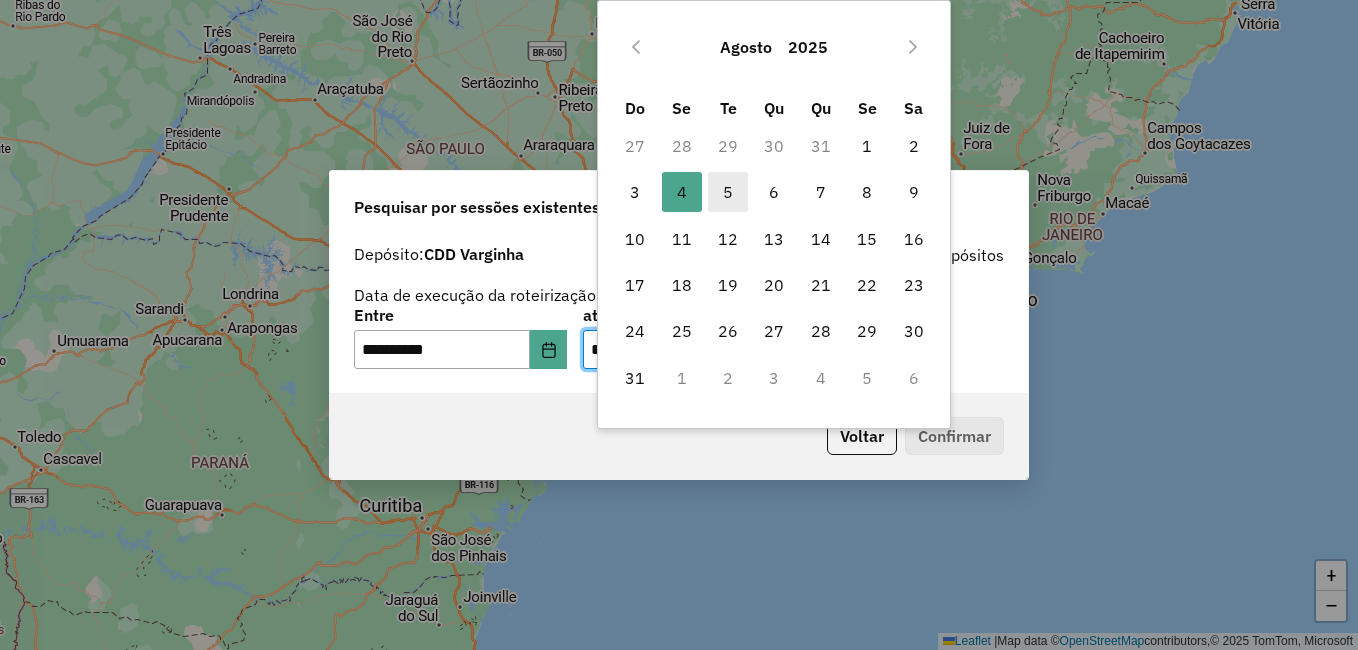click on "5" at bounding box center [728, 192] 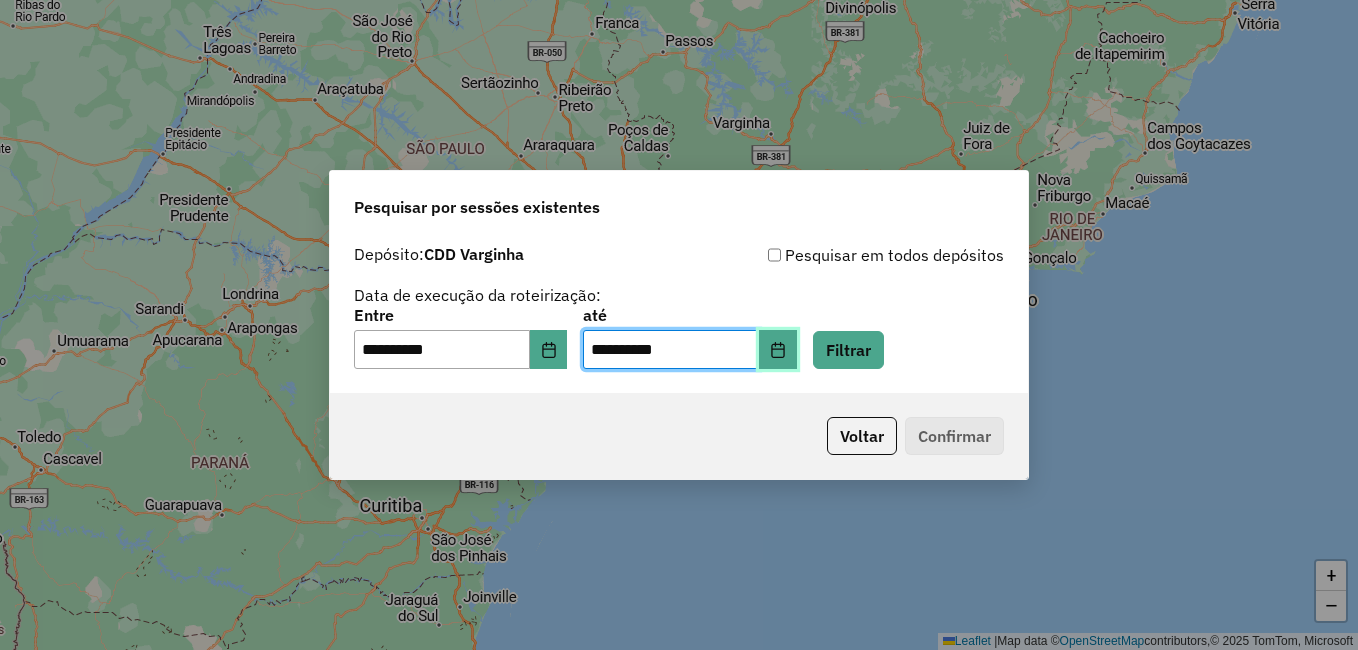 click 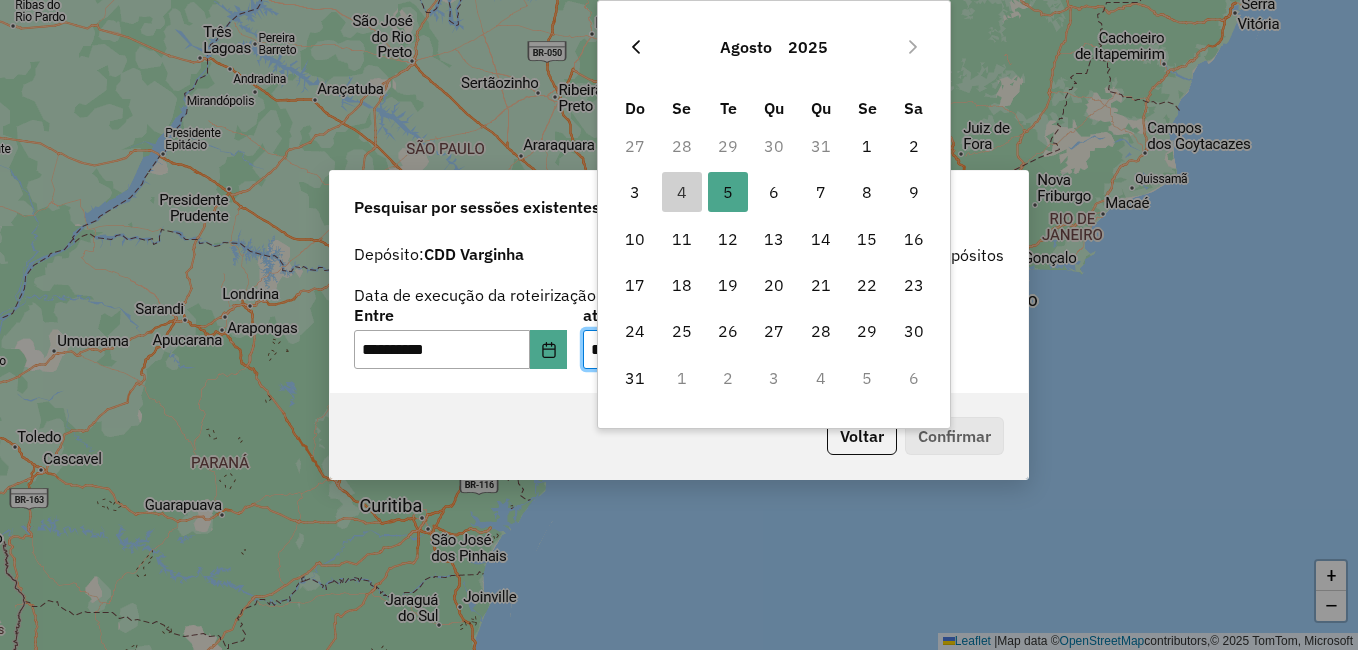 click at bounding box center [636, 47] 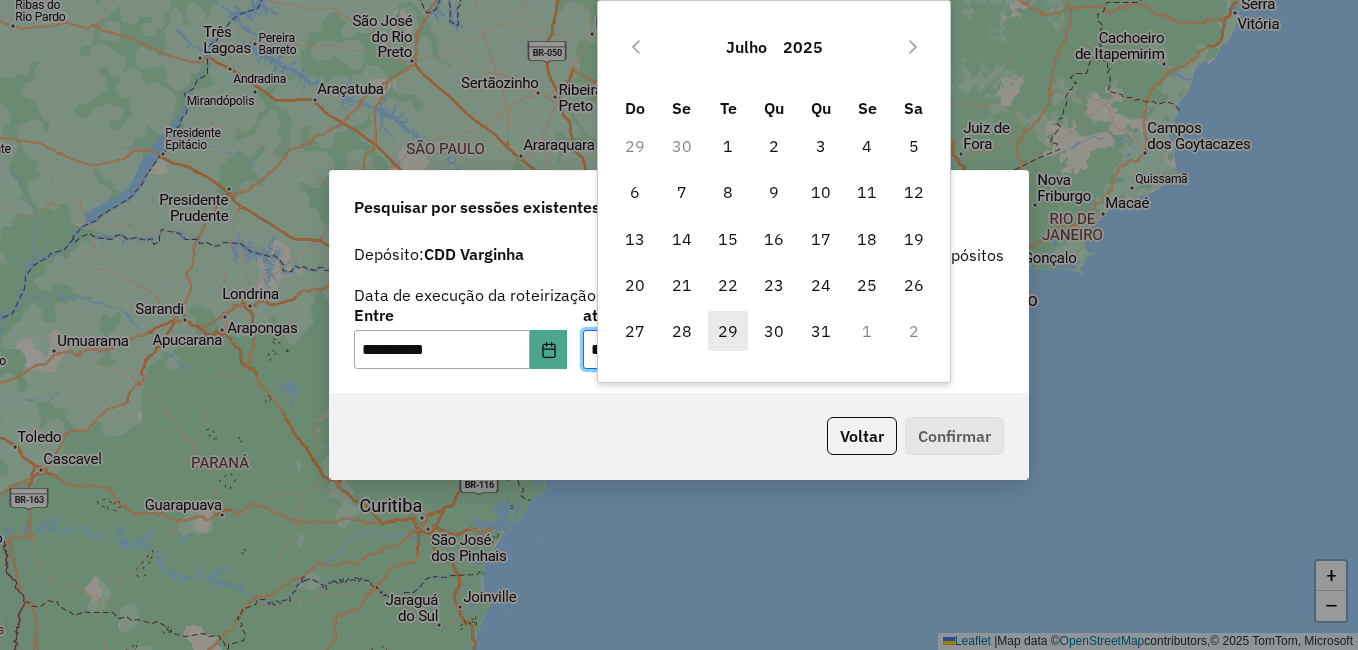 click on "29" at bounding box center [728, 331] 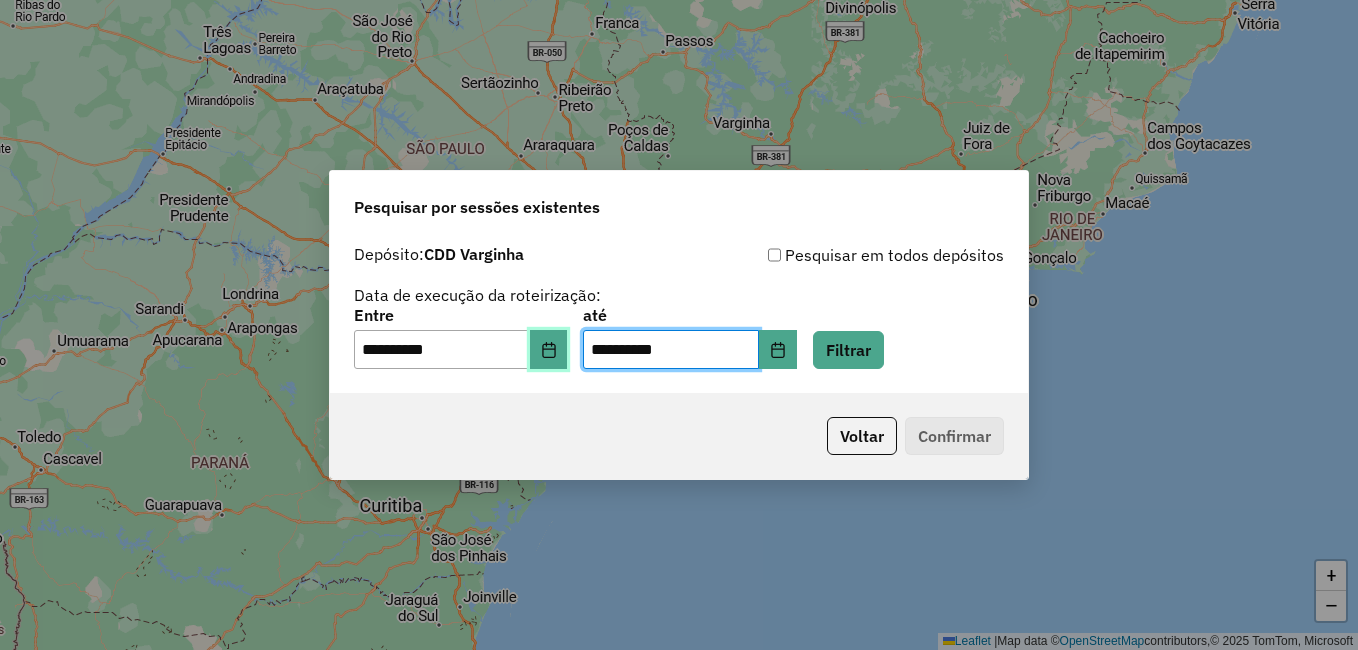 click at bounding box center (549, 350) 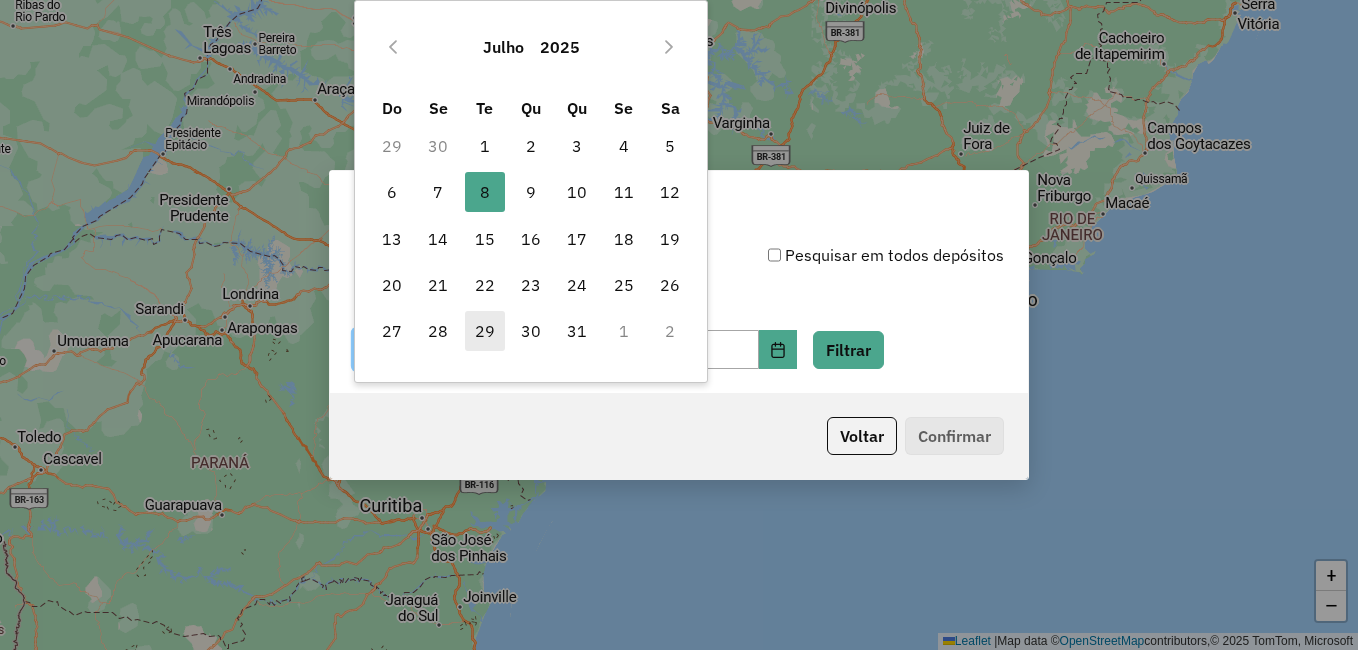 click on "29" at bounding box center (485, 331) 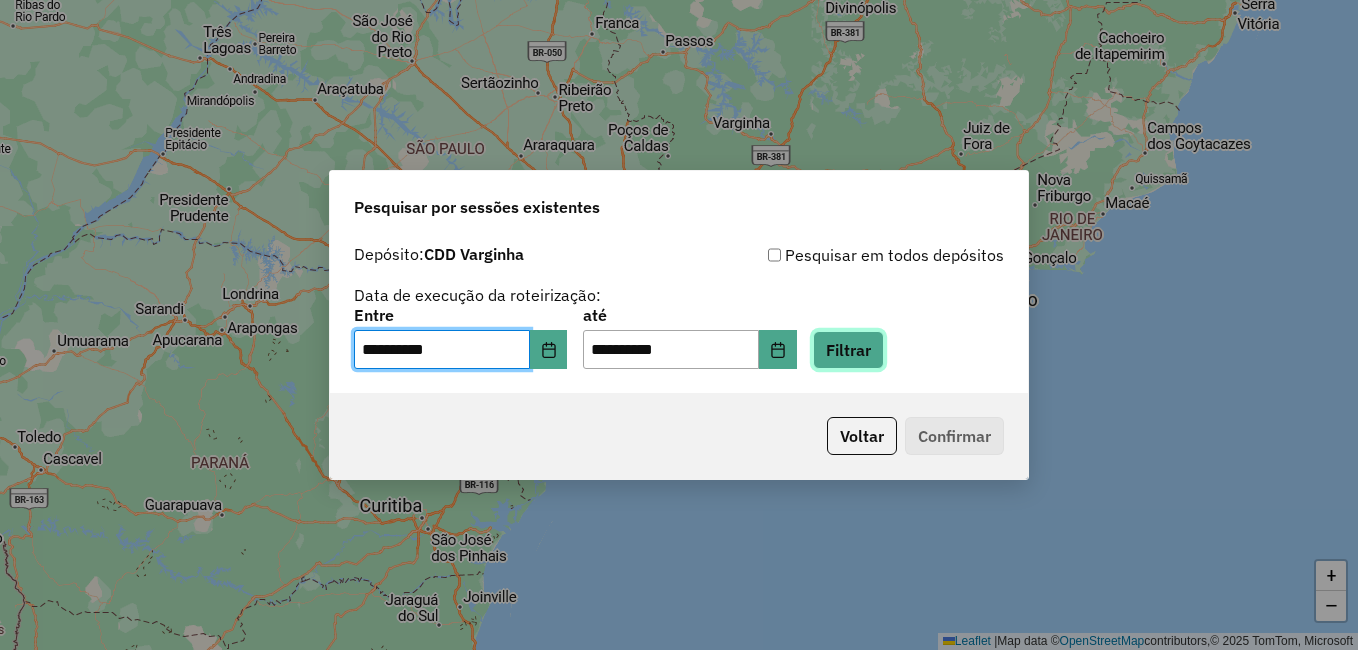 click on "Filtrar" 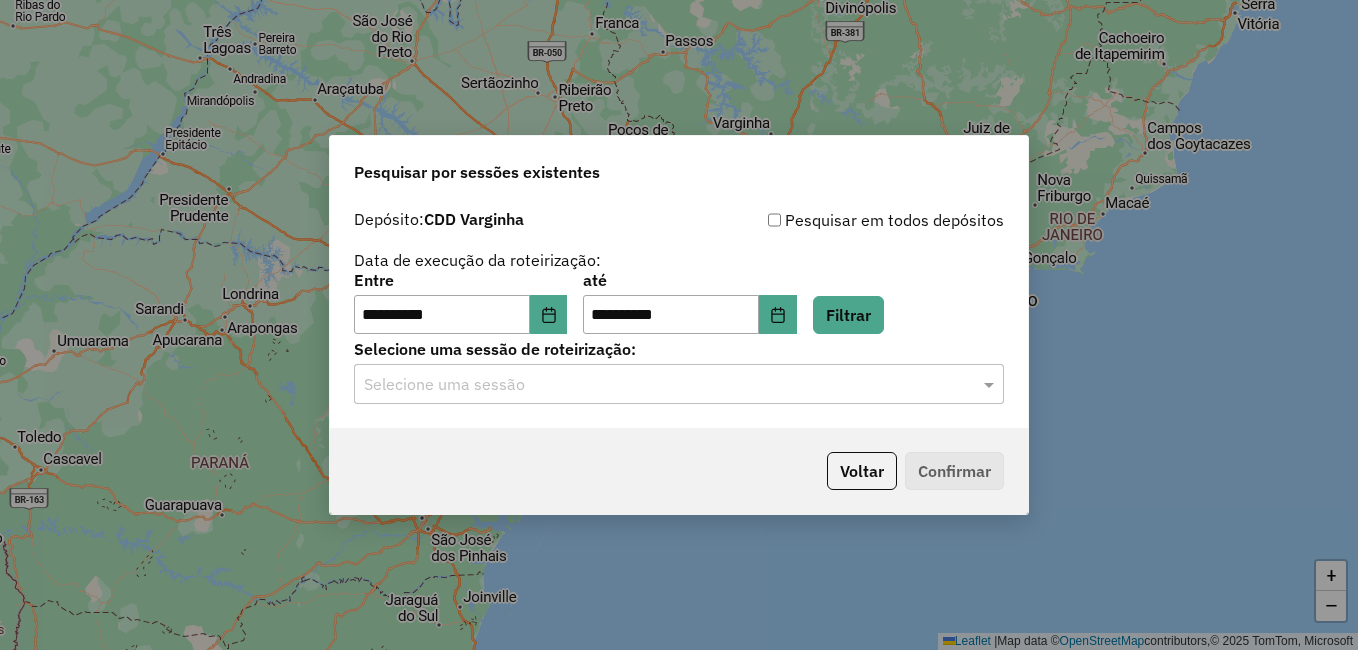 click 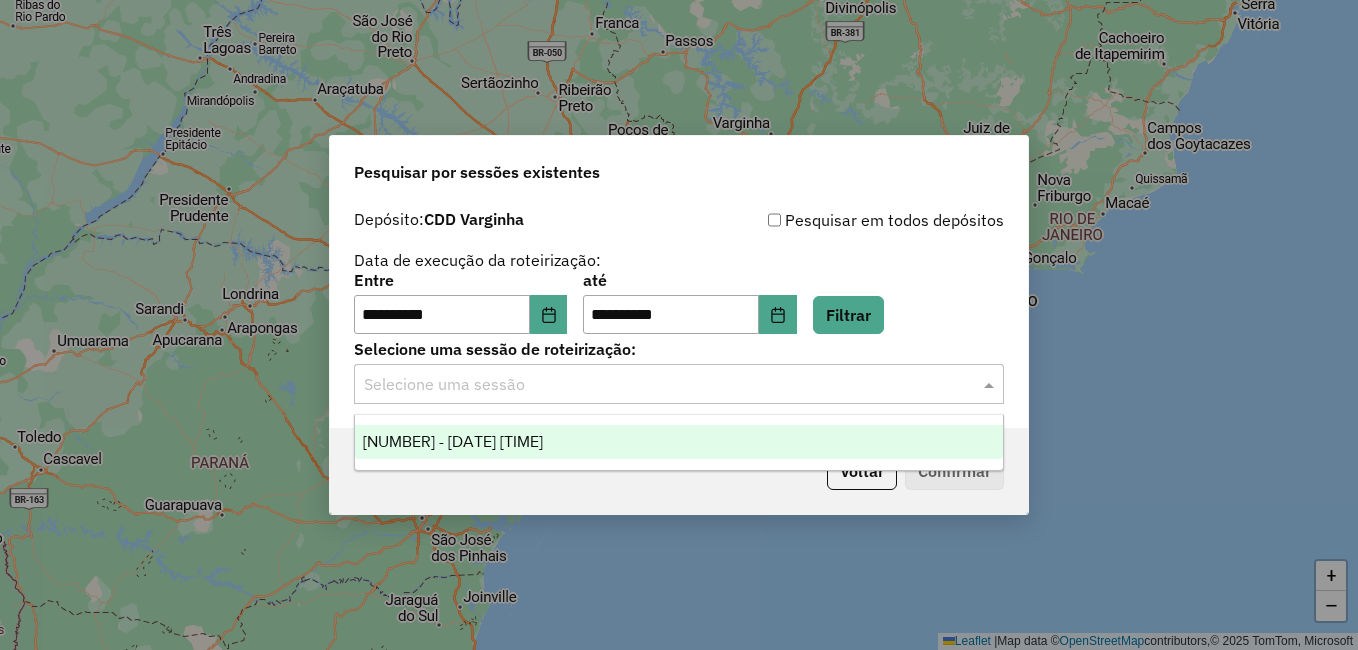 click on "1218931 - 29/07/2025 17:34" at bounding box center [453, 441] 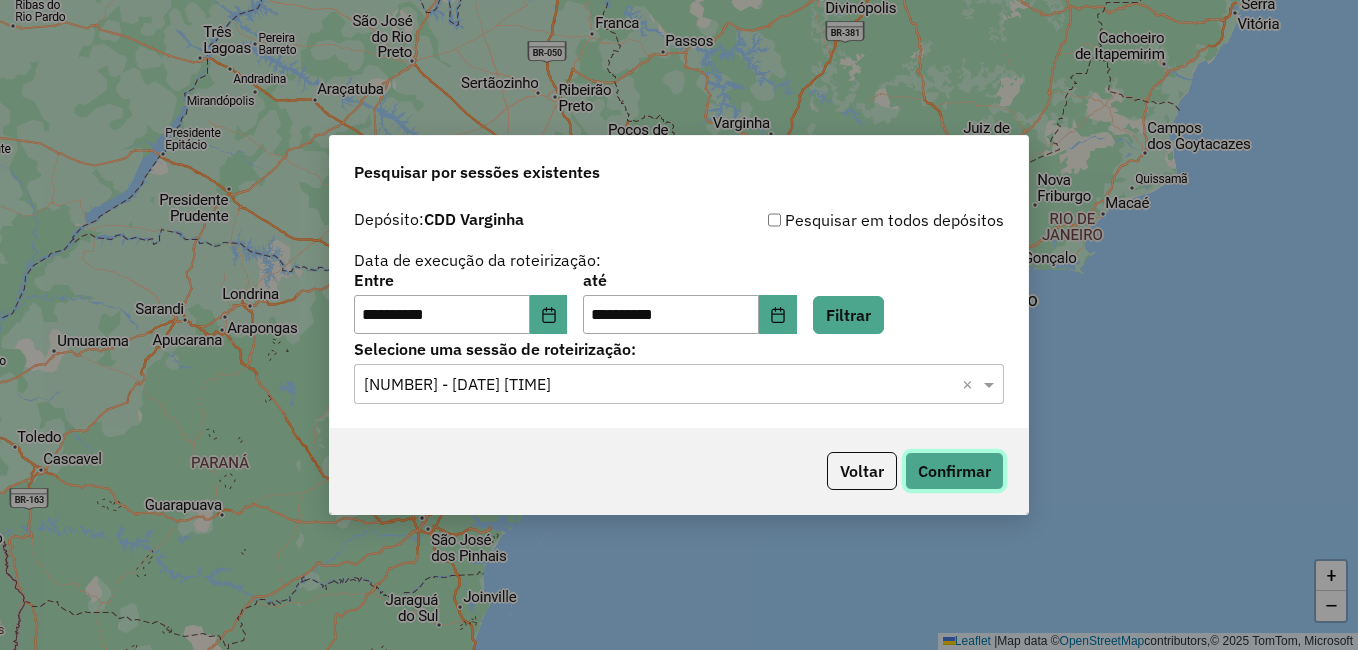 click on "Confirmar" 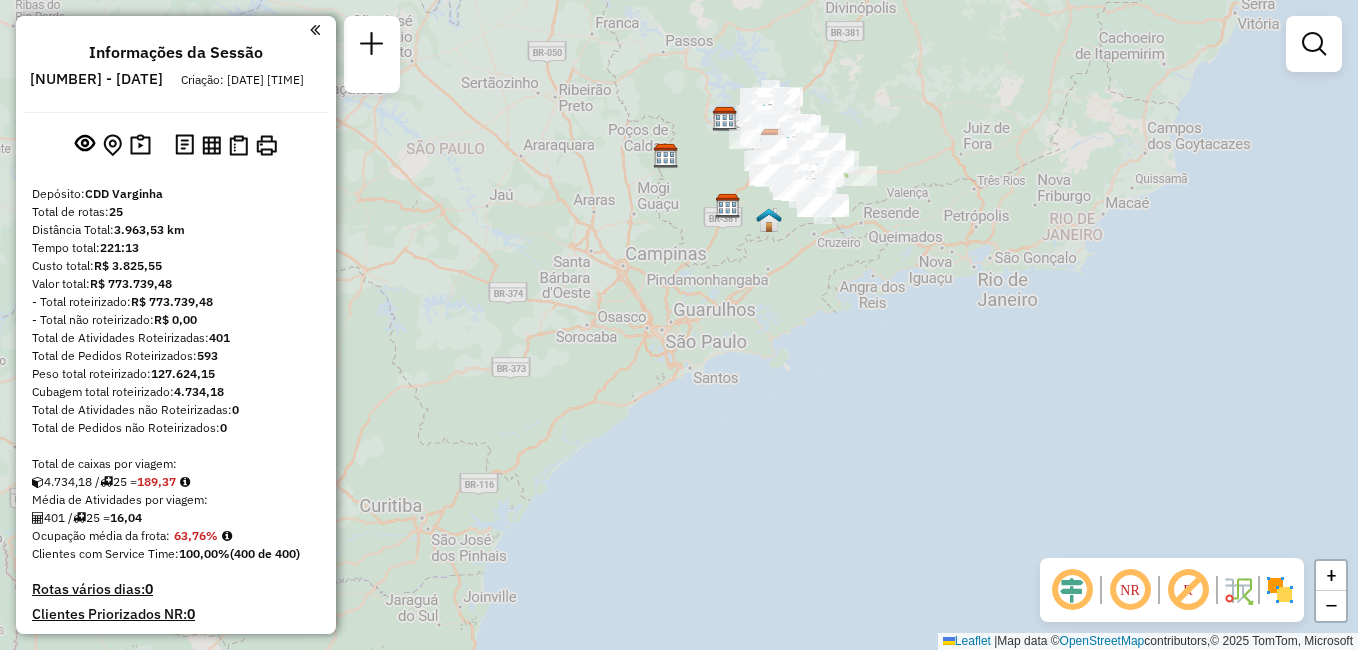 scroll, scrollTop: 0, scrollLeft: 0, axis: both 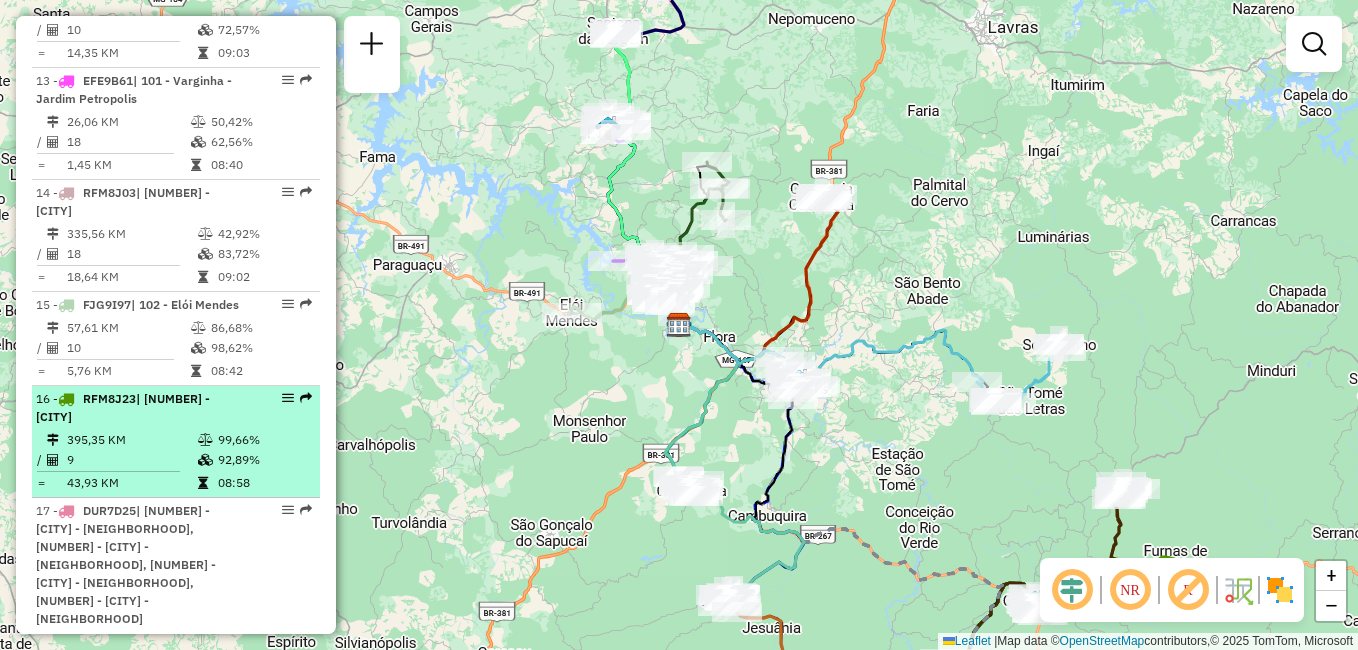click at bounding box center [205, 440] 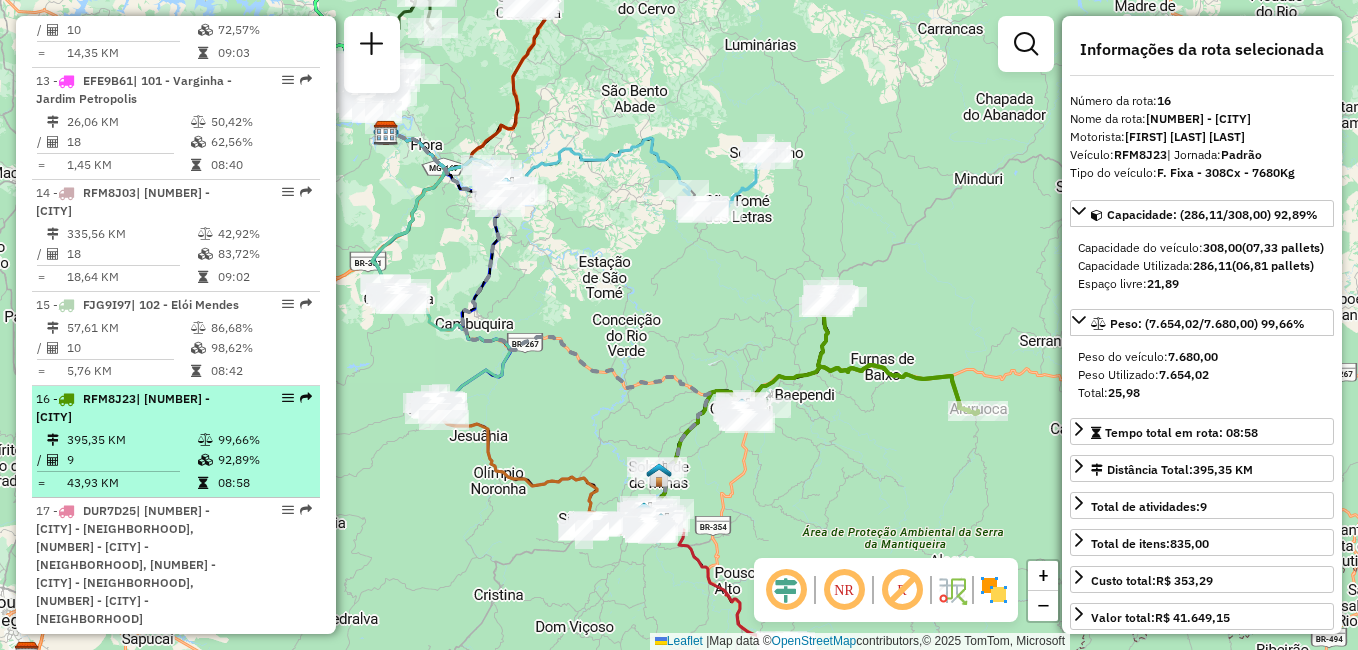 click on "[NUMBER] - [PLATE] | [NUMBER] - [CITY]" at bounding box center [142, 408] 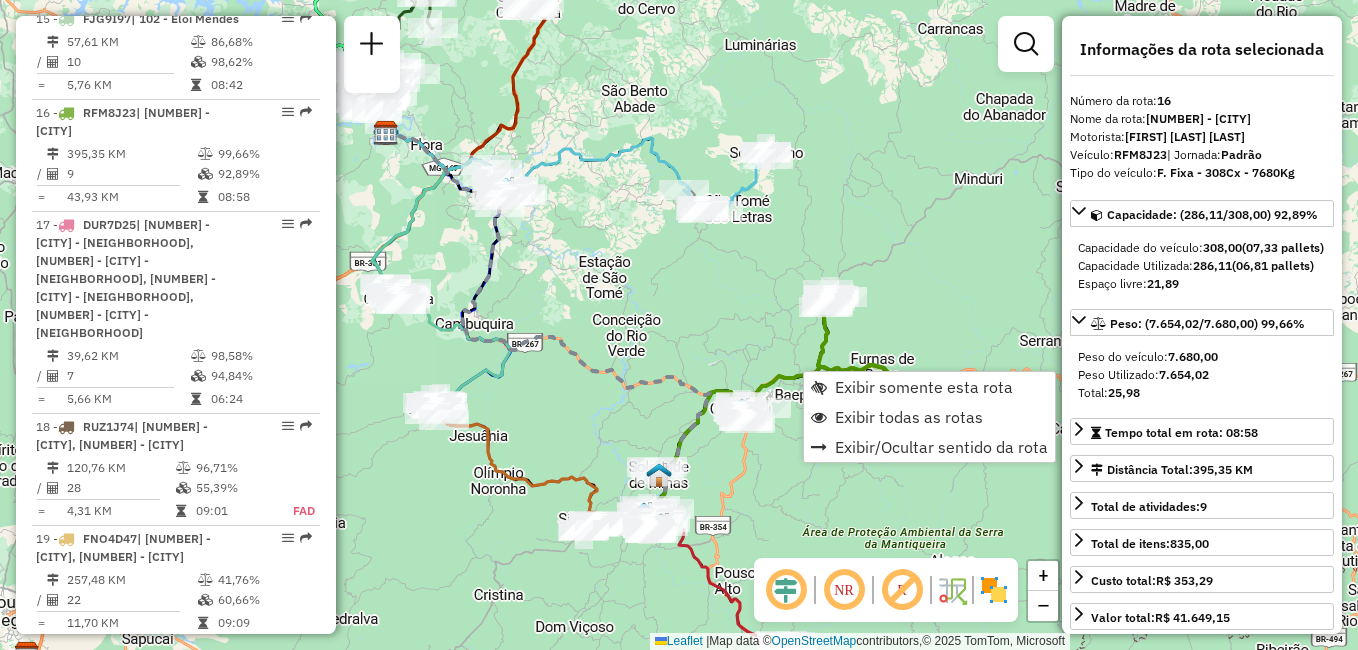 scroll, scrollTop: 2342, scrollLeft: 0, axis: vertical 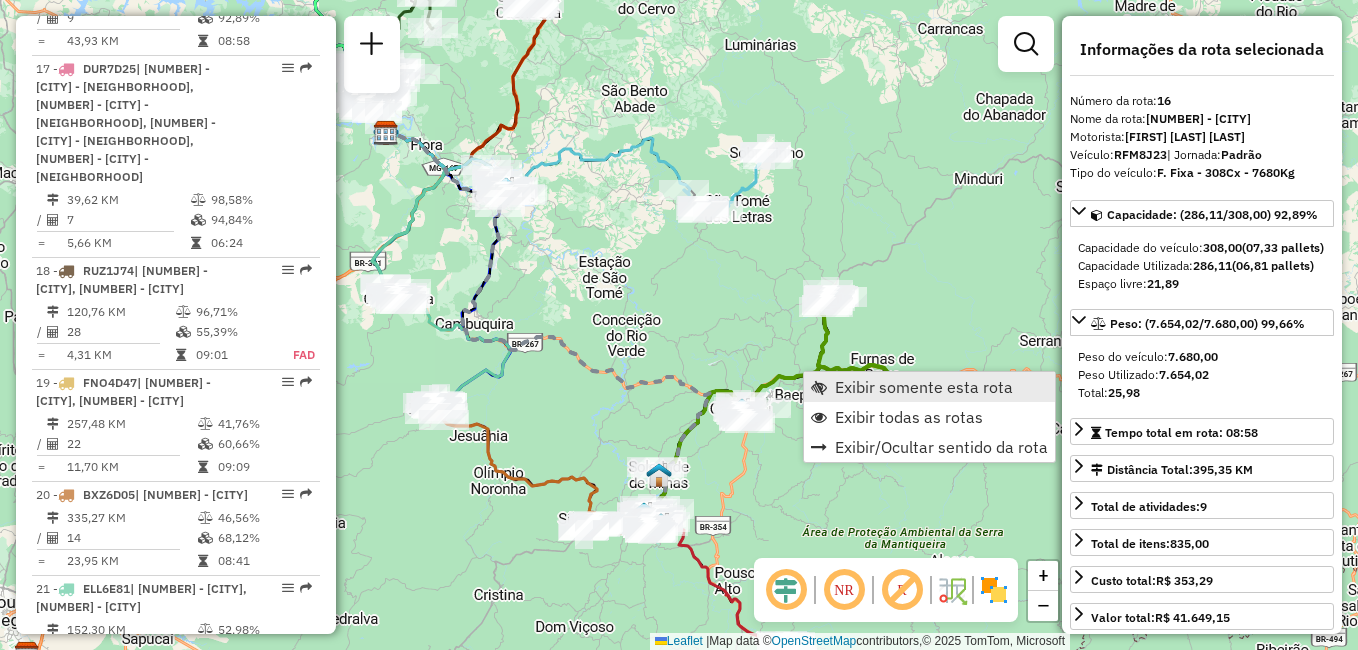 click at bounding box center (819, 387) 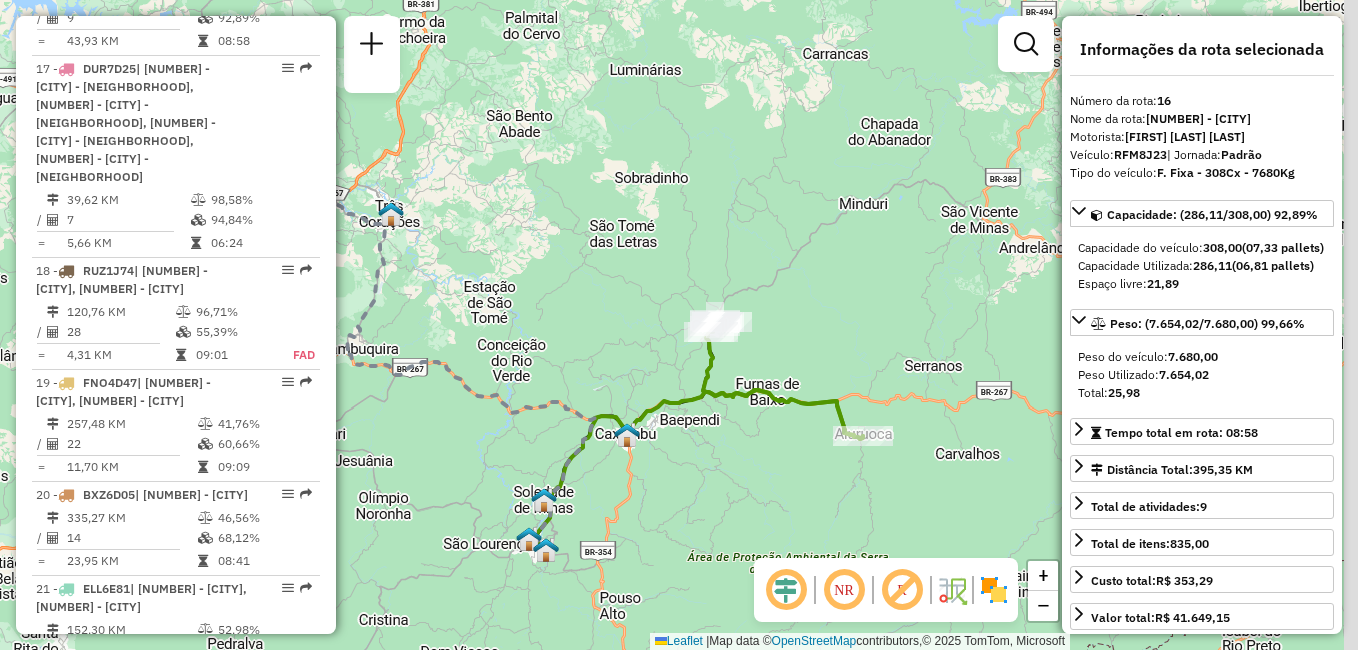 drag, startPoint x: 810, startPoint y: 418, endPoint x: 695, endPoint y: 443, distance: 117.68602 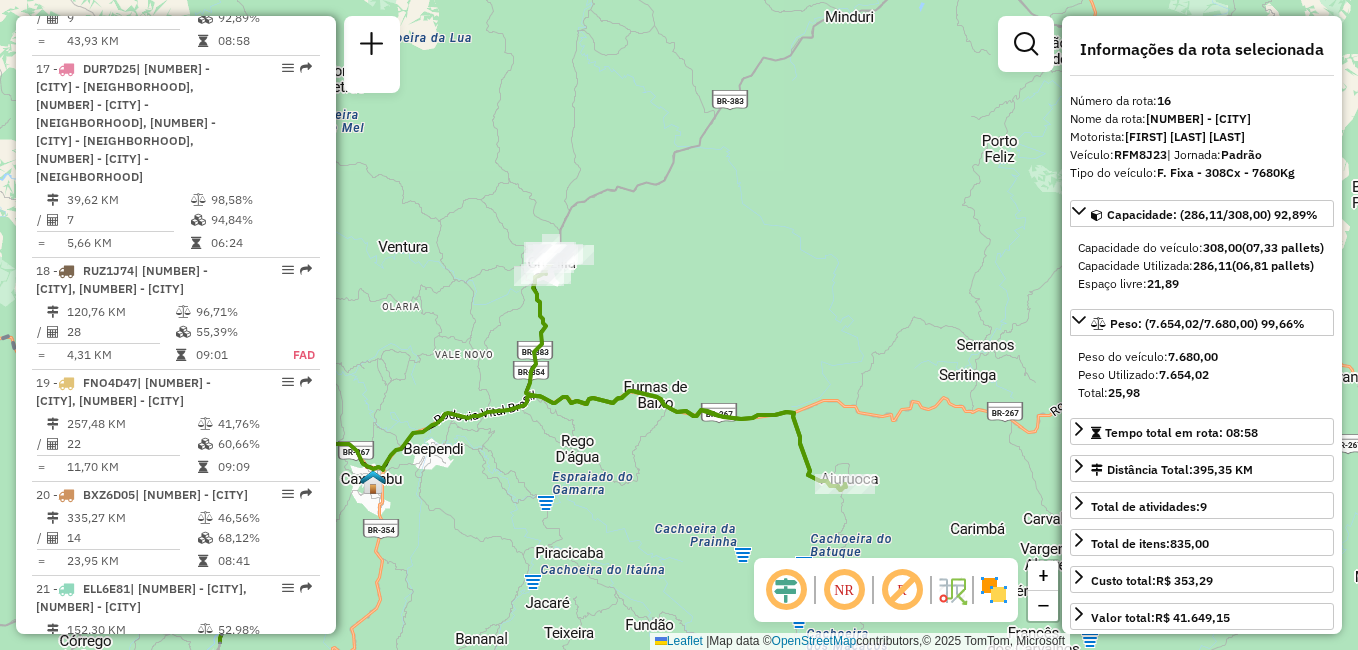 drag, startPoint x: 835, startPoint y: 441, endPoint x: 833, endPoint y: 362, distance: 79.025314 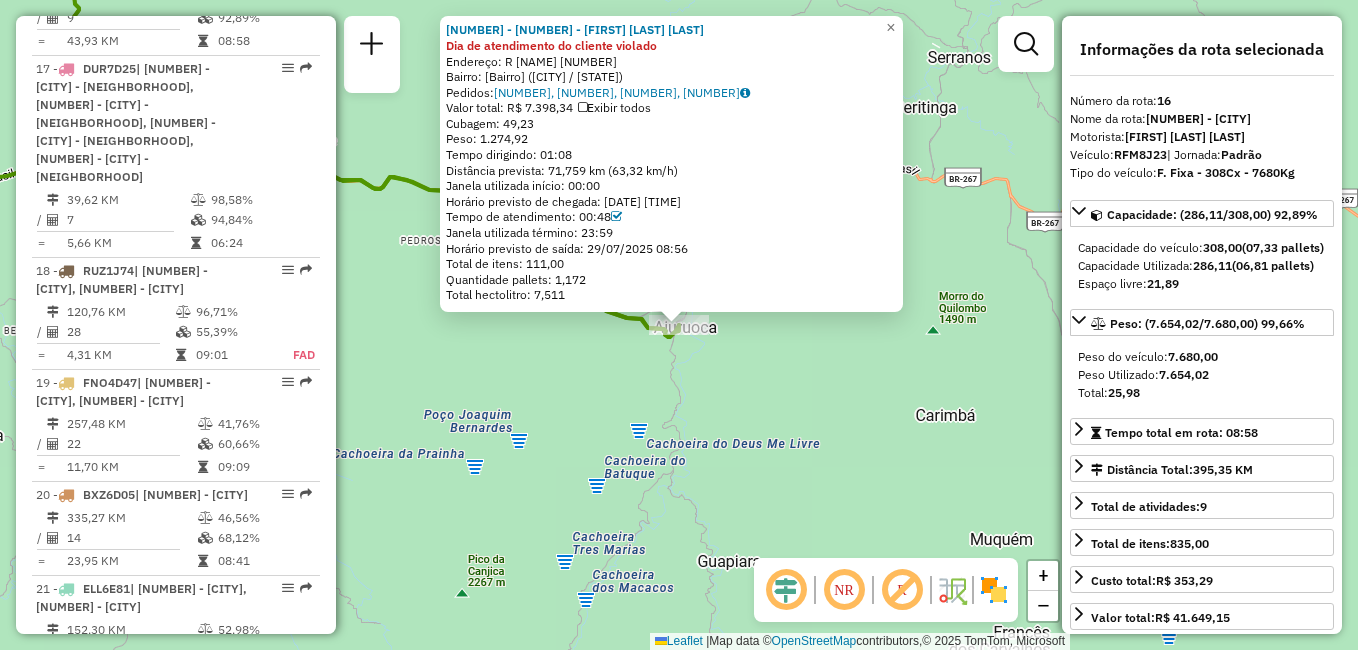 click on "[NUMBER] - [NUMBER] - [FIRST] [LAST] [LAST] Dia de atendimento do cliente violado  Endereço: R [STREET_NAME] [NUMBER]   Bairro: [Bairro] ([CITY] / [STATE])   Pedidos:  [NUMBER], [NUMBER], [NUMBER], [NUMBER]   Valor total: [CURRENCY] [AMOUNT]   Exibir todos   Cubagem: [PERCENTAGE]  Peso: [AMOUNT]  Tempo dirigindo: [TIME]   Distância prevista: [DISTANCE] km ([SPEED] km/h)   Janela utilizada início: [TIME]   Horário previsto de chegada: [DATE] [TIME]   Tempo de atendimento: [TIME]   Janela utilizada término: [TIME]   Horário previsto de saída: [DATE] [TIME]   Total de itens: [AMOUNT]   Quantidade pallets: [AMOUNT]   Total hectolitro: [AMOUNT]  × Janela de atendimento Grade de atendimento Capacidade Transportadoras Veículos Cliente Pedidos  Rotas Selecione os dias de semana para filtrar as janelas de atendimento  Seg   Ter   Qua   Qui   Sex   Sáb   Dom  Informe o período da janela de atendimento: De: Até:  Filtrar exatamente a janela do cliente  Considerar janela de atendimento padrão   Seg   Ter   Qua   Qui   Sex   Dom" 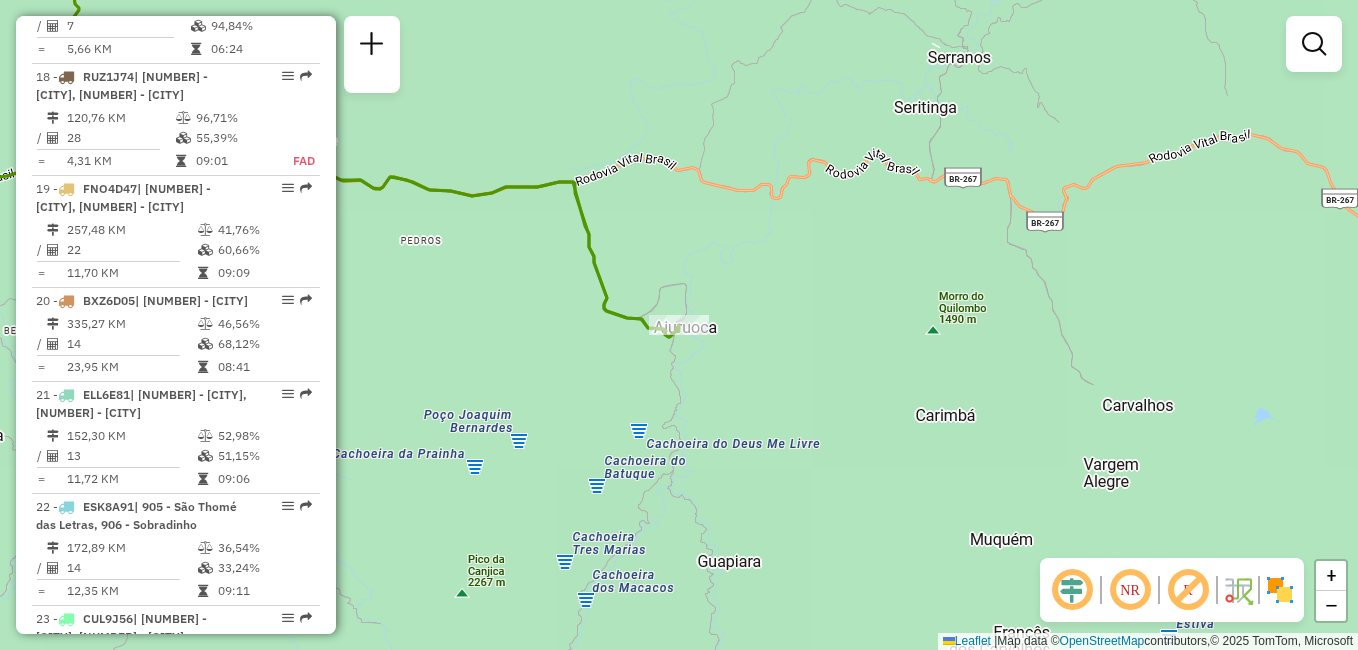 scroll, scrollTop: 2582, scrollLeft: 0, axis: vertical 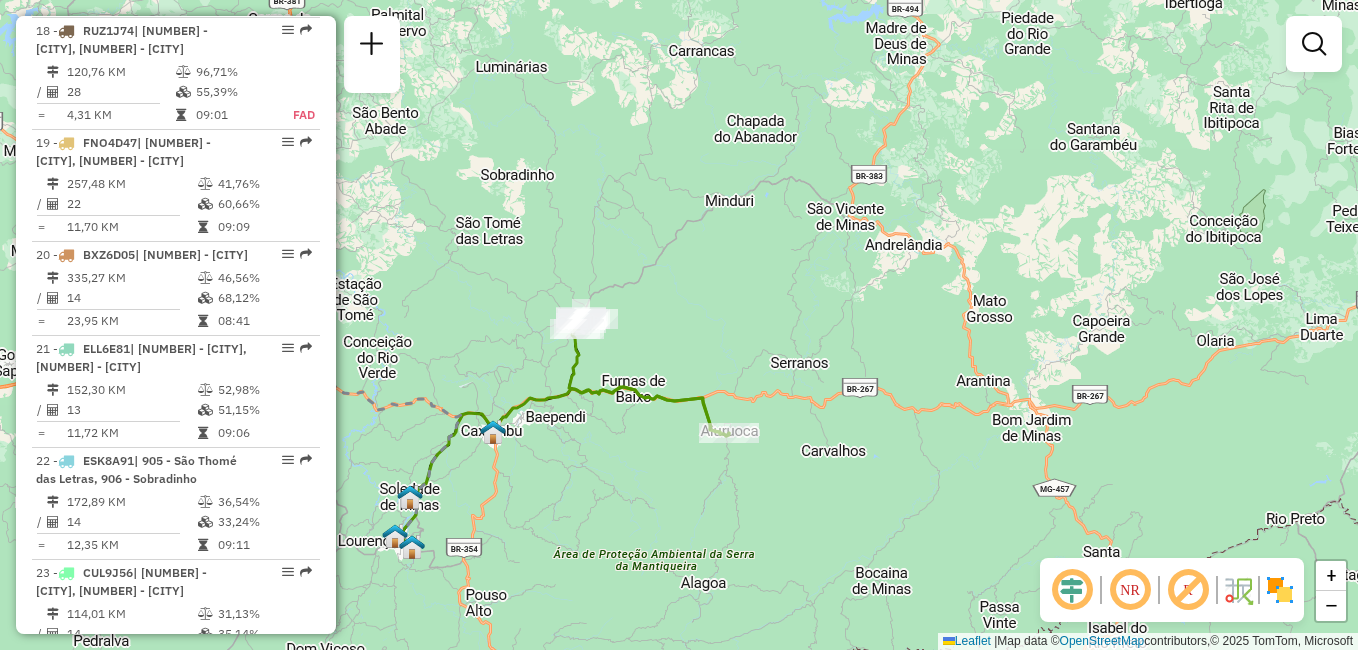 drag, startPoint x: 622, startPoint y: 422, endPoint x: 634, endPoint y: 450, distance: 30.463093 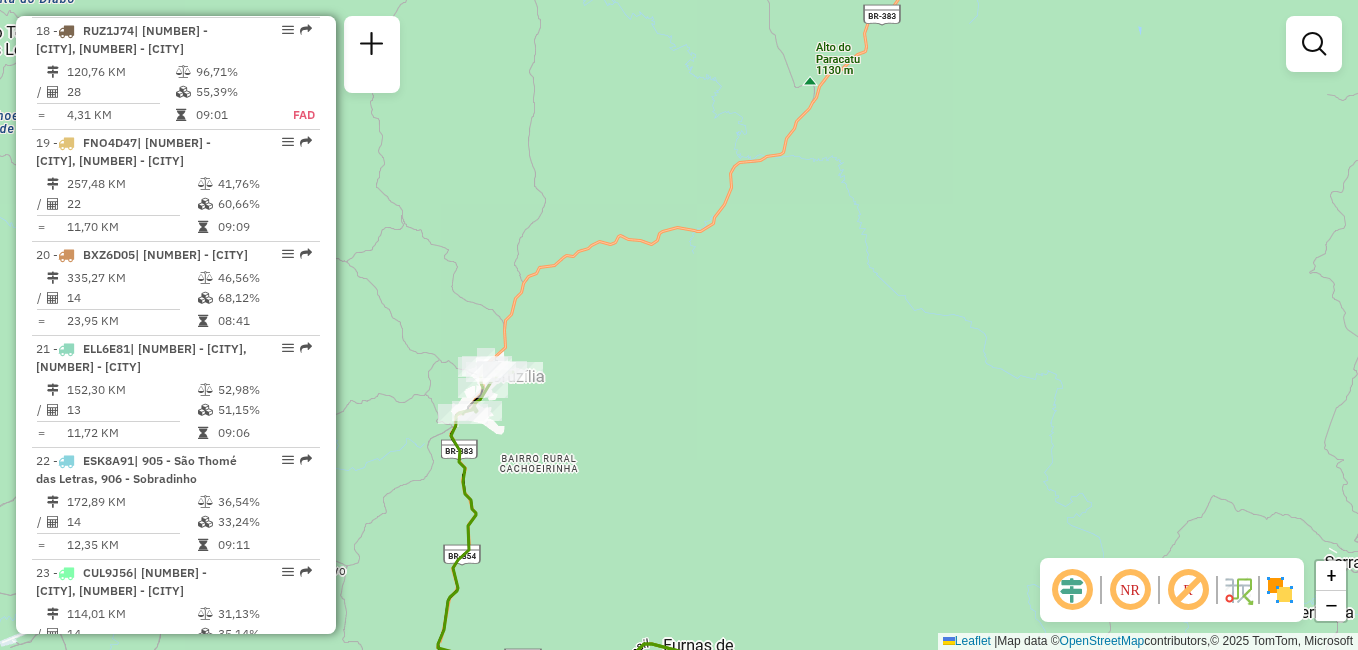 drag, startPoint x: 612, startPoint y: 353, endPoint x: 675, endPoint y: 284, distance: 93.43447 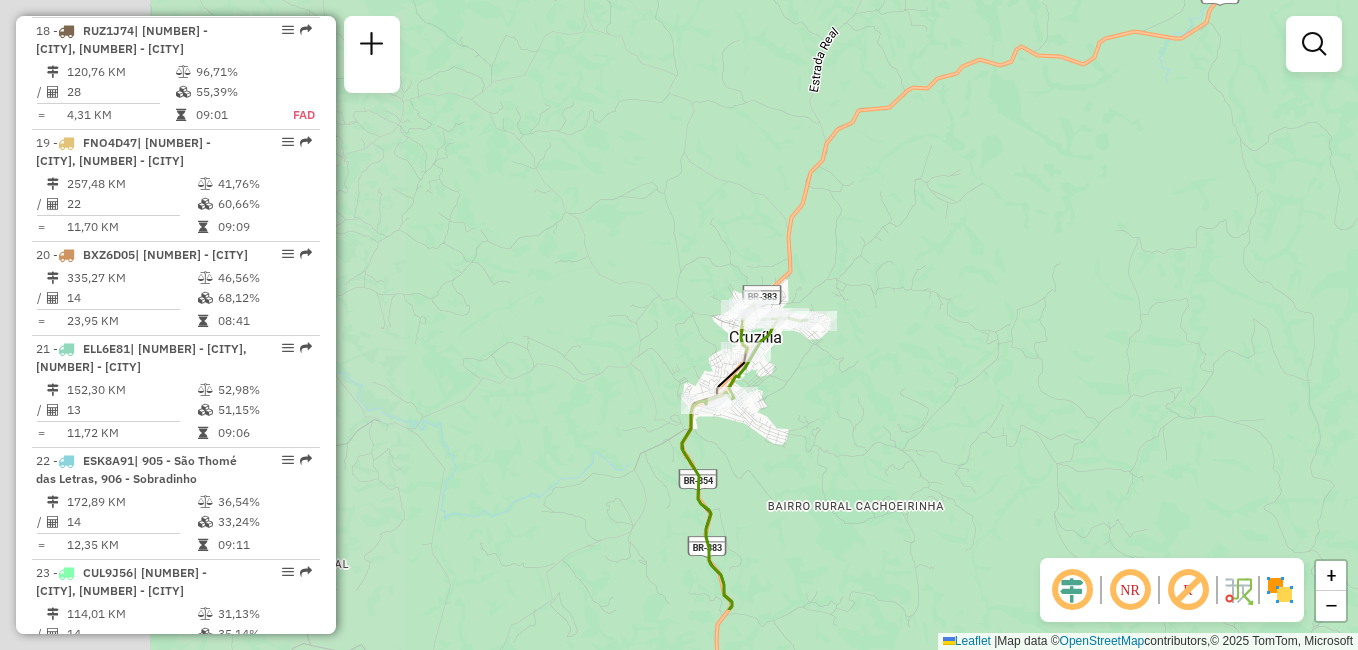 drag, startPoint x: 624, startPoint y: 327, endPoint x: 1085, endPoint y: 214, distance: 474.64725 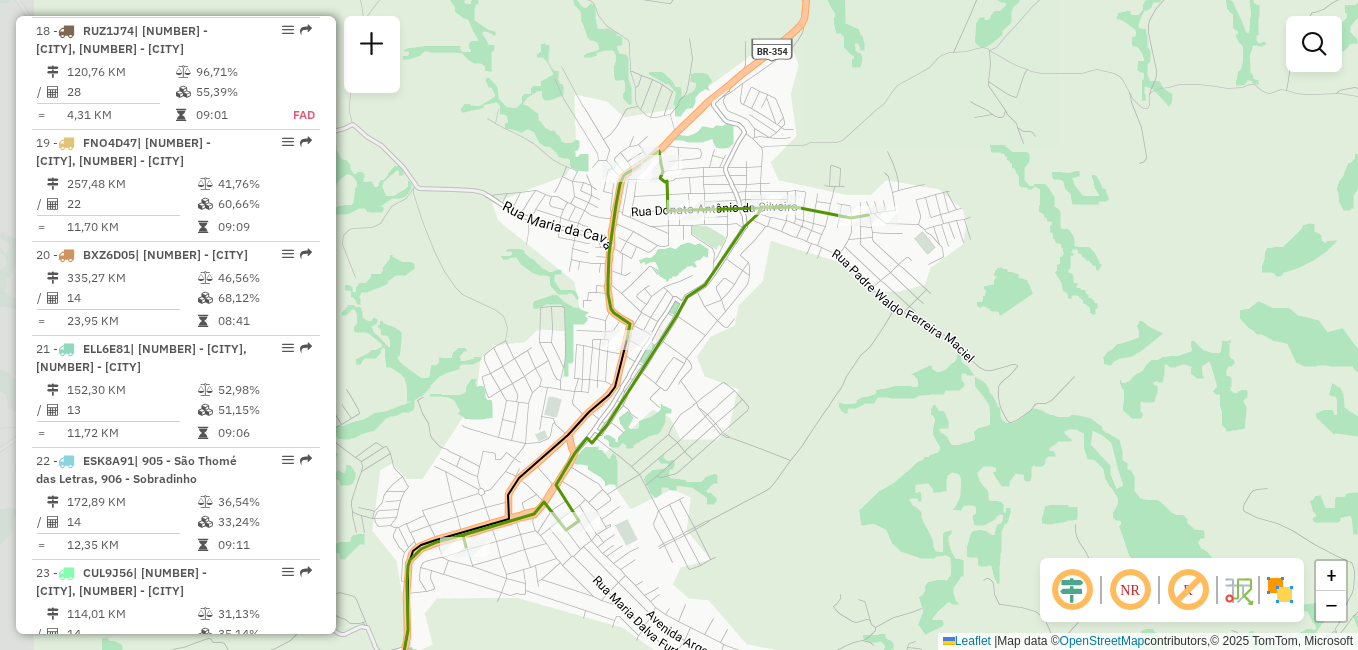 drag, startPoint x: 685, startPoint y: 426, endPoint x: 818, endPoint y: 363, distance: 147.16656 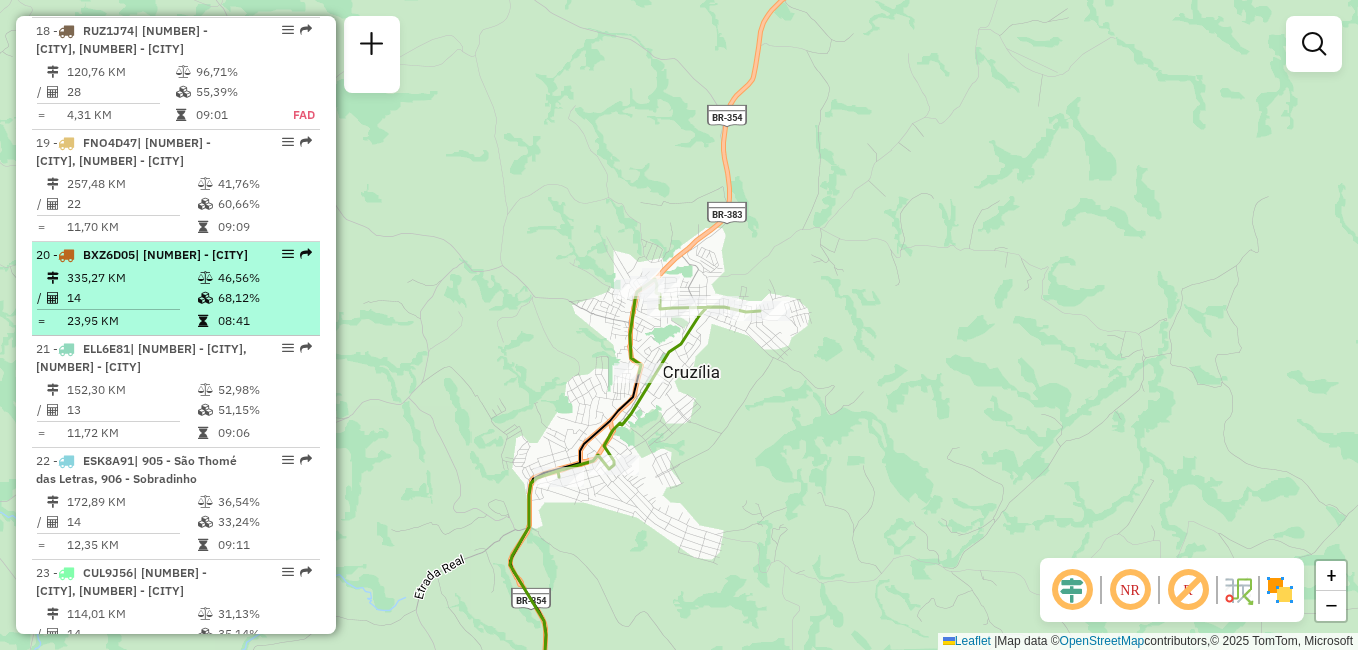 scroll, scrollTop: 2482, scrollLeft: 0, axis: vertical 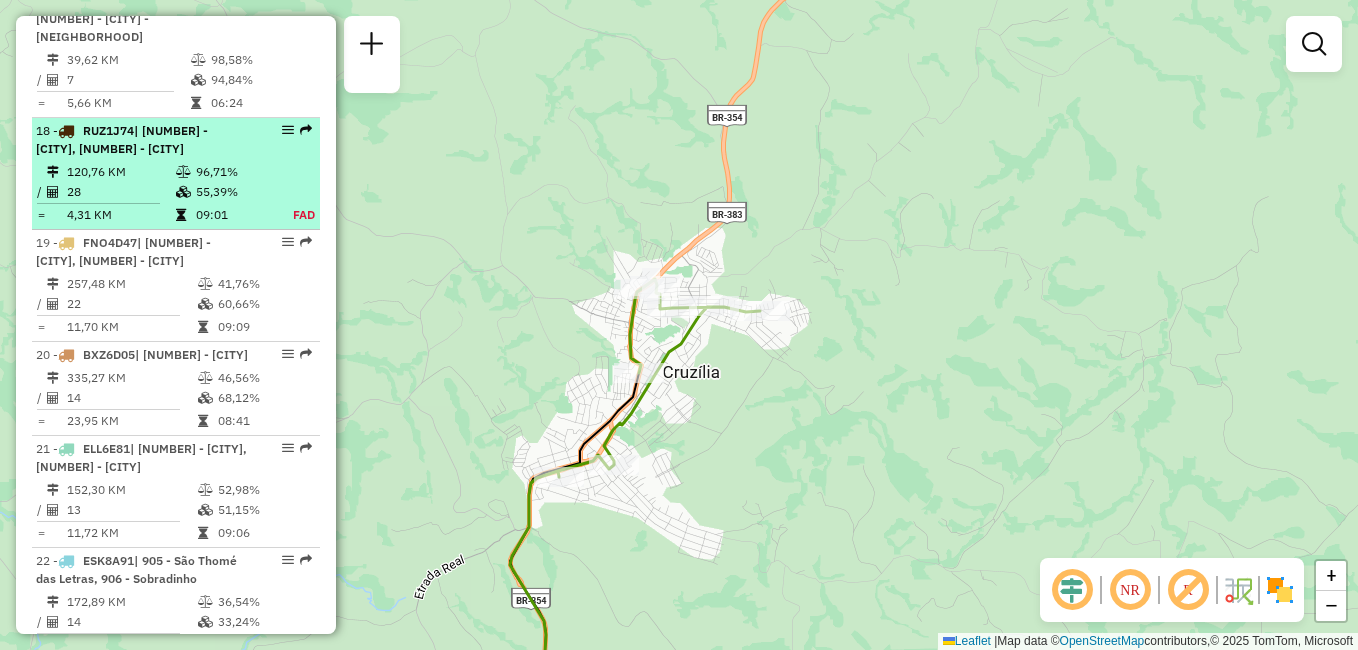 click on "28" at bounding box center [120, 192] 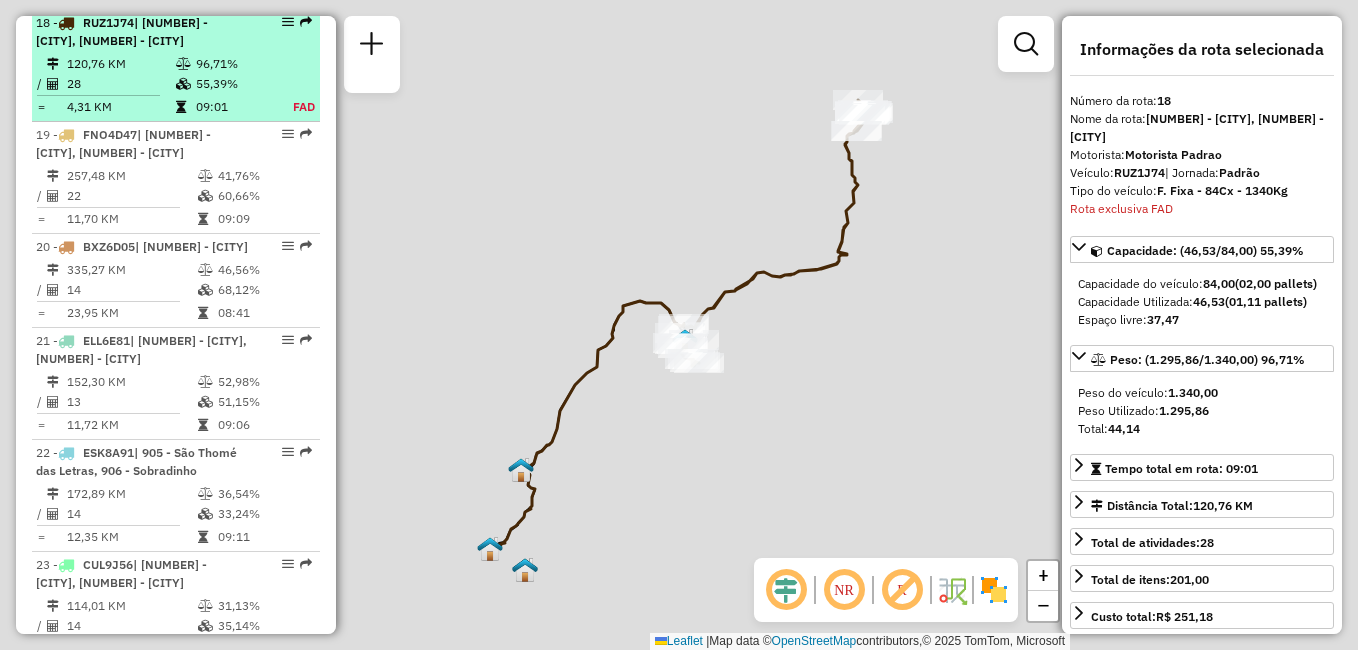 scroll, scrollTop: 2602, scrollLeft: 0, axis: vertical 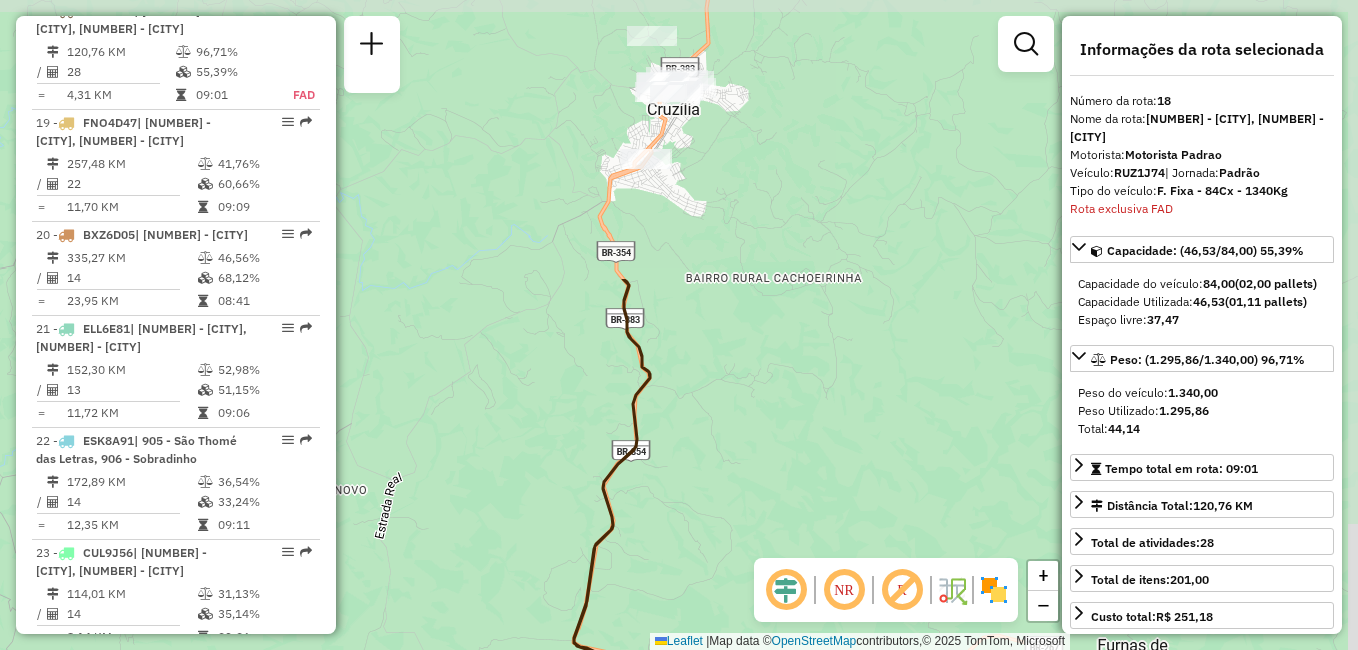 drag, startPoint x: 874, startPoint y: 221, endPoint x: 734, endPoint y: 565, distance: 371.39737 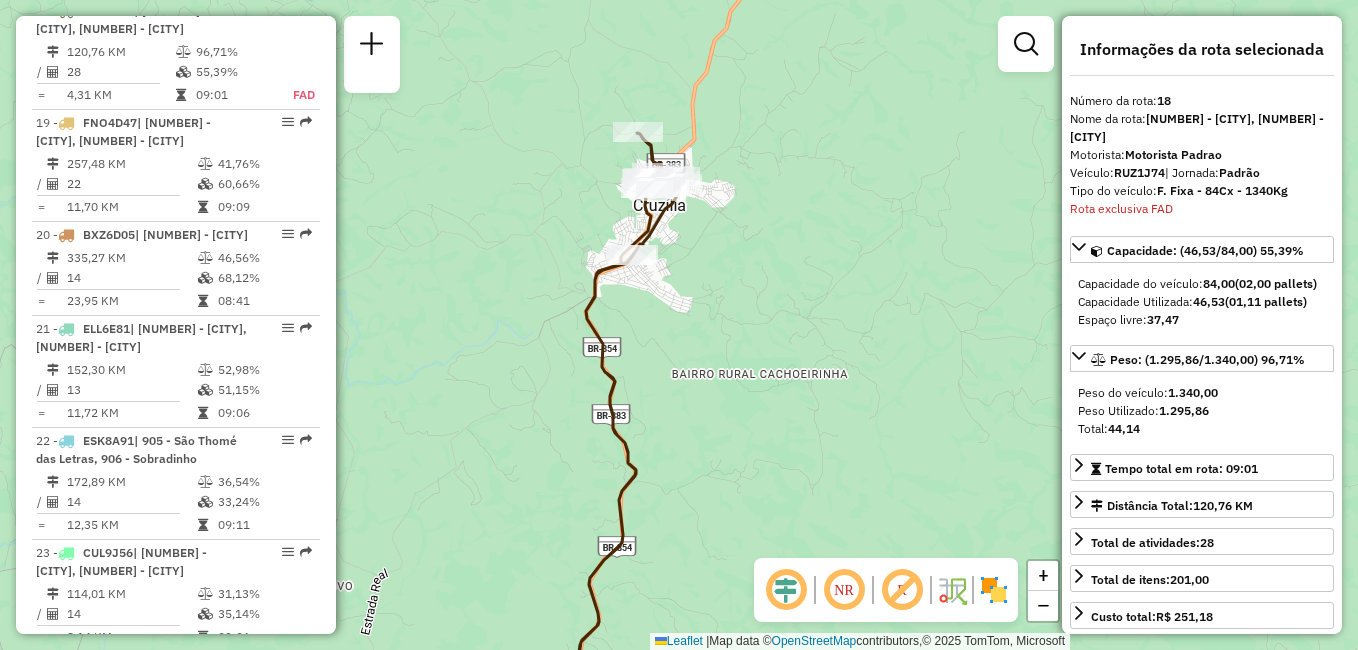 drag, startPoint x: 734, startPoint y: 201, endPoint x: 720, endPoint y: 320, distance: 119.8207 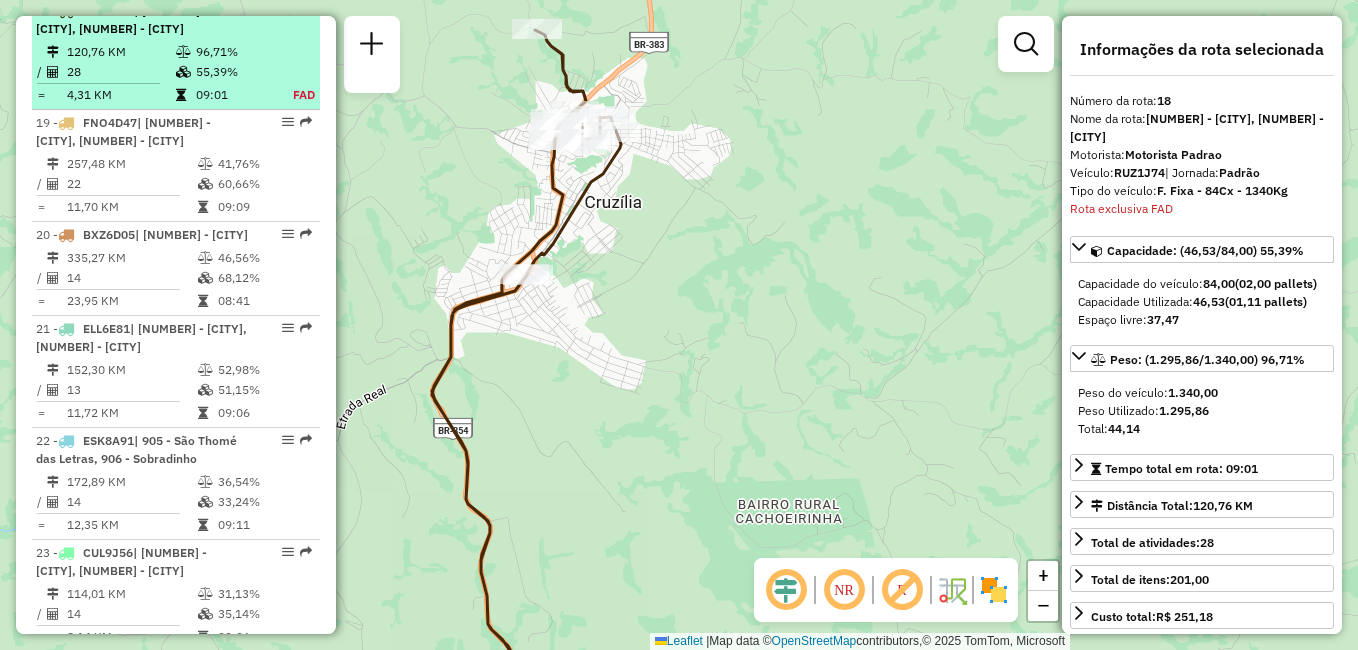click at bounding box center [185, 52] 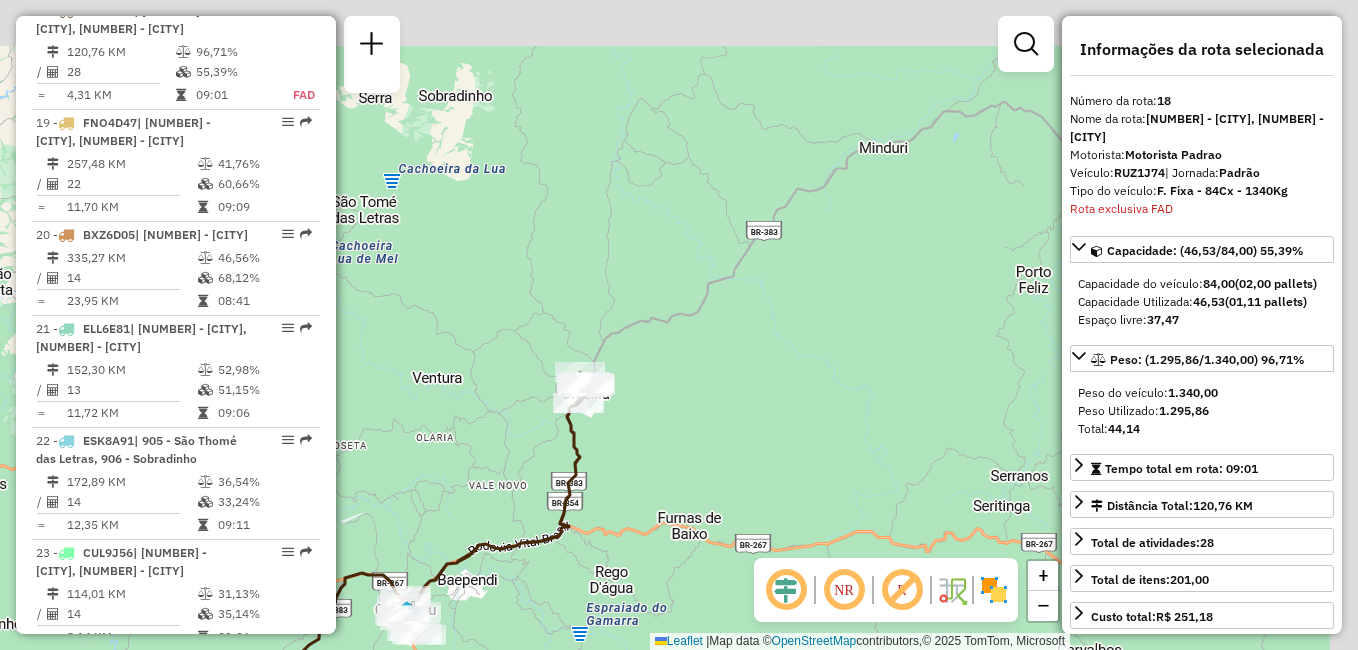 drag, startPoint x: 900, startPoint y: 233, endPoint x: 625, endPoint y: 501, distance: 383.99088 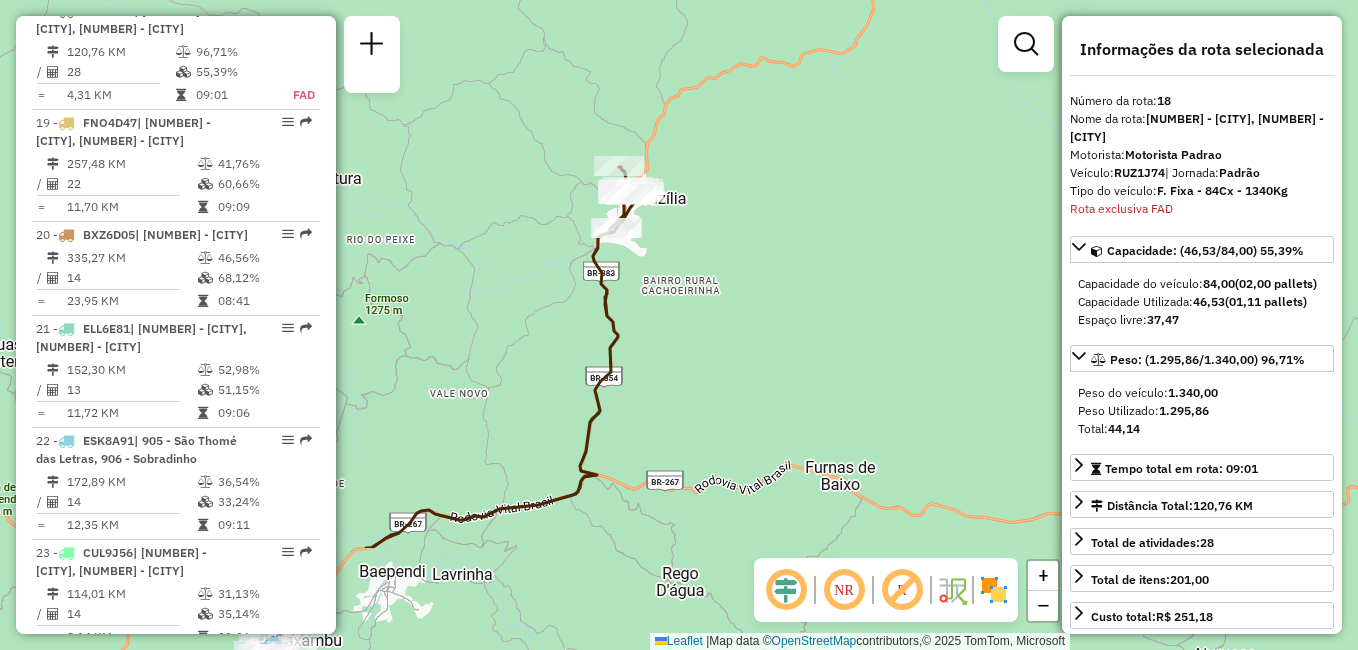 drag, startPoint x: 633, startPoint y: 417, endPoint x: 755, endPoint y: 250, distance: 206.81635 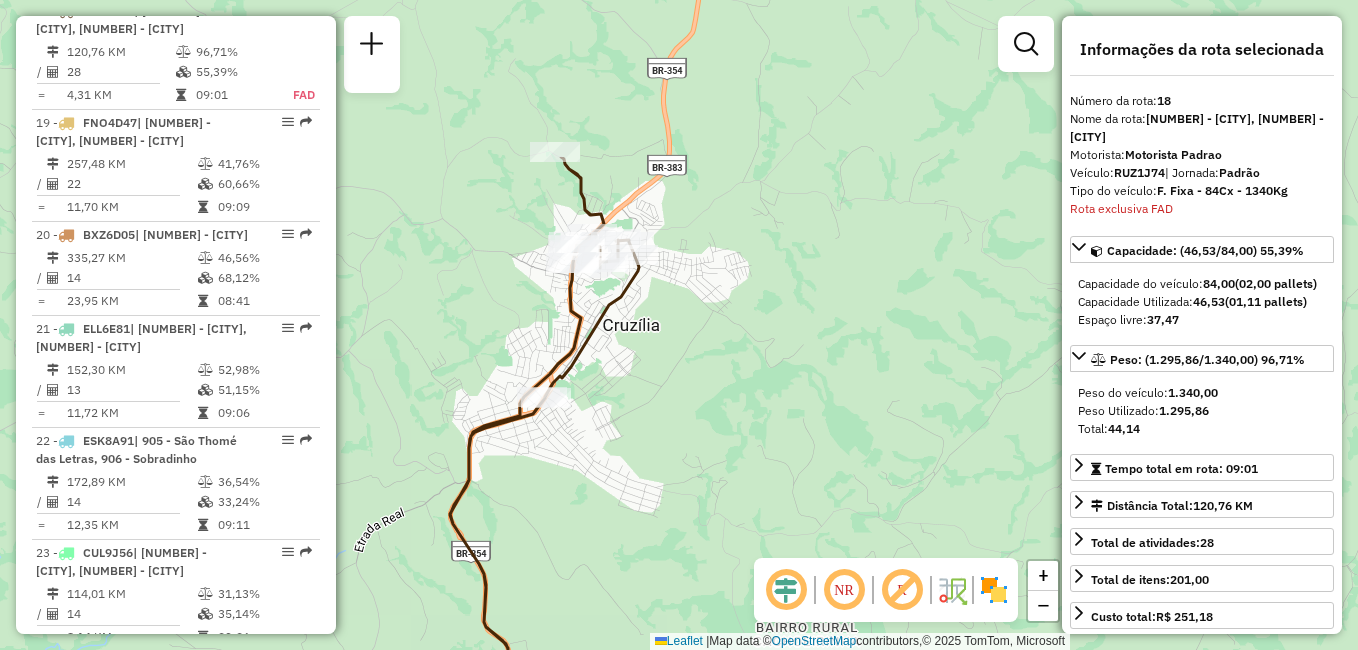 drag, startPoint x: 573, startPoint y: 231, endPoint x: 760, endPoint y: 453, distance: 290.26367 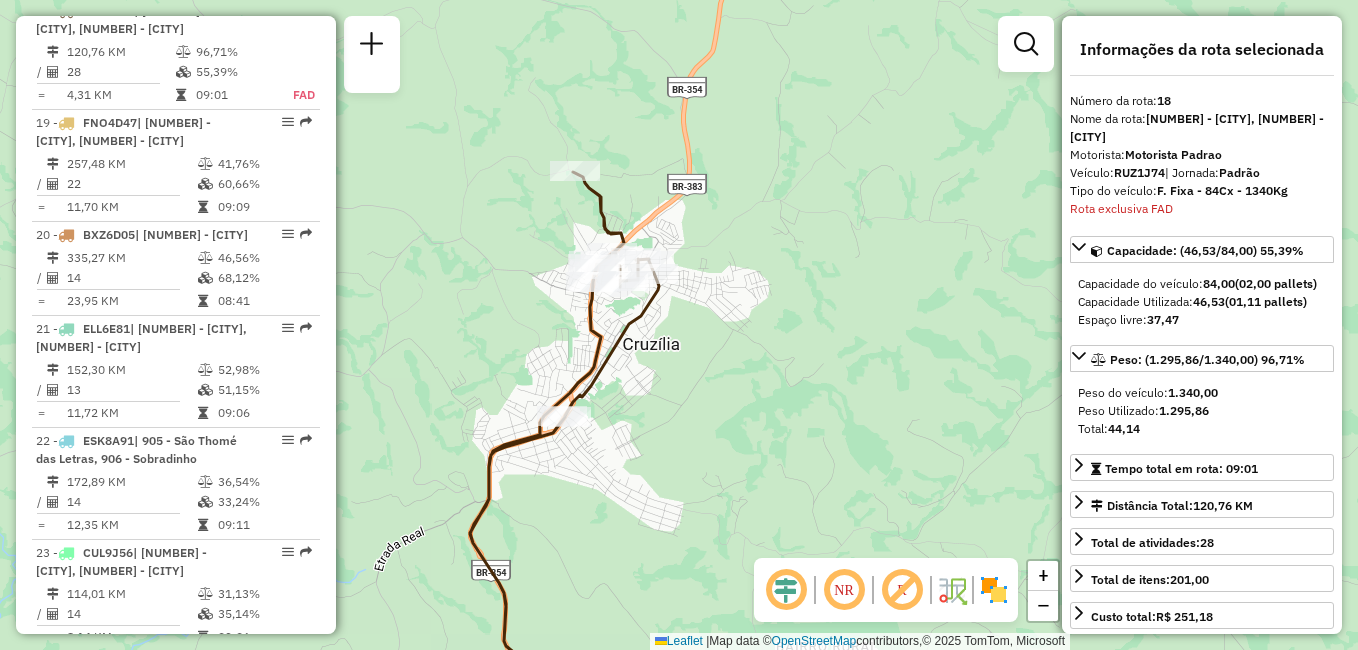 drag, startPoint x: 671, startPoint y: 223, endPoint x: 780, endPoint y: 228, distance: 109.11462 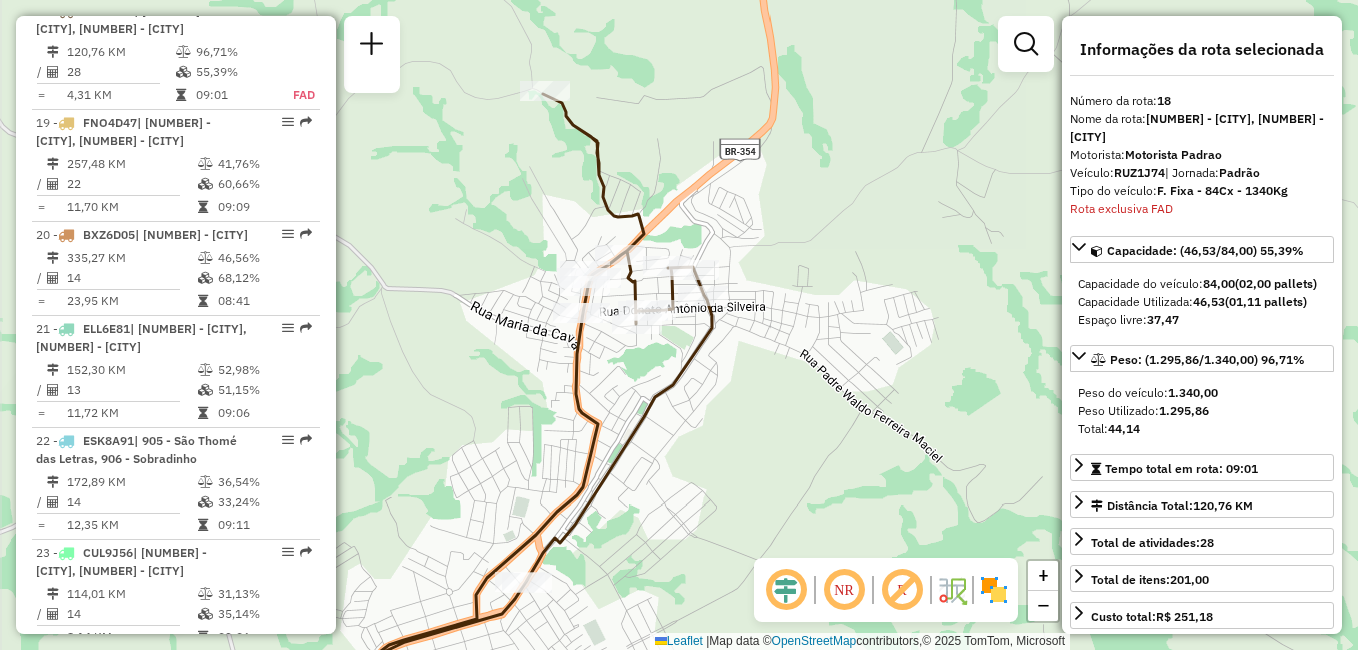 drag, startPoint x: 698, startPoint y: 267, endPoint x: 779, endPoint y: 265, distance: 81.02469 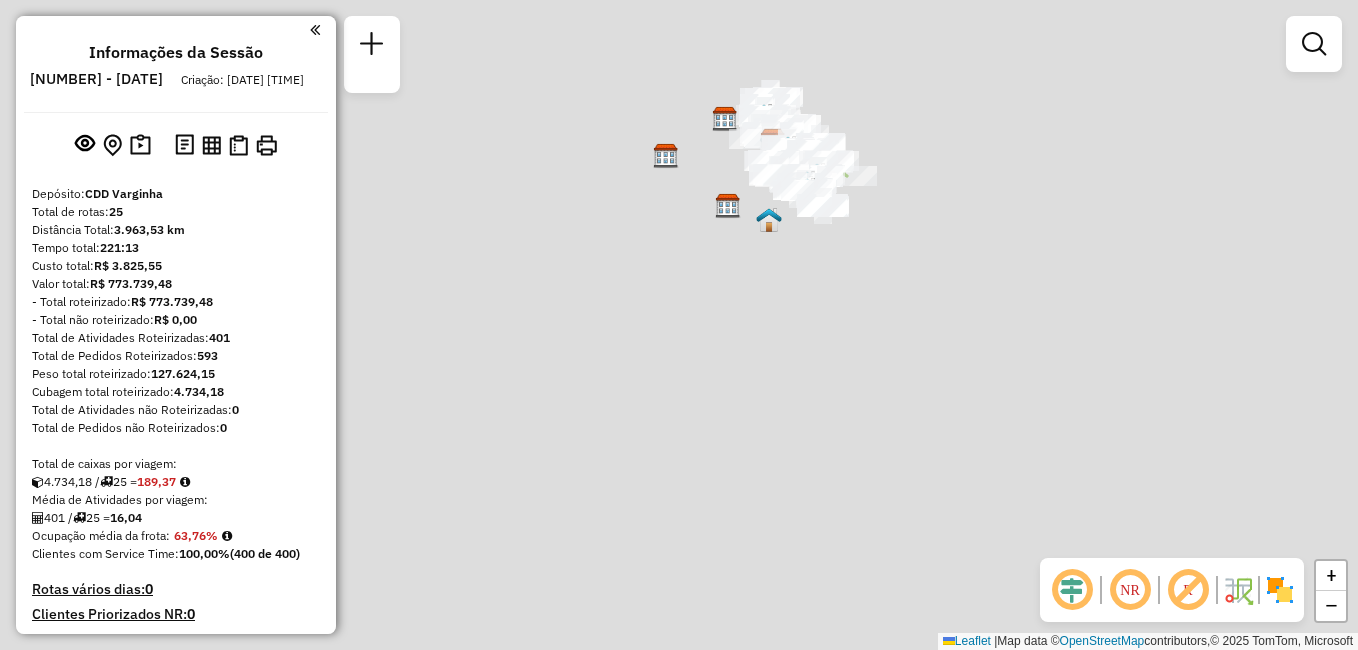 scroll, scrollTop: 0, scrollLeft: 0, axis: both 